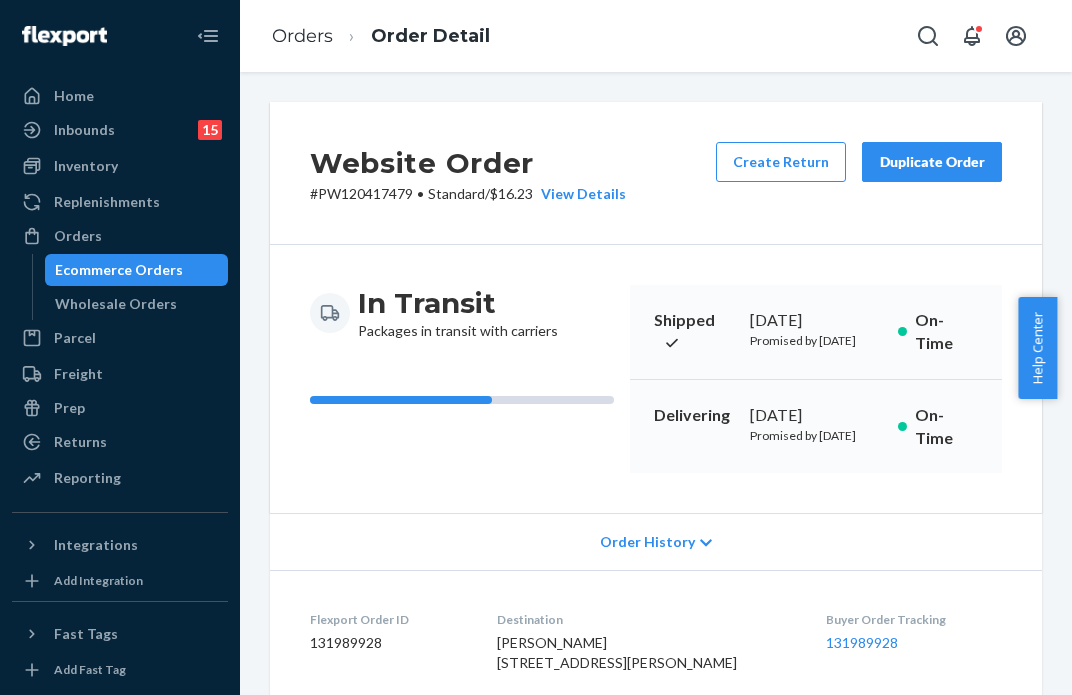 scroll, scrollTop: 0, scrollLeft: 0, axis: both 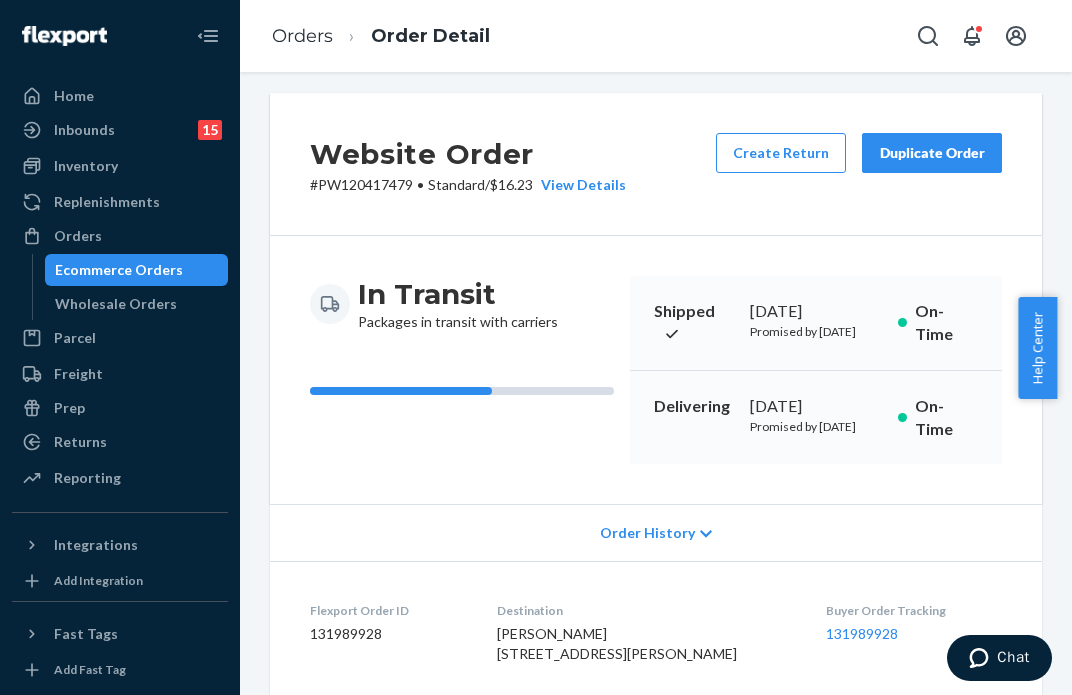 click on "Orders" at bounding box center [120, 236] 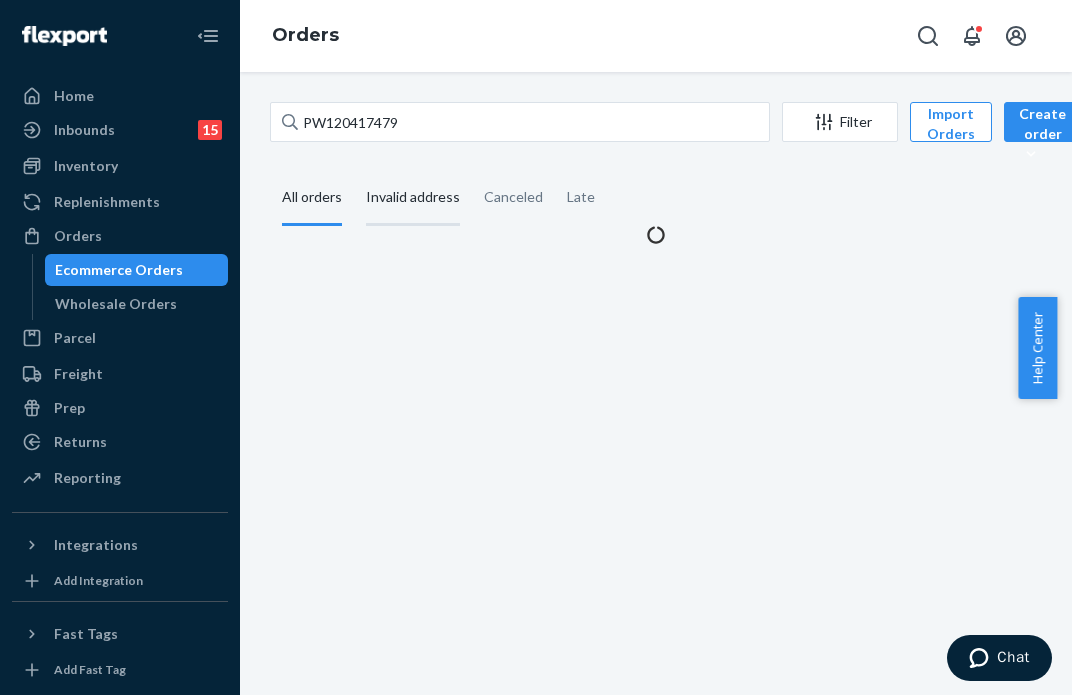 scroll, scrollTop: 0, scrollLeft: 0, axis: both 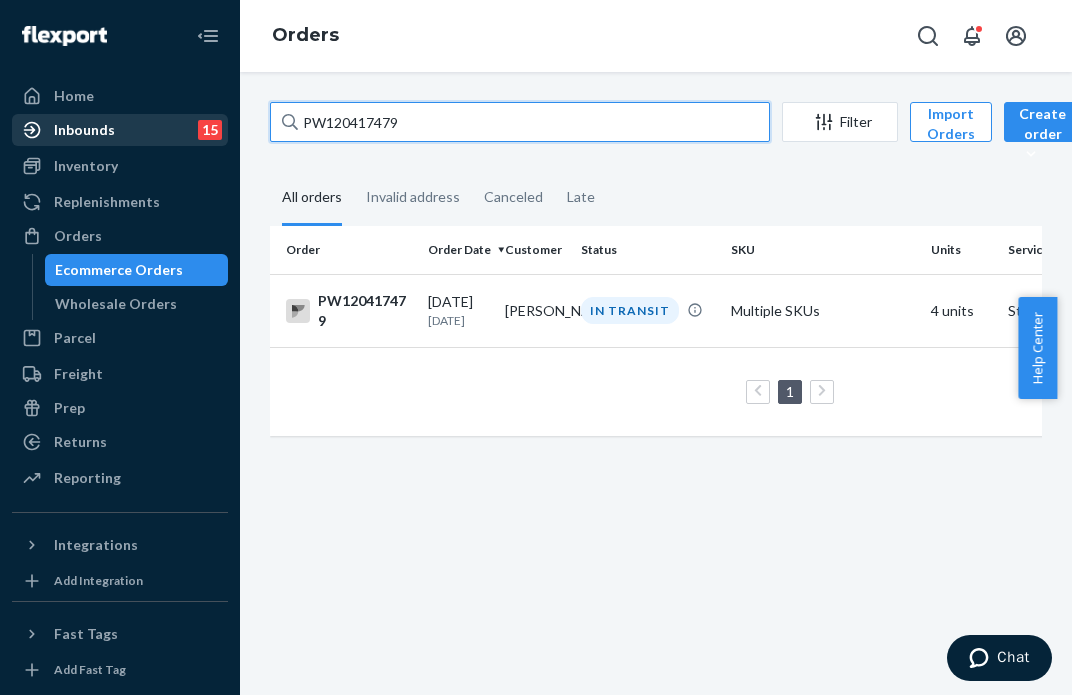 drag, startPoint x: 438, startPoint y: 123, endPoint x: 124, endPoint y: 129, distance: 314.0573 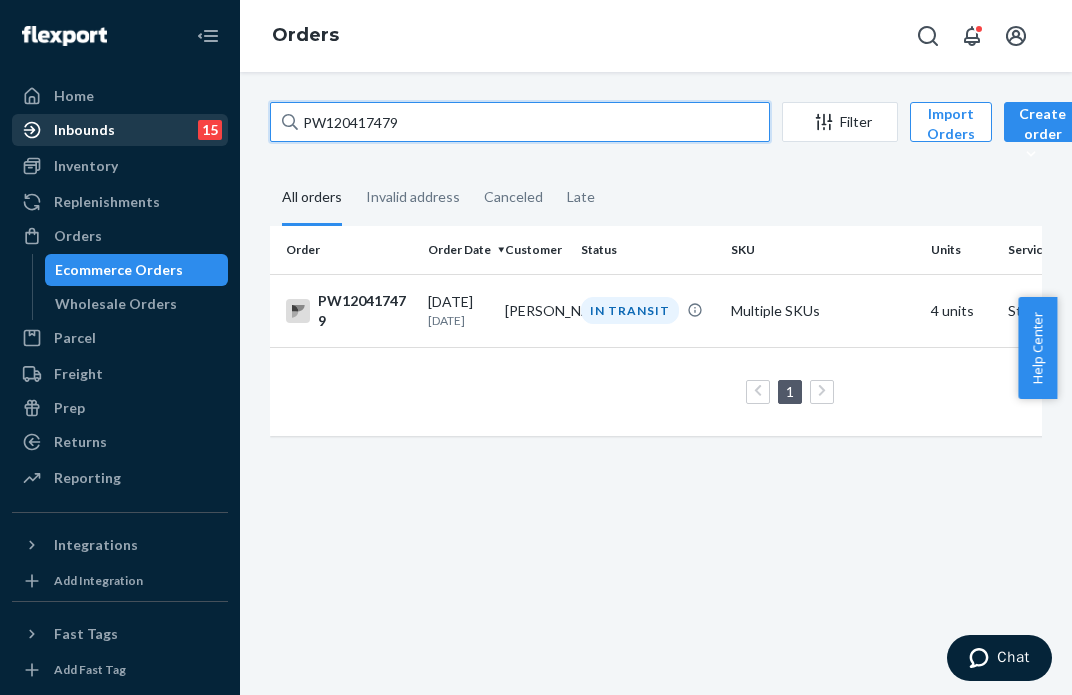 click on "Home Inbounds 15 Shipping Plans Problems 15 Inventory Products Branded Packaging Replenishments Orders Ecommerce Orders Wholesale Orders Parcel Parcel orders Integrations Freight Prep Returns All Returns Settings Packages Reporting Reports Analytics Integrations Add Integration Fast Tags Add Fast Tag Settings Talk to Support Help Center Give Feedback Orders PW120417479 Filter Import Orders Create order Ecommerce order Removal order All orders Invalid address Canceled Late Order Order Date Customer Status SKU Units Service Fee PW120417479 [DATE] [DATE] [PERSON_NAME] IN TRANSIT Multiple SKUs 4 units Standard $16.23 1 25 results per page" at bounding box center (536, 347) 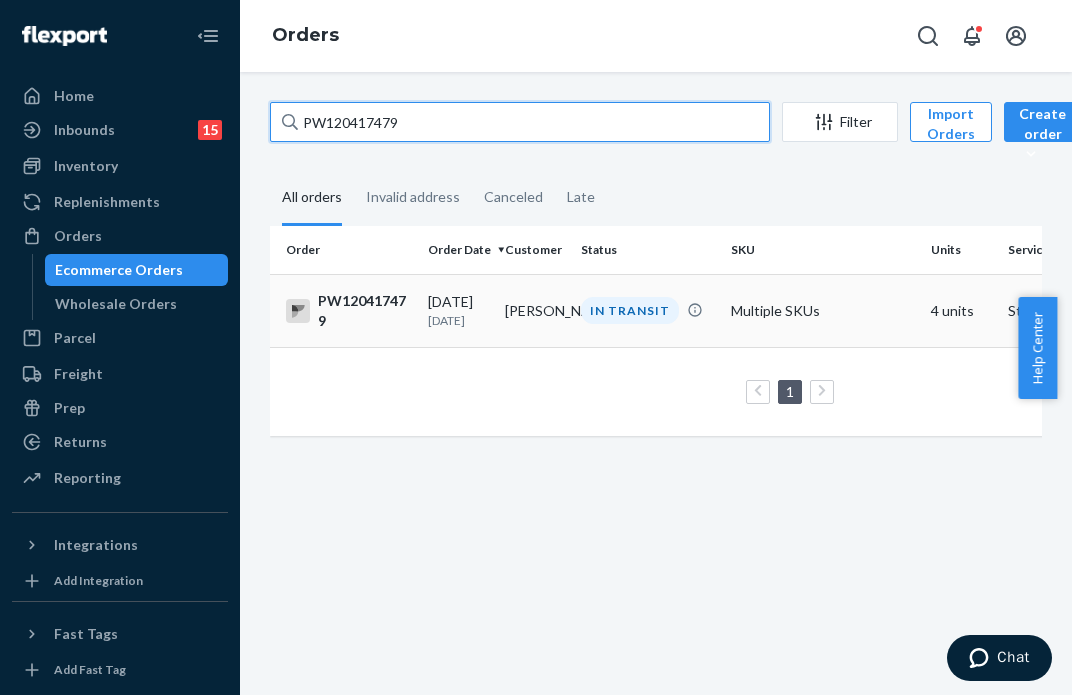paste on "00582" 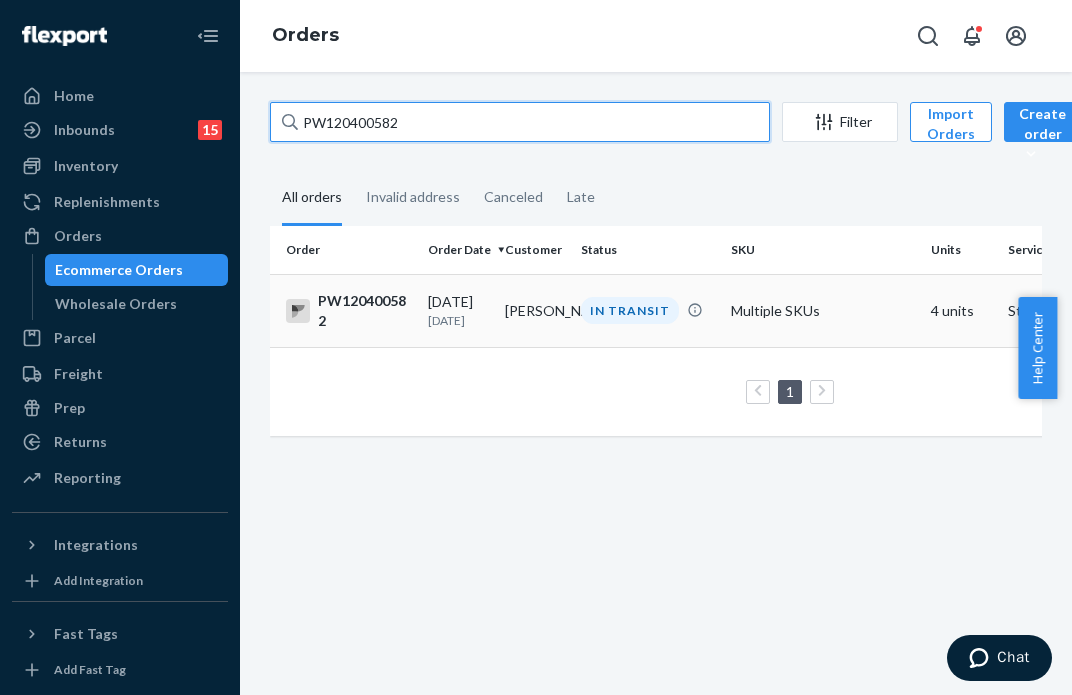 type on "PW120400582" 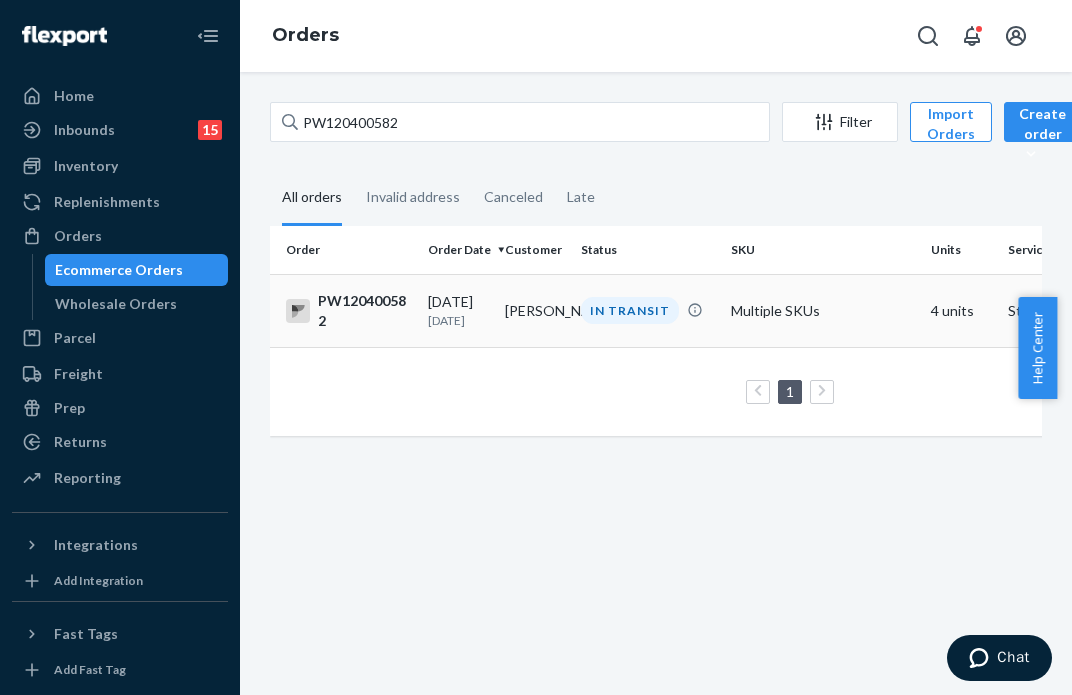 click on "IN TRANSIT" at bounding box center [630, 310] 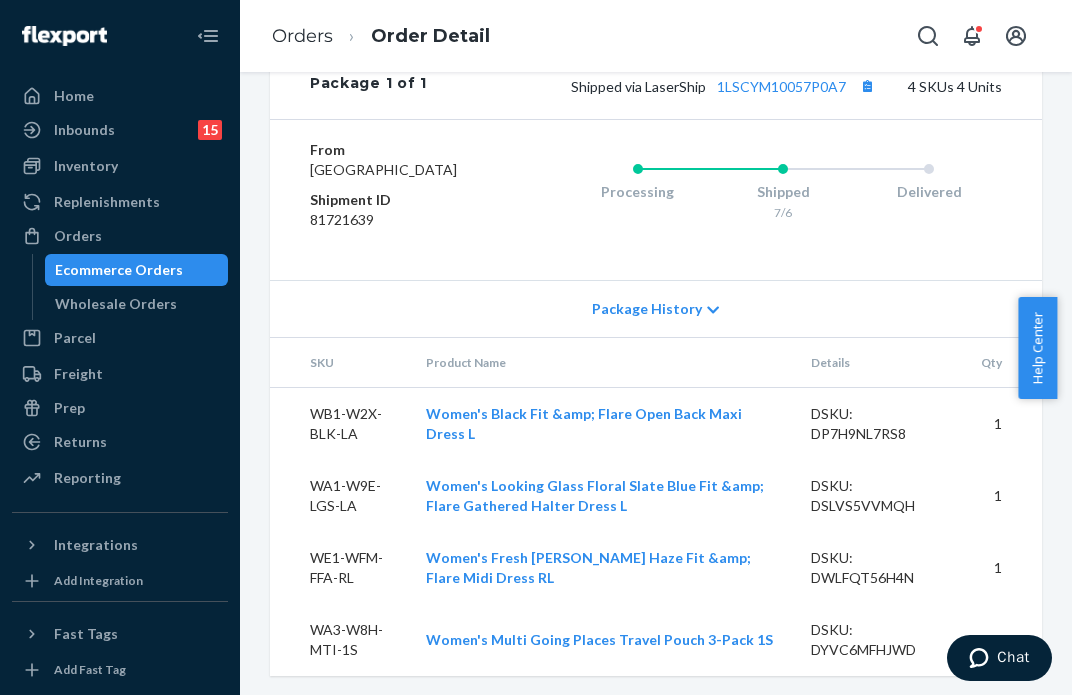 scroll, scrollTop: 935, scrollLeft: 0, axis: vertical 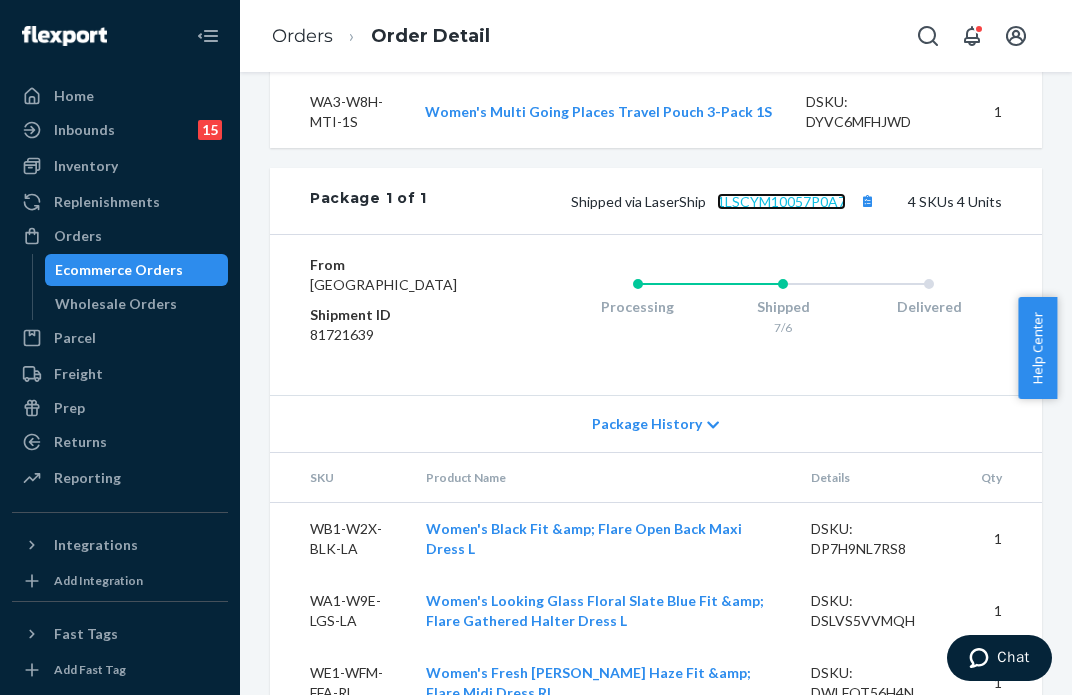 click on "1LSCYM10057P0A7" at bounding box center (781, 201) 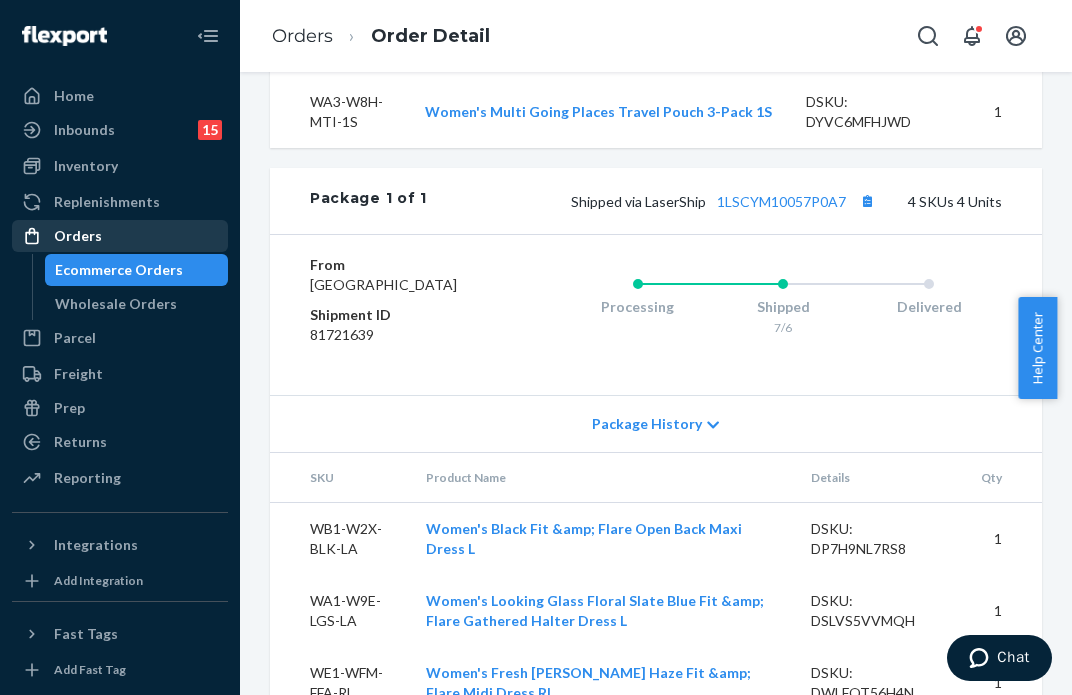 drag, startPoint x: 102, startPoint y: 237, endPoint x: 152, endPoint y: 227, distance: 50.990196 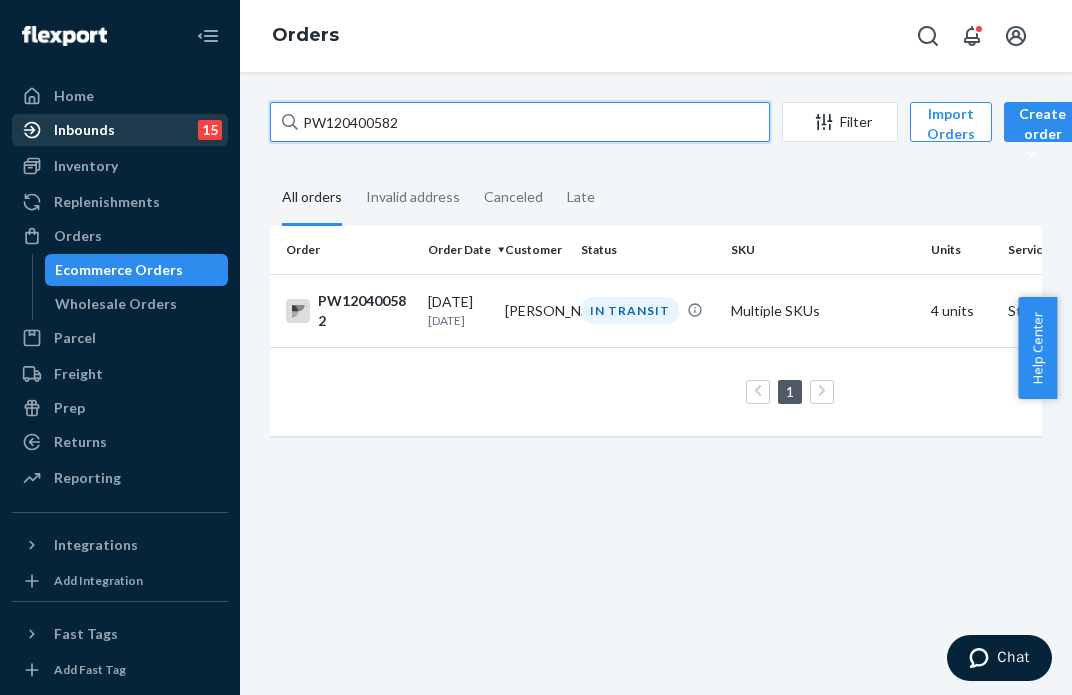 drag, startPoint x: 415, startPoint y: 107, endPoint x: 81, endPoint y: 120, distance: 334.2529 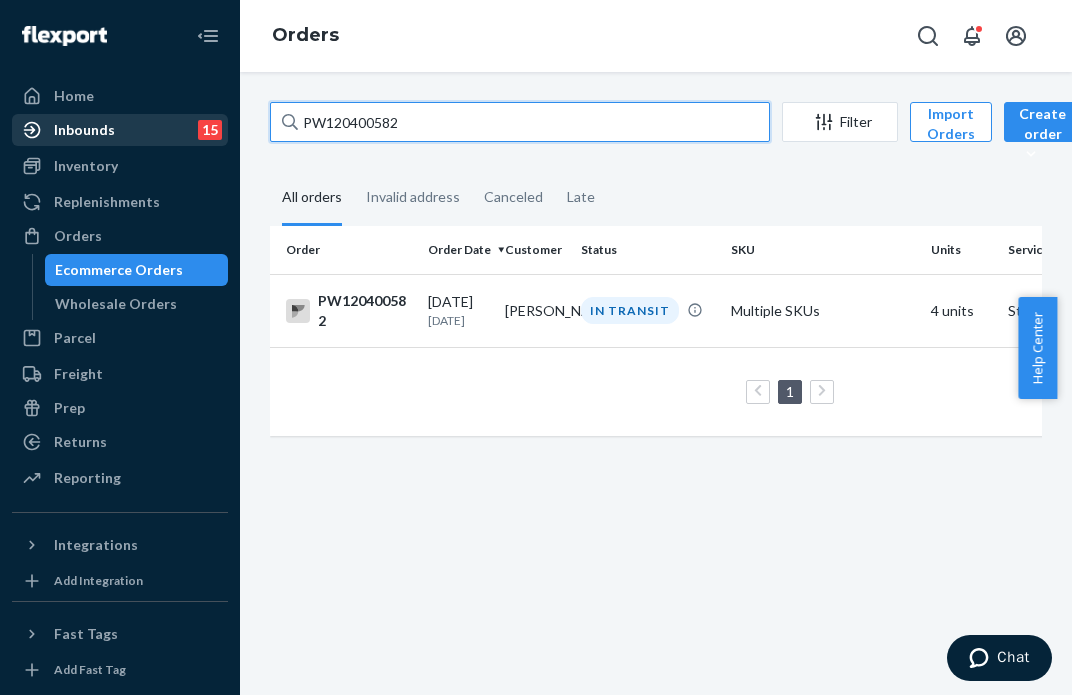 click on "Home Inbounds 15 Shipping Plans Problems 15 Inventory Products Branded Packaging Replenishments Orders Ecommerce Orders Wholesale Orders Parcel Parcel orders Integrations Freight Prep Returns All Returns Settings Packages Reporting Reports Analytics Integrations Add Integration Fast Tags Add Fast Tag Settings Talk to Support Help Center Give Feedback Orders PW120400582 Filter Import Orders Create order Ecommerce order Removal order All orders Invalid address Canceled Late Order Order Date Customer Status SKU Units Service Fee PW120400582 [DATE] [DATE] [PERSON_NAME] IN TRANSIT Multiple SKUs 4 units Standard $11.31 1 25 results per page" at bounding box center [536, 347] 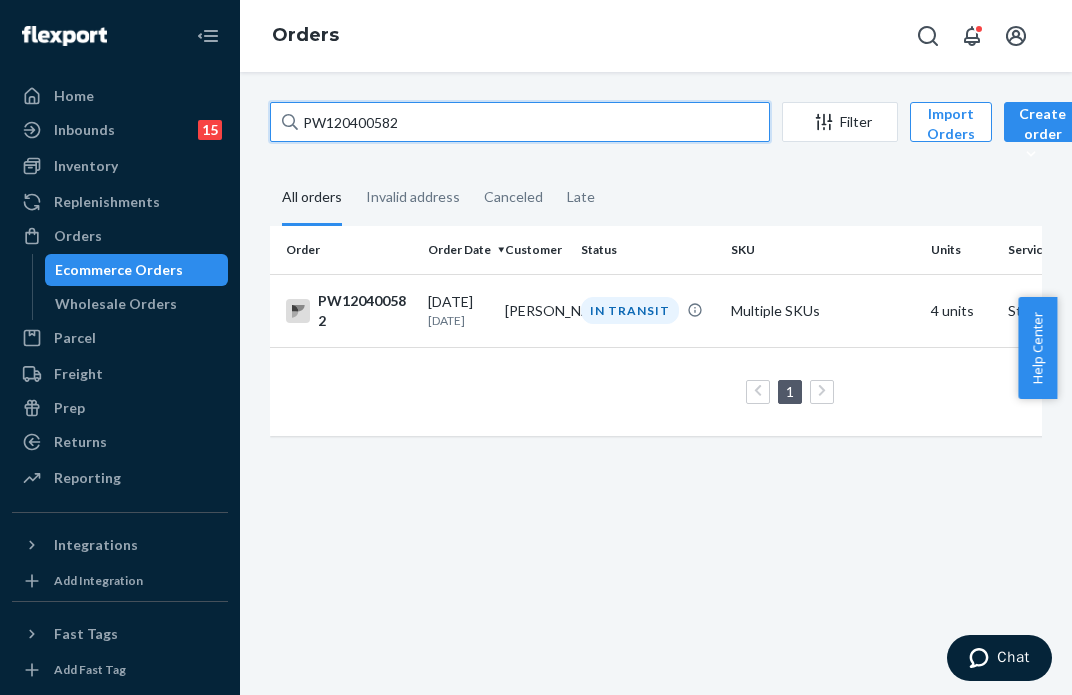 paste on "16788" 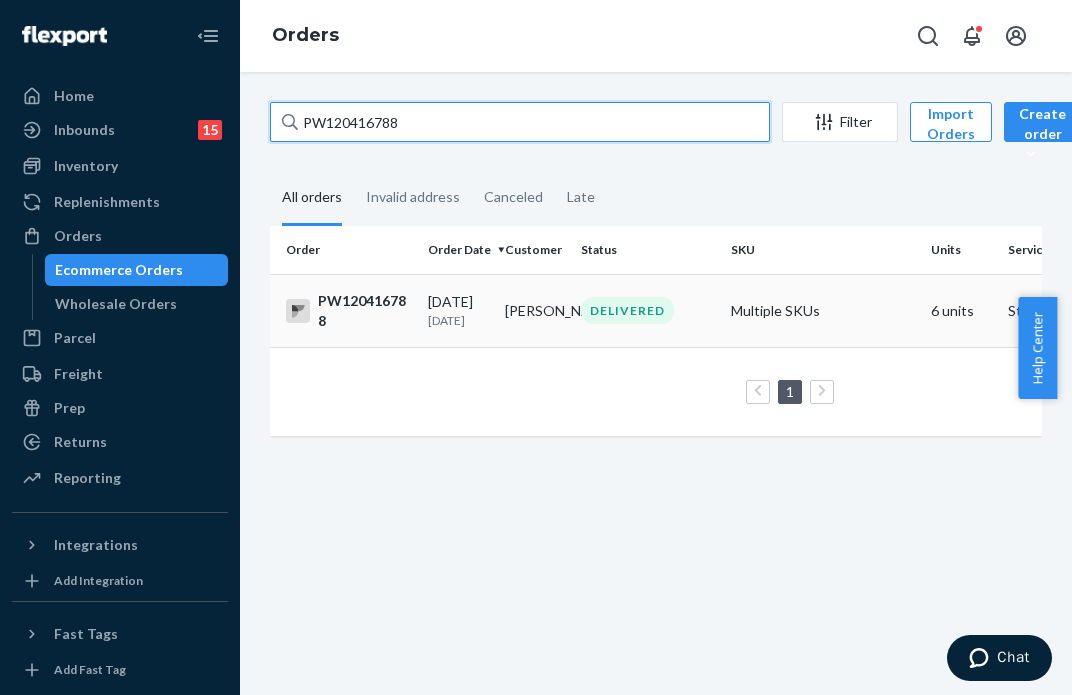 type on "PW120416788" 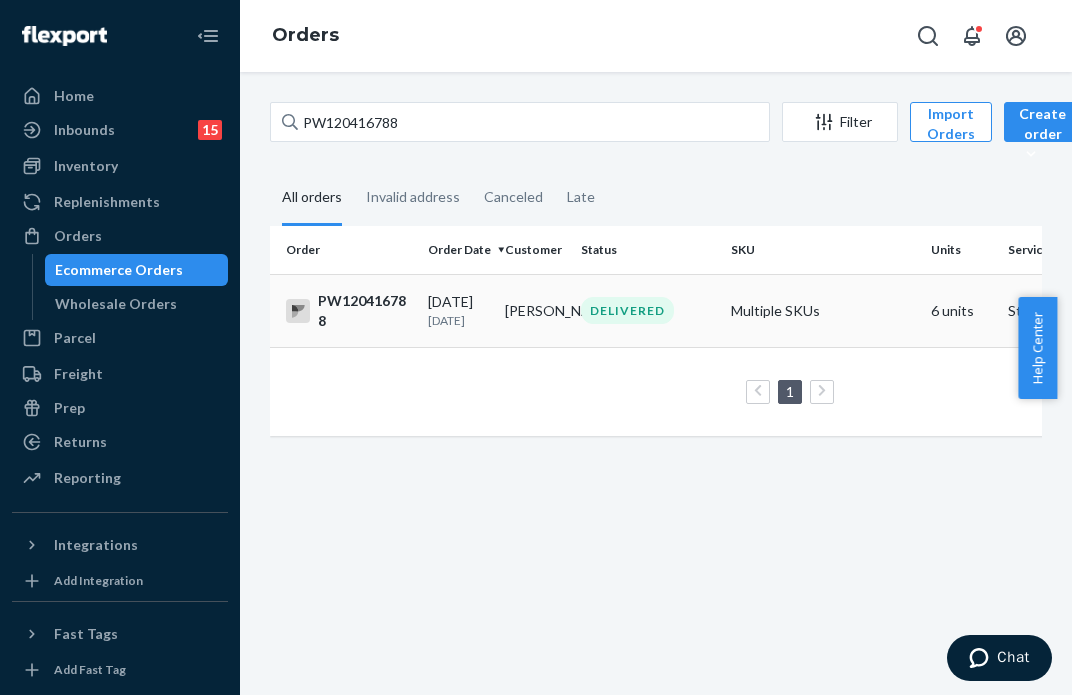 click on "DELIVERED" at bounding box center (648, 310) 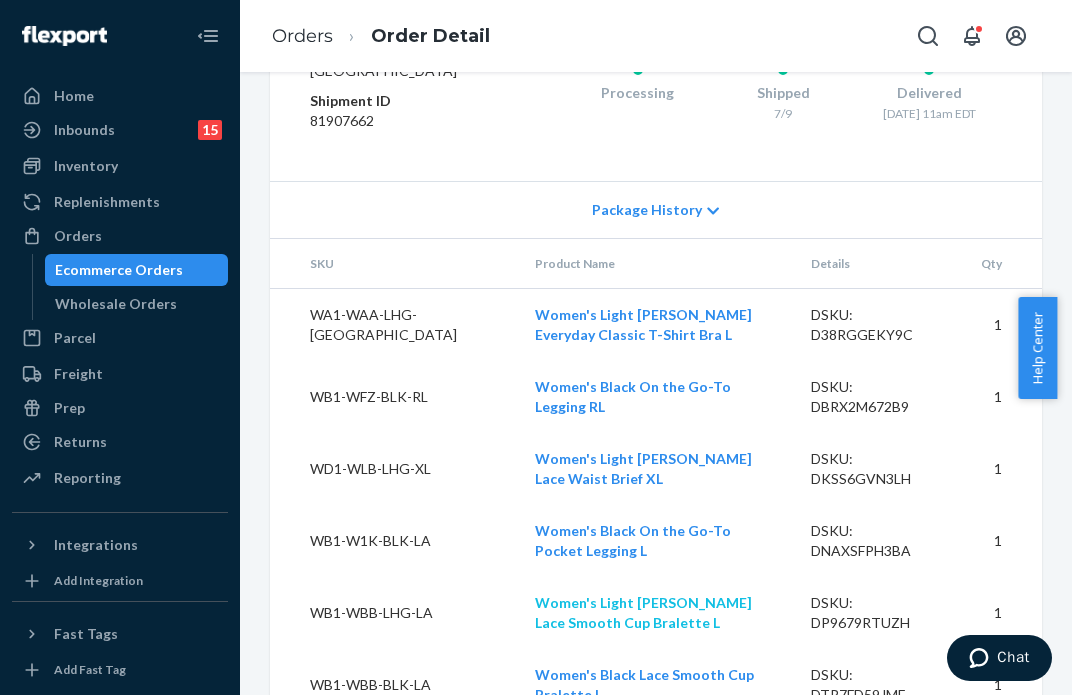 scroll, scrollTop: 1443, scrollLeft: 0, axis: vertical 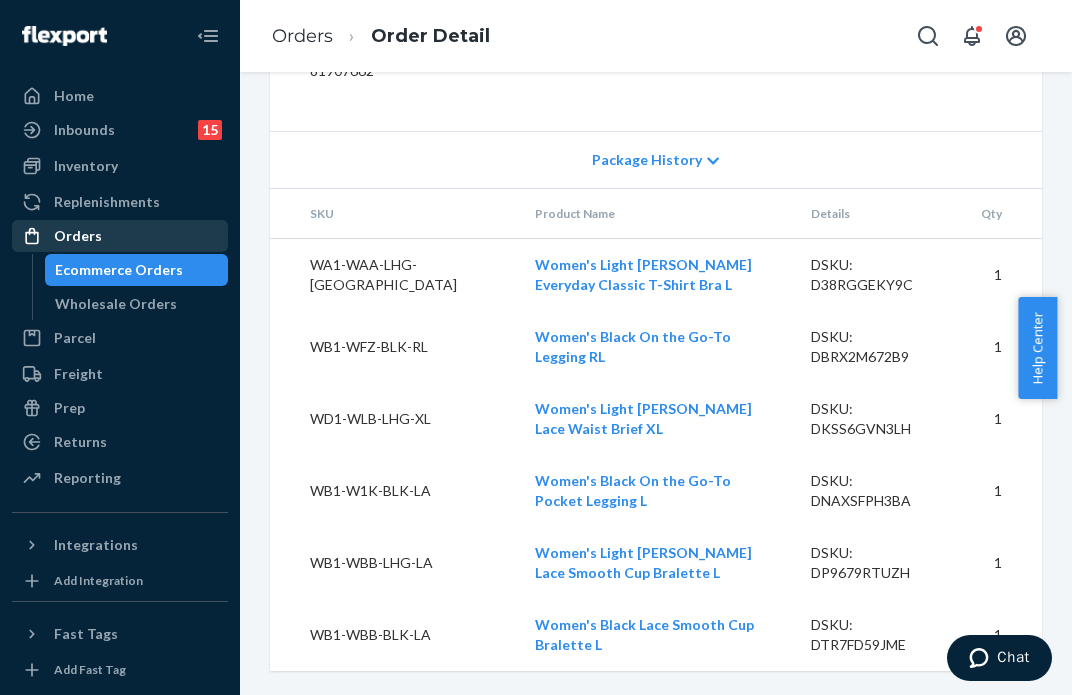 drag, startPoint x: 154, startPoint y: 235, endPoint x: 168, endPoint y: 233, distance: 14.142136 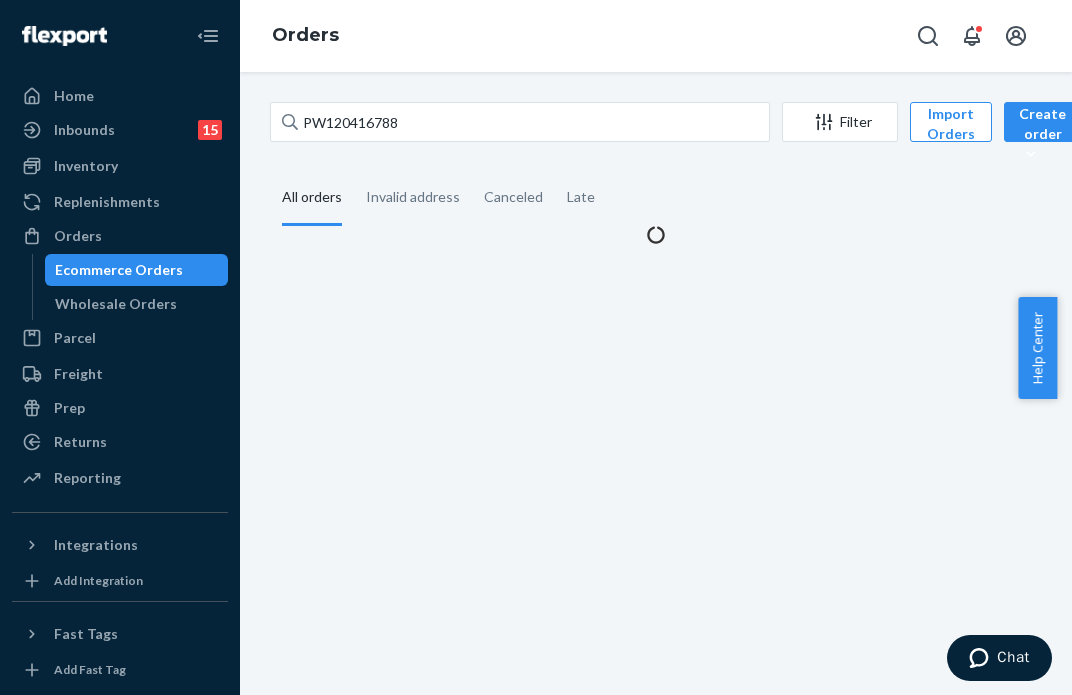 scroll, scrollTop: 0, scrollLeft: 0, axis: both 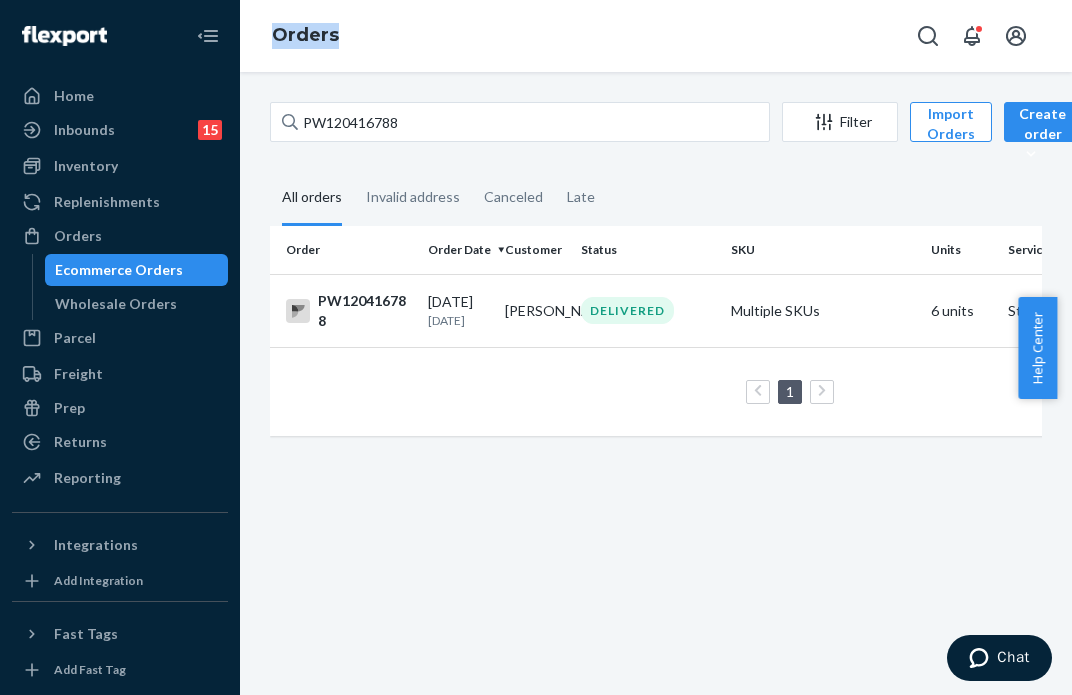 drag, startPoint x: 231, startPoint y: 116, endPoint x: 220, endPoint y: 116, distance: 11 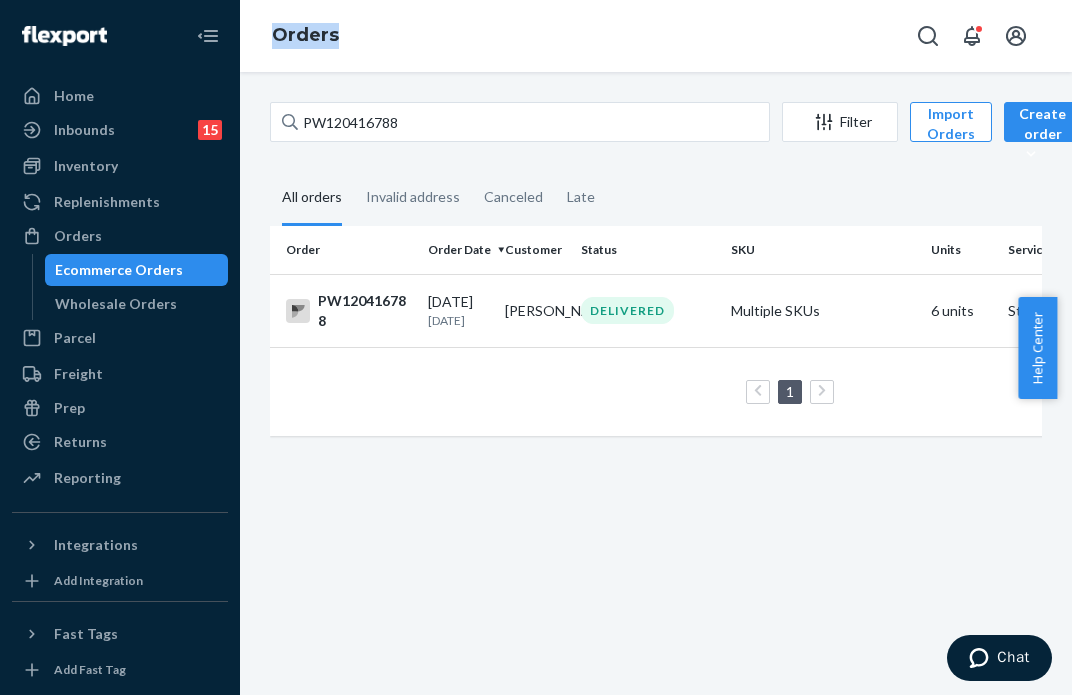 click on "Home Inbounds 15 Shipping Plans Problems 15 Inventory Products Branded Packaging Replenishments Orders Ecommerce Orders Wholesale Orders Parcel Parcel orders Integrations Freight Prep Returns All Returns Settings Packages Reporting Reports Analytics Integrations Add Integration Fast Tags Add Fast Tag Settings Talk to Support Help Center Give Feedback Orders PW120416788 Filter Import Orders Create order Ecommerce order Removal order All orders Invalid address Canceled Late Order Order Date Customer Status SKU Units Service Fee PW120416788 [DATE] [DATE] [PERSON_NAME] DELIVERED Multiple SKUs 6 units Standard Loading.... 1 25 results per page" at bounding box center [536, 347] 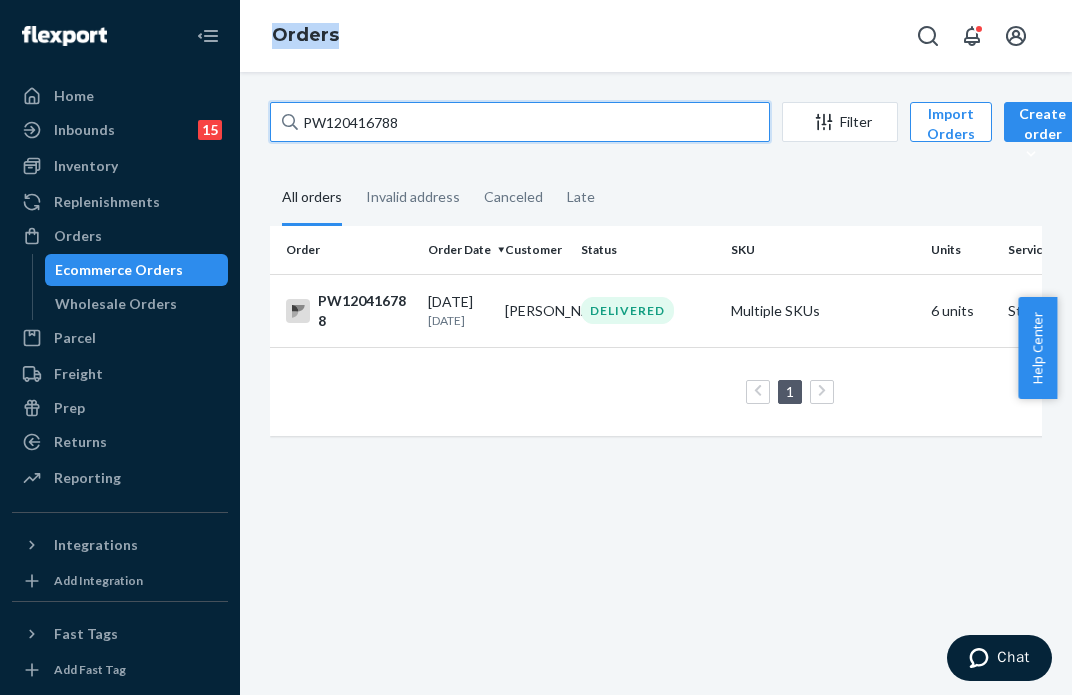 drag, startPoint x: 220, startPoint y: 116, endPoint x: 483, endPoint y: 129, distance: 263.3211 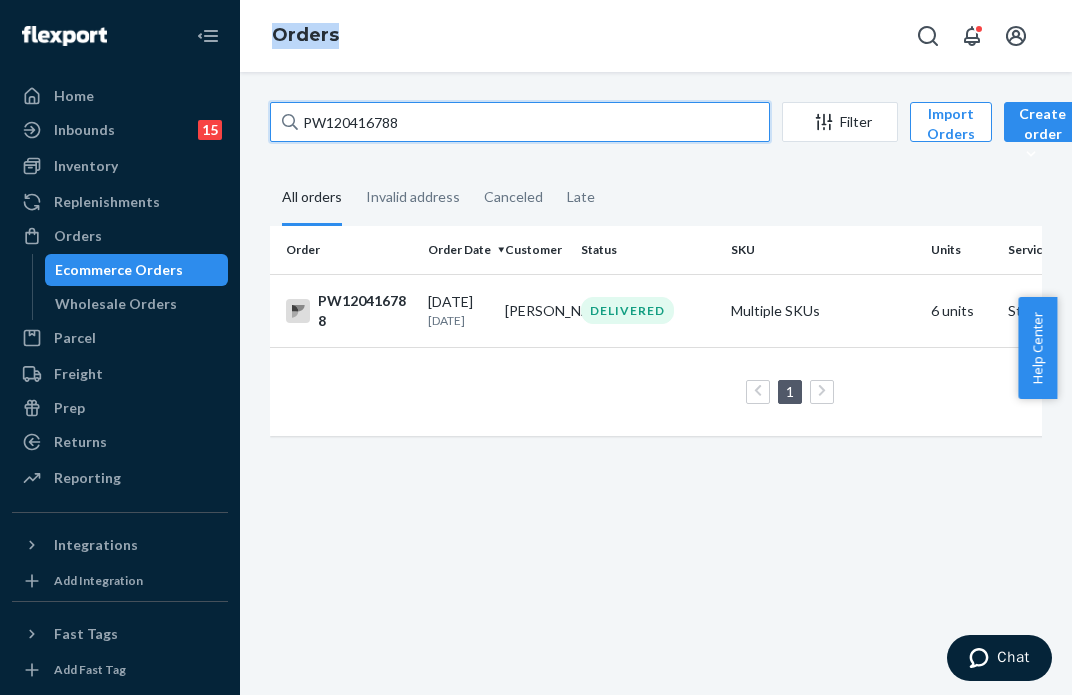click on "PW120416788" at bounding box center [520, 122] 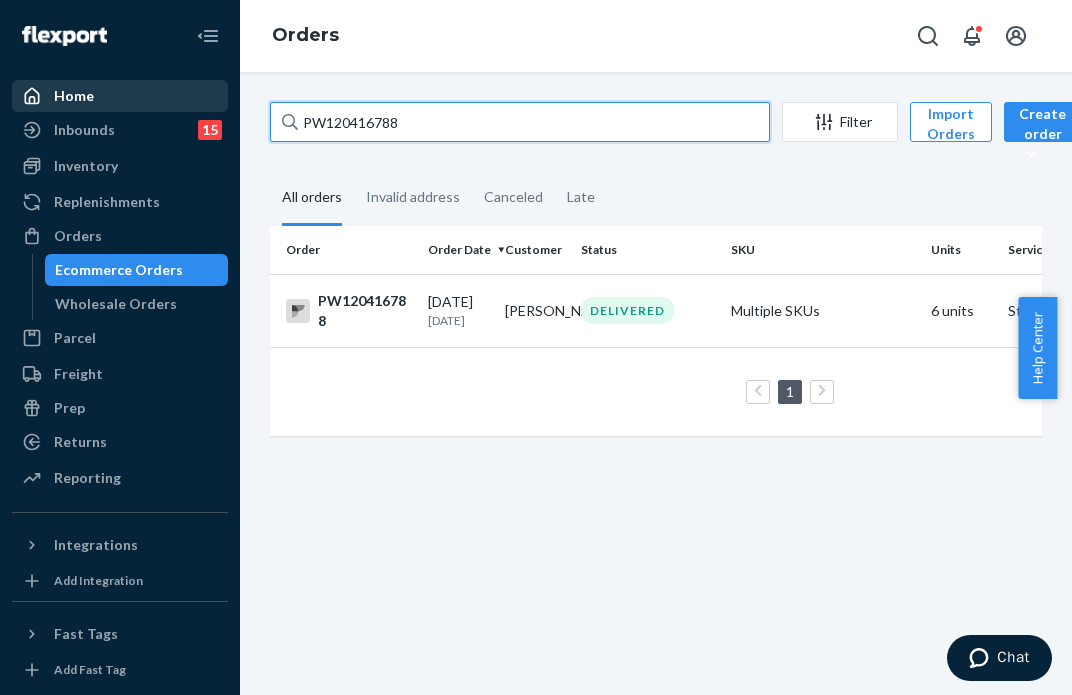 drag, startPoint x: 429, startPoint y: 118, endPoint x: 200, endPoint y: 104, distance: 229.42755 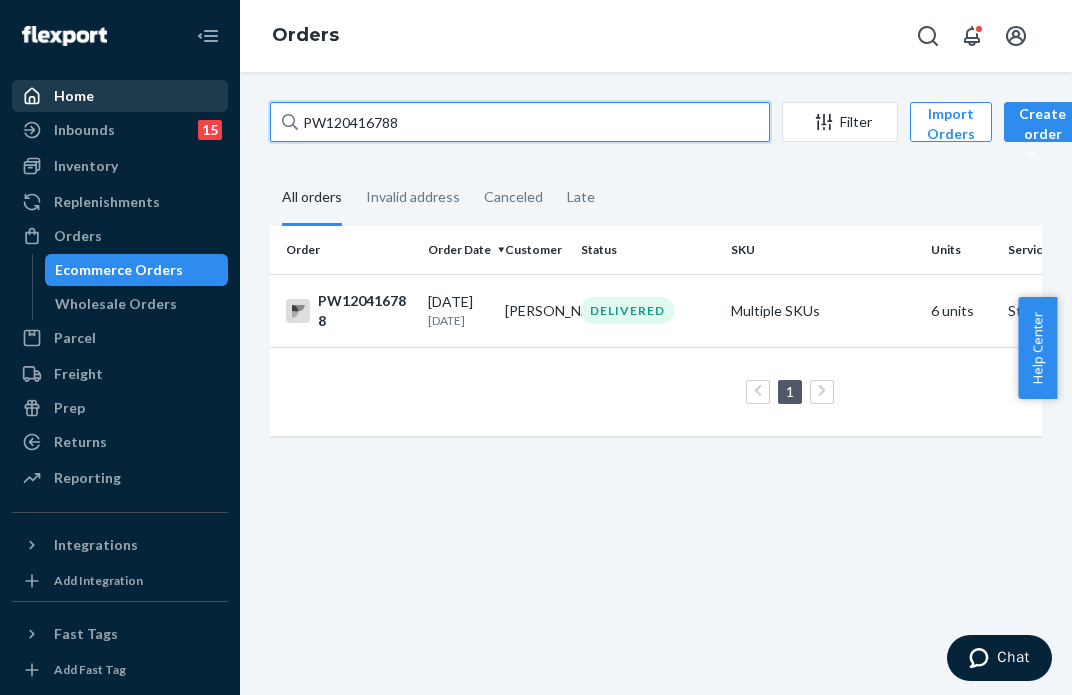 click on "Home Inbounds 15 Shipping Plans Problems 15 Inventory Products Branded Packaging Replenishments Orders Ecommerce Orders Wholesale Orders Parcel Parcel orders Integrations Freight Prep Returns All Returns Settings Packages Reporting Reports Analytics Integrations Add Integration Fast Tags Add Fast Tag Settings Talk to Support Help Center Give Feedback Orders PW120416788 Filter Import Orders Create order Ecommerce order Removal order All orders Invalid address Canceled Late Order Order Date Customer Status SKU Units Service Fee PW120416788 [DATE] [DATE] [PERSON_NAME] DELIVERED Multiple SKUs 6 units Standard $9.66 1 25 results per page" at bounding box center (536, 347) 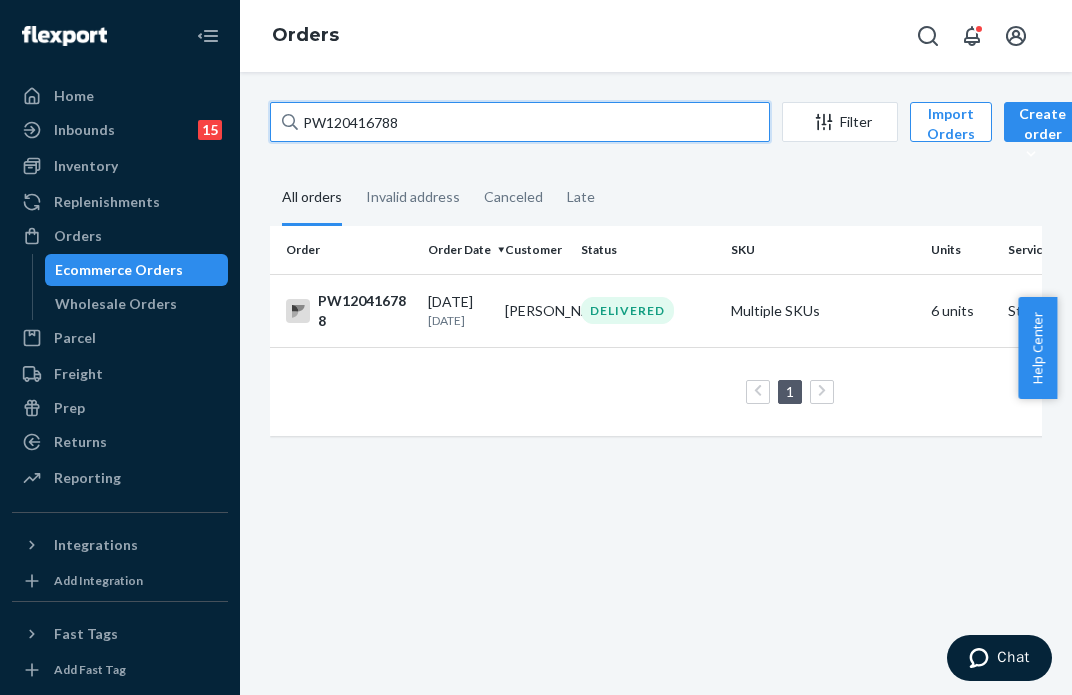 paste on "4457" 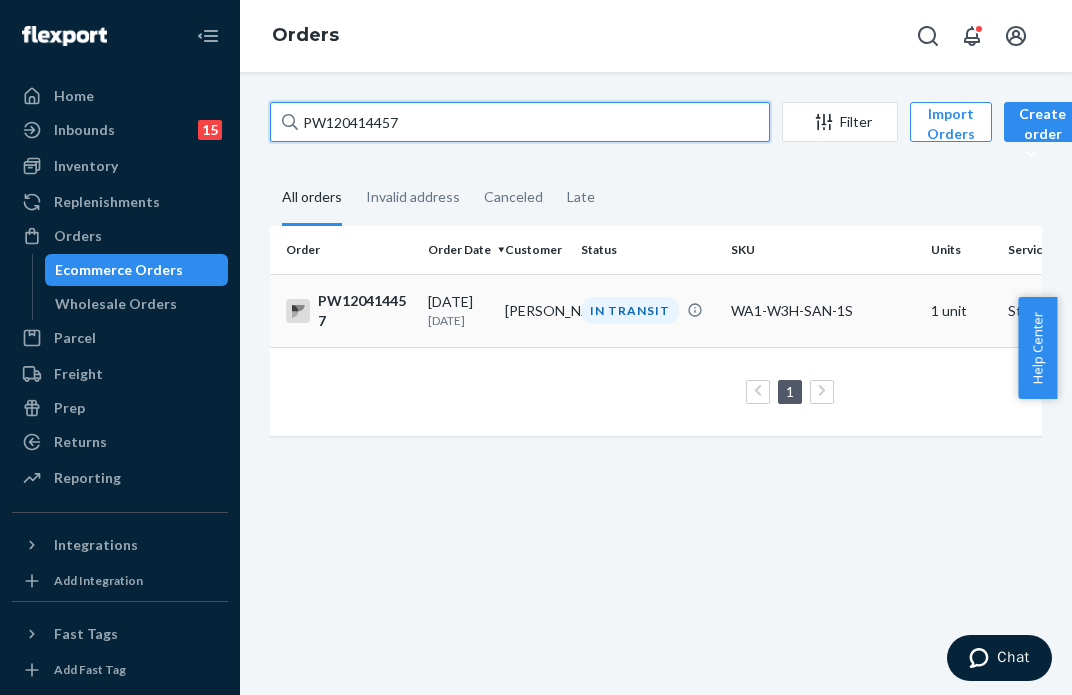 type on "PW120414457" 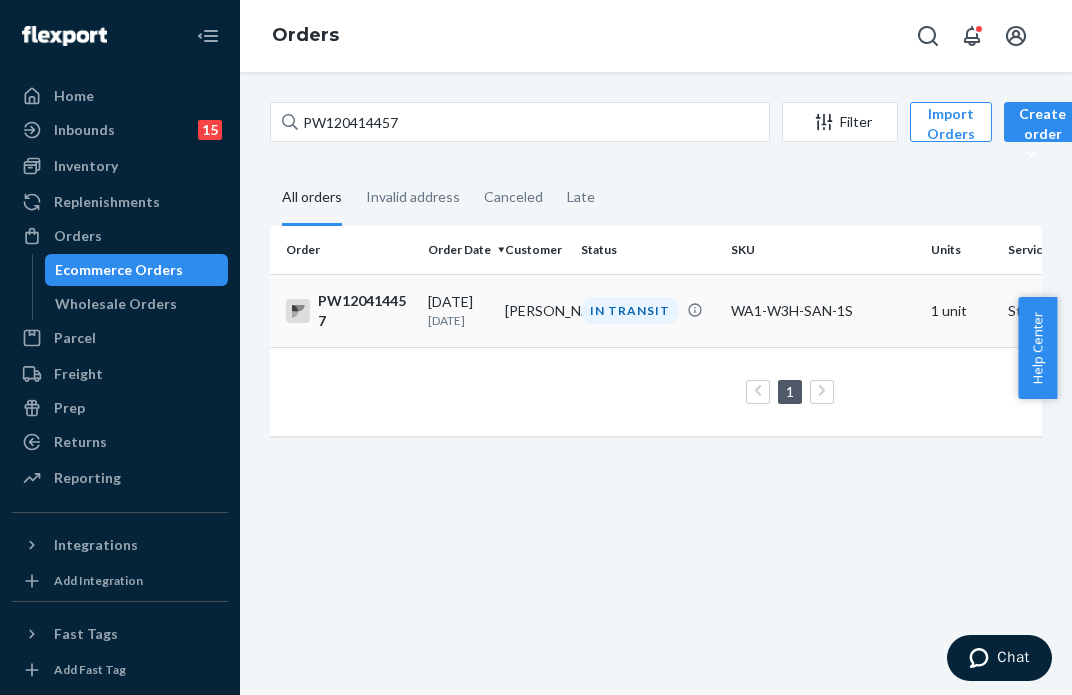 click on "[PERSON_NAME]" at bounding box center [535, 310] 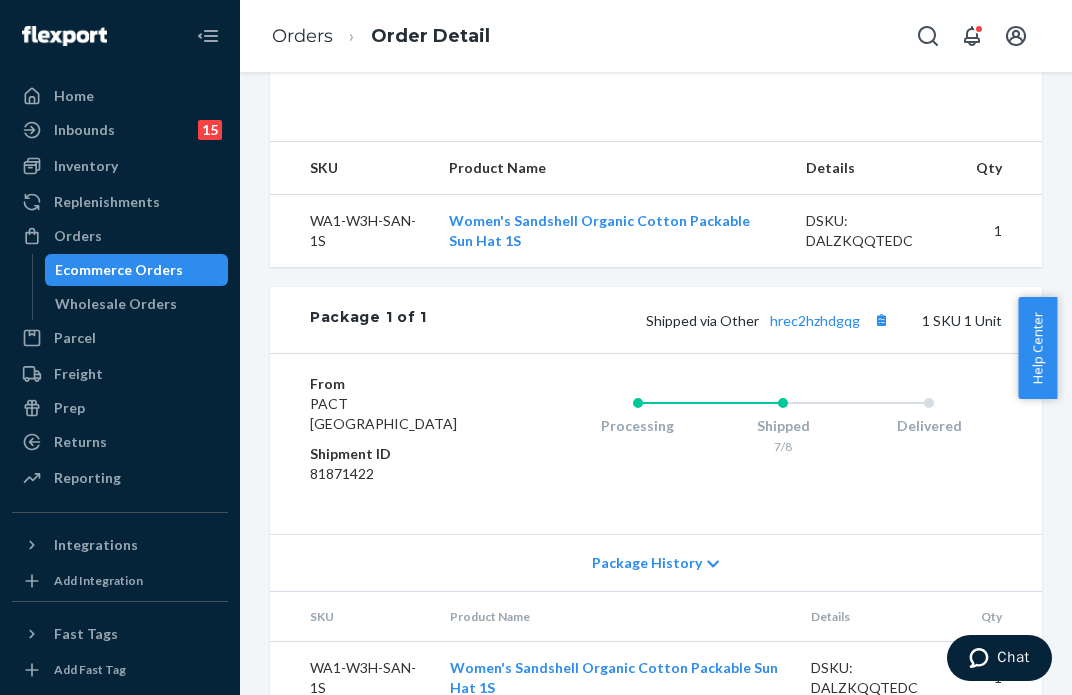 scroll, scrollTop: 703, scrollLeft: 0, axis: vertical 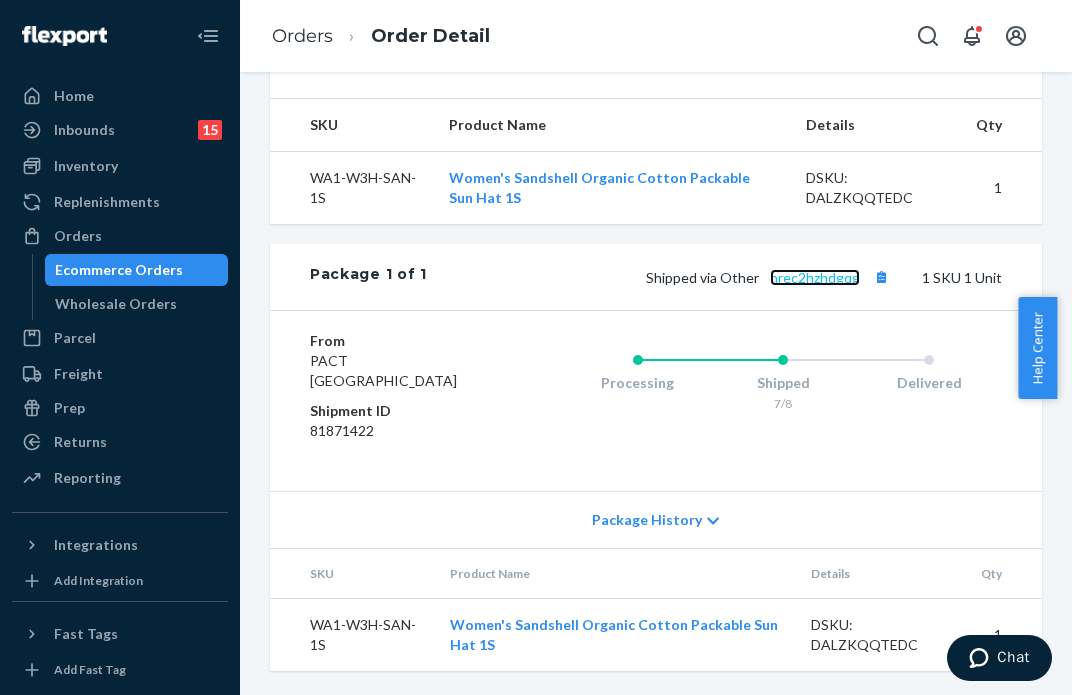 click on "hrec2hzhdgqg" at bounding box center (815, 277) 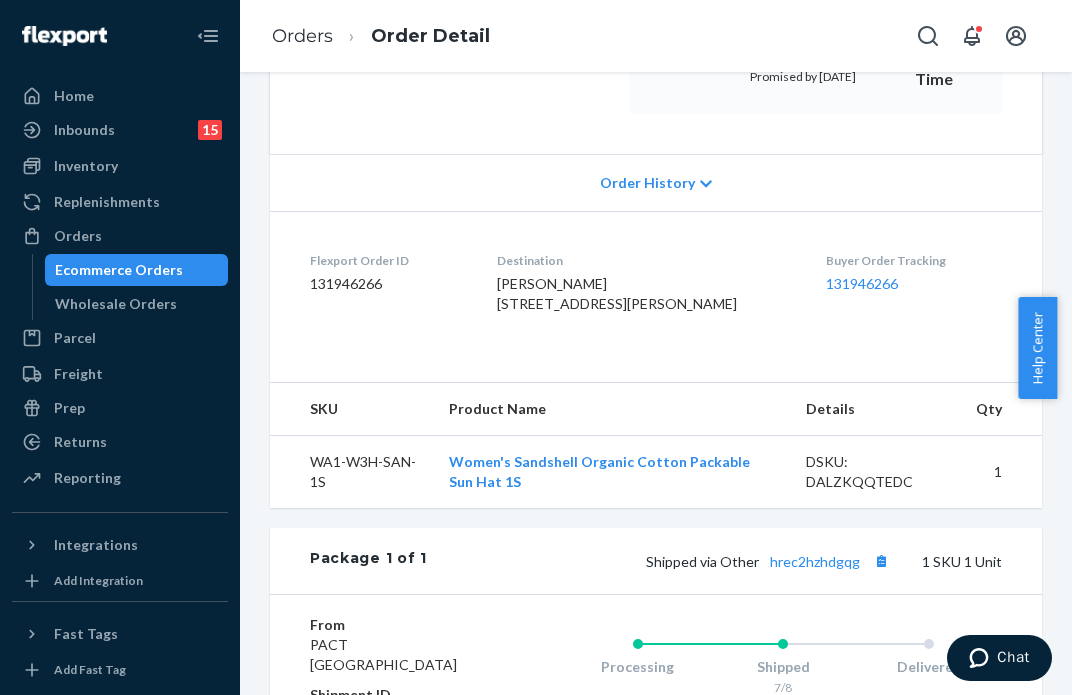 scroll, scrollTop: 703, scrollLeft: 0, axis: vertical 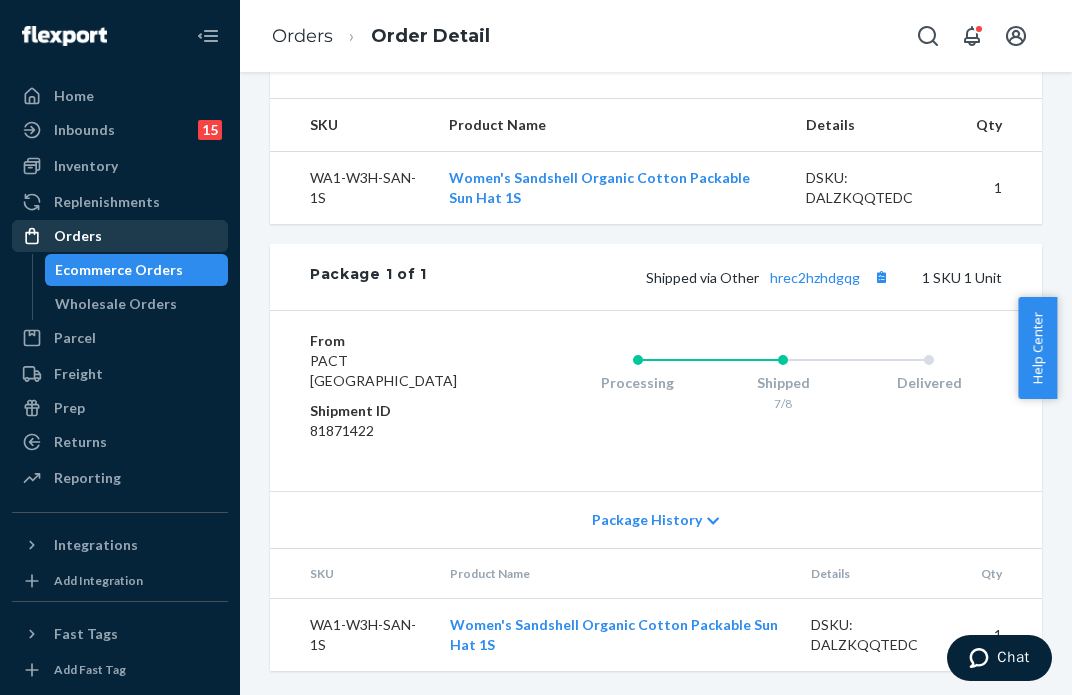 click on "Orders" at bounding box center (120, 236) 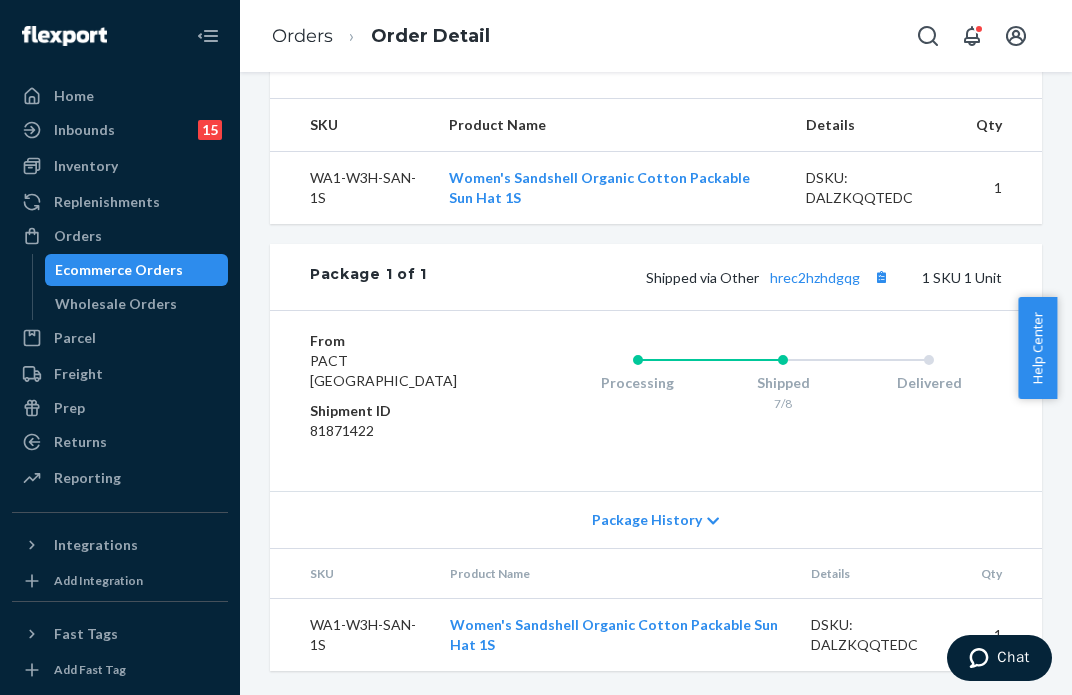 scroll, scrollTop: 0, scrollLeft: 0, axis: both 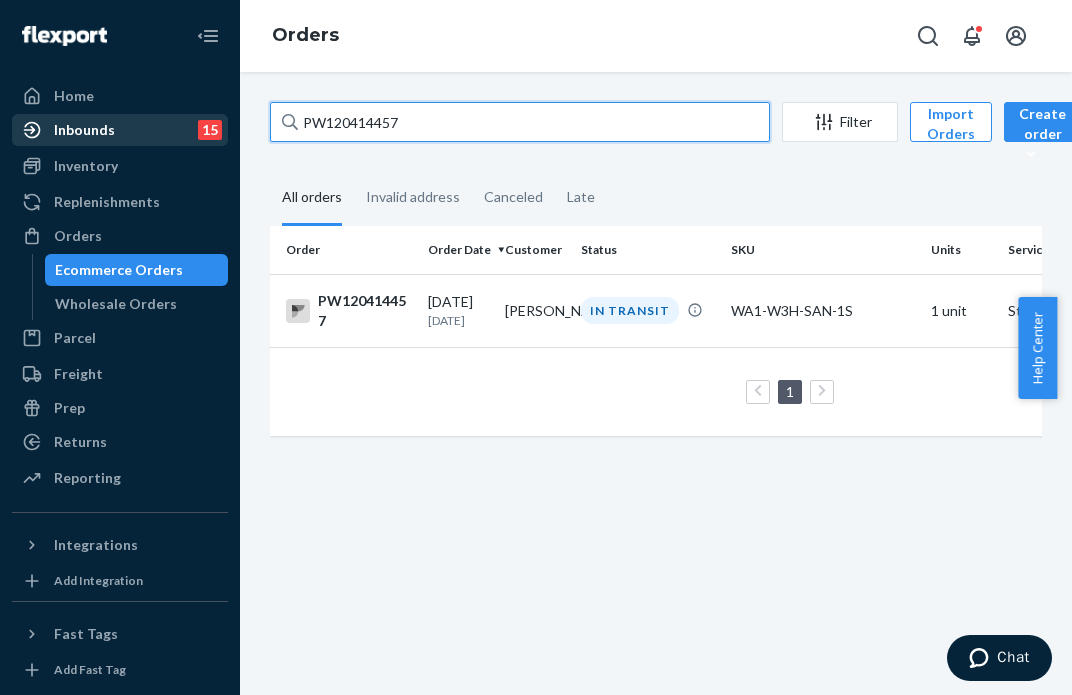 drag, startPoint x: 533, startPoint y: 131, endPoint x: 59, endPoint y: 143, distance: 474.1519 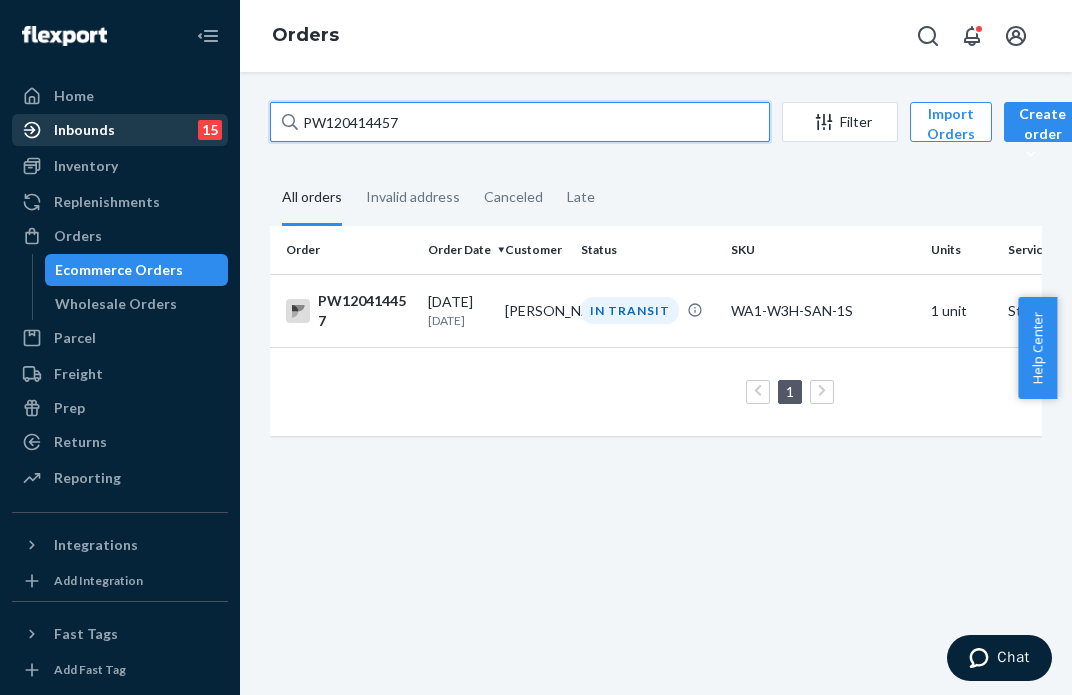 click on "Home Inbounds 15 Shipping Plans Problems 15 Inventory Products Branded Packaging Replenishments Orders Ecommerce Orders Wholesale Orders Parcel Parcel orders Integrations Freight Prep Returns All Returns Settings Packages Reporting Reports Analytics Integrations Add Integration Fast Tags Add Fast Tag Settings Talk to Support Help Center Give Feedback Orders PW120414457 Filter Import Orders Create order Ecommerce order Removal order All orders Invalid address Canceled Late Order Order Date Customer Status SKU Units Service Fee PW120414457 [DATE] [DATE] [PERSON_NAME] IN TRANSIT WA1-W3H-SAN-1S 1 unit Standard $9.31 1 25 results per page" at bounding box center [536, 347] 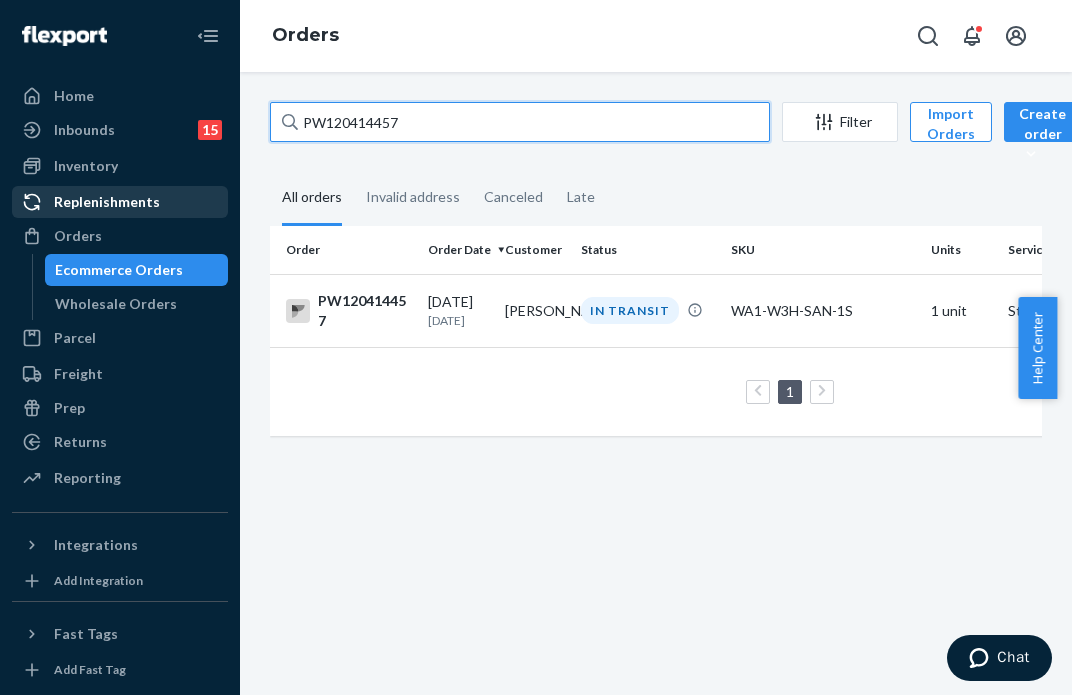paste on "385104" 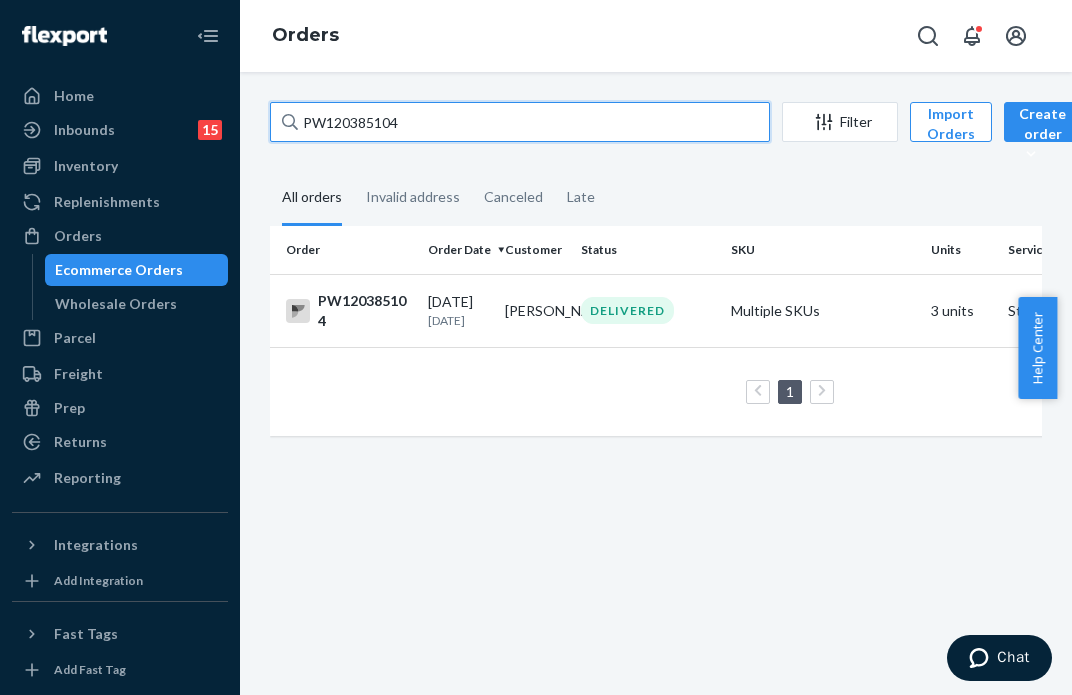 type on "PW120385104" 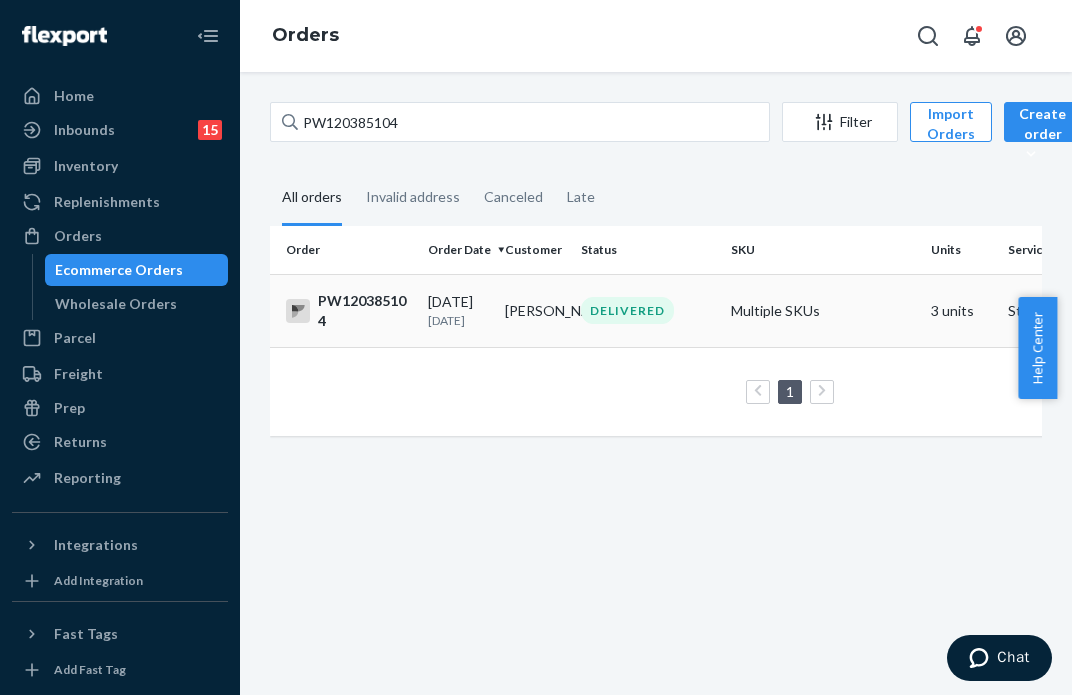 click on "[PERSON_NAME]" at bounding box center (535, 310) 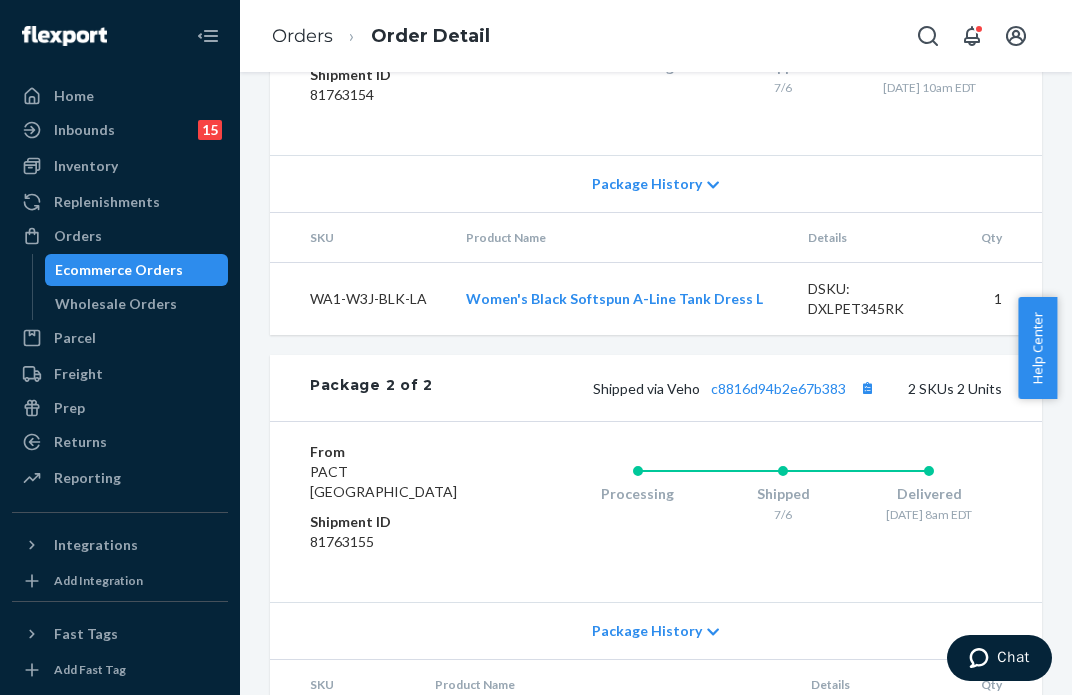 scroll, scrollTop: 1405, scrollLeft: 0, axis: vertical 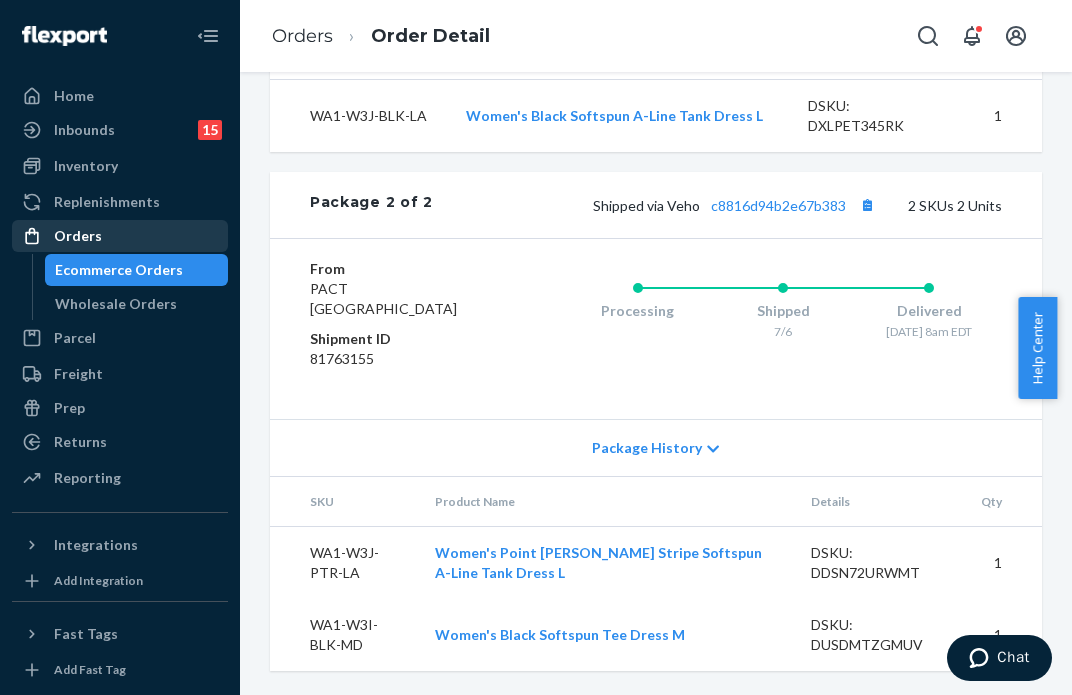 click on "Orders" at bounding box center (120, 236) 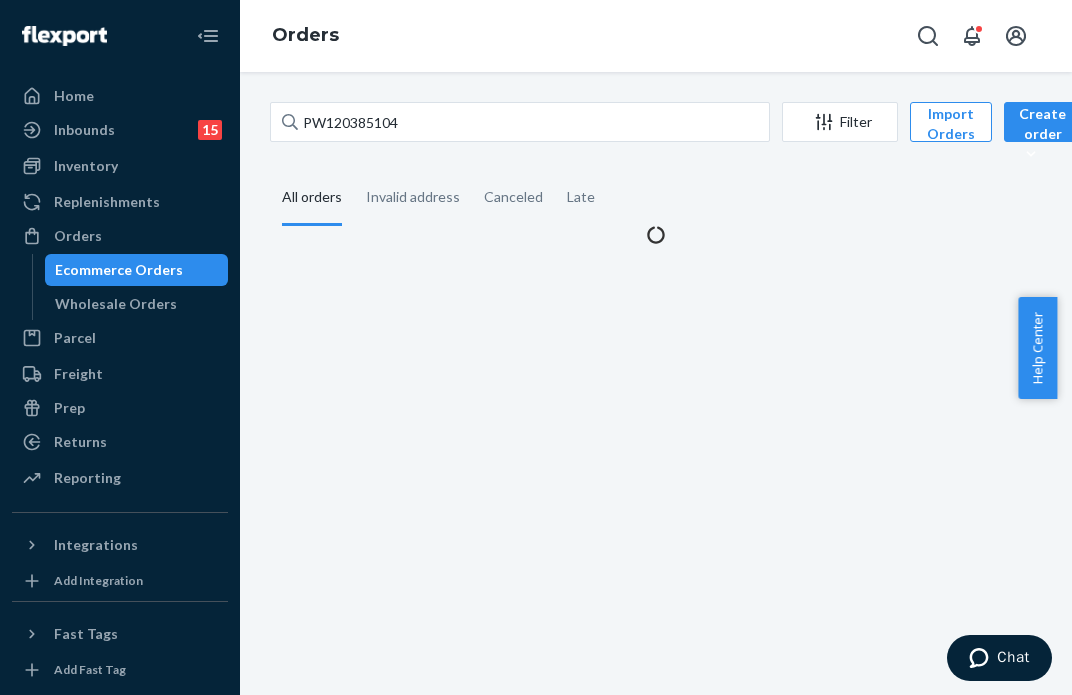 scroll, scrollTop: 0, scrollLeft: 0, axis: both 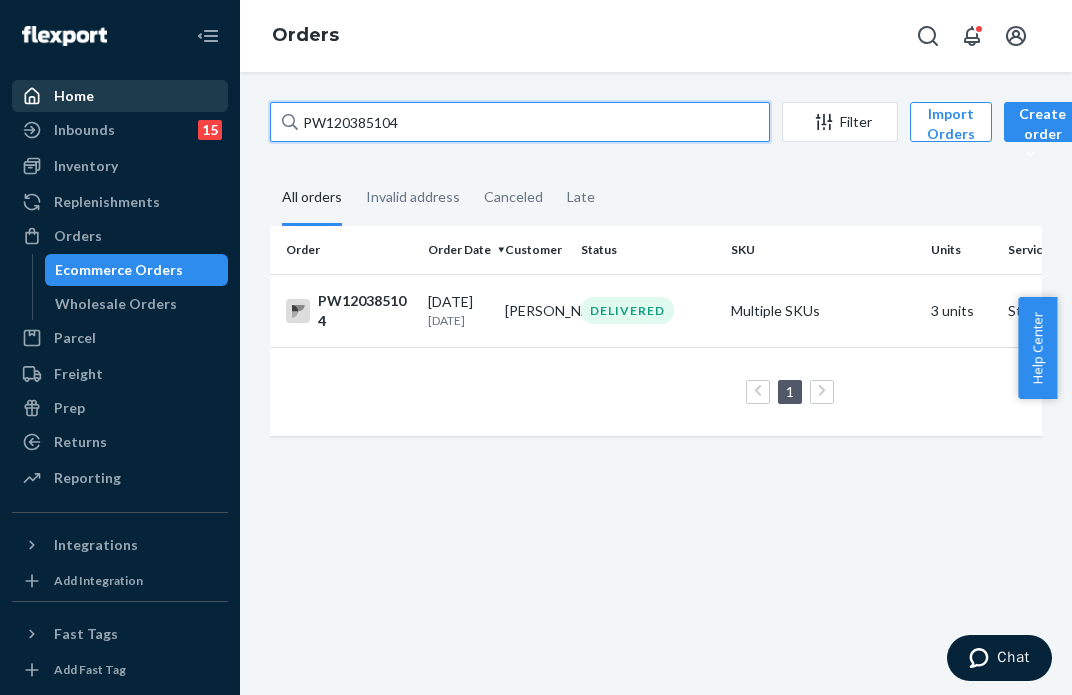 drag, startPoint x: 415, startPoint y: 131, endPoint x: 167, endPoint y: 80, distance: 253.18965 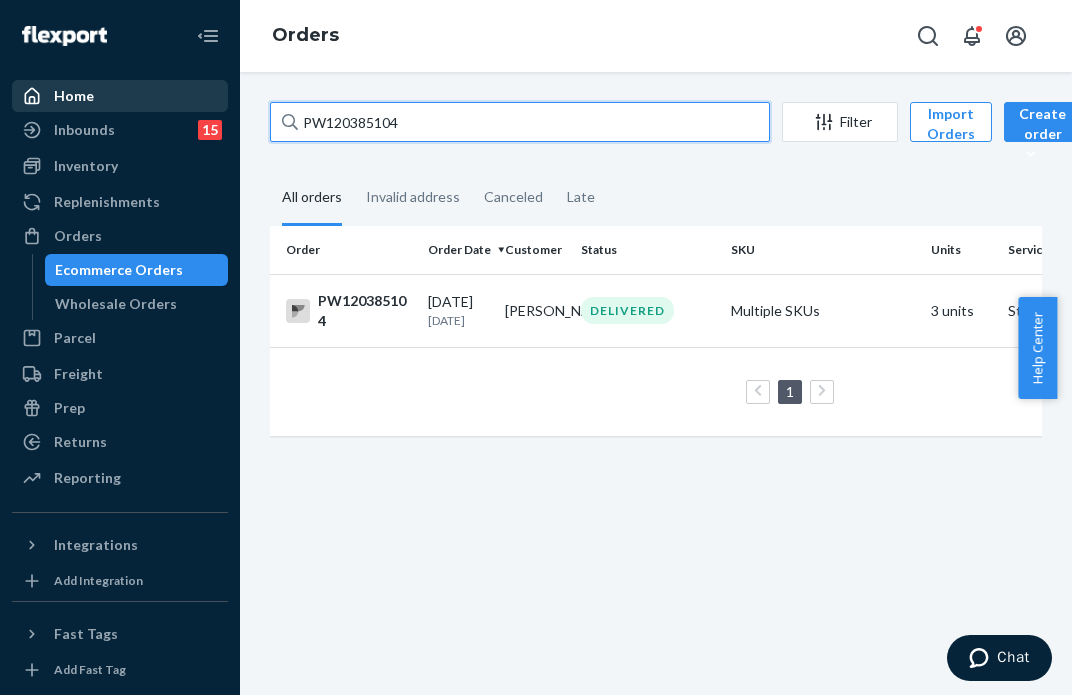 click on "Home Inbounds 15 Shipping Plans Problems 15 Inventory Products Branded Packaging Replenishments Orders Ecommerce Orders Wholesale Orders Parcel Parcel orders Integrations Freight Prep Returns All Returns Settings Packages Reporting Reports Analytics Integrations Add Integration Fast Tags Add Fast Tag Settings Talk to Support Help Center Give Feedback Orders PW120385104 Filter Import Orders Create order Ecommerce order Removal order All orders Invalid address Canceled Late Order Order Date Customer Status SKU Units Service Fee PW120385104 [DATE] [DATE] [PERSON_NAME] DELIVERED Multiple SKUs 3 units Standard $12.98 1 25 results per page" at bounding box center [536, 347] 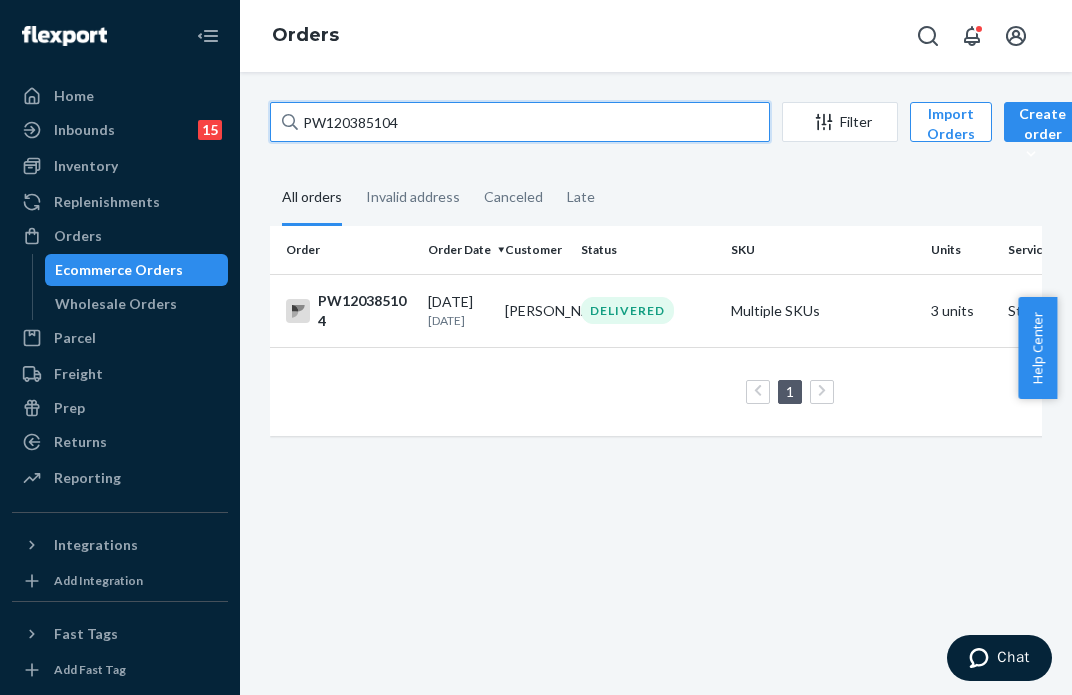 paste on "420296" 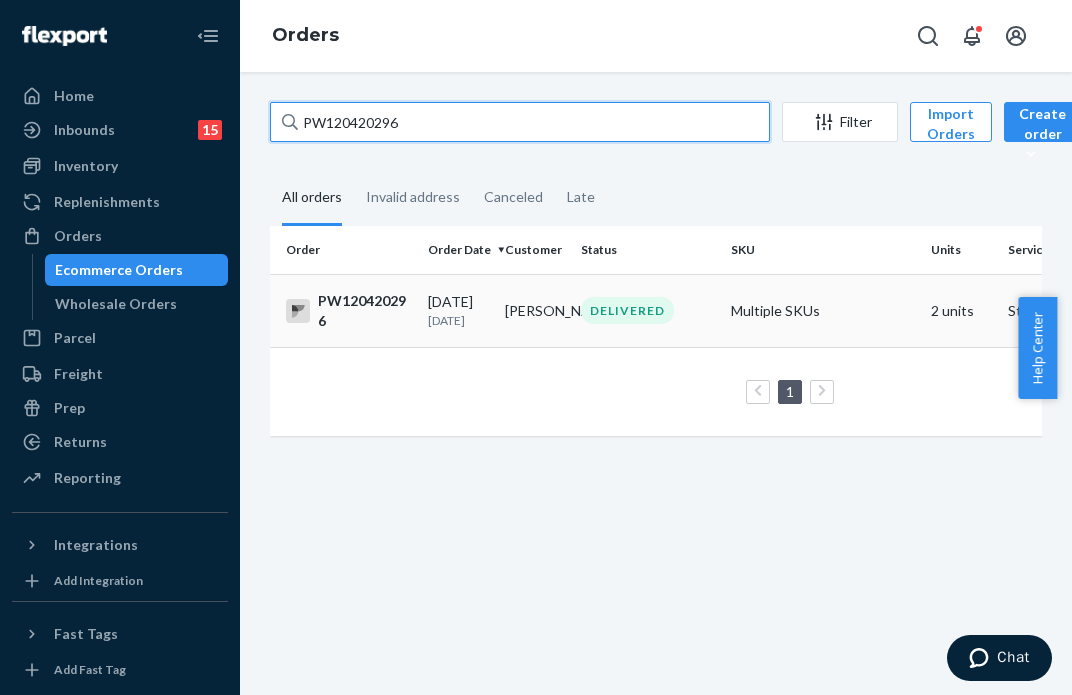 type on "PW120420296" 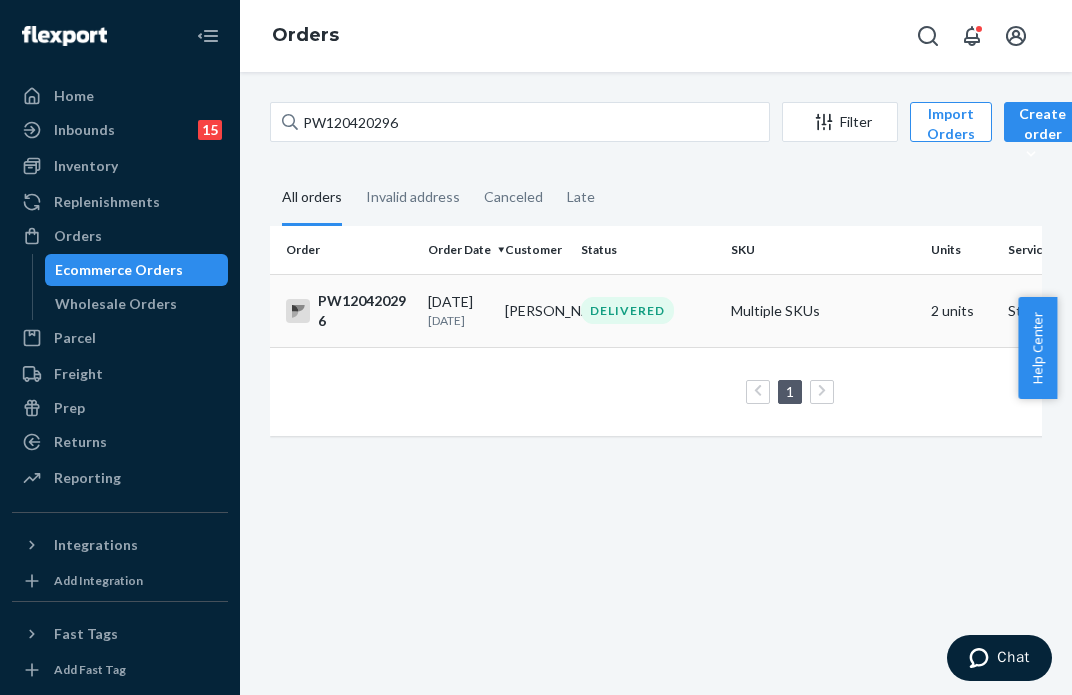 click on "DELIVERED" at bounding box center [627, 310] 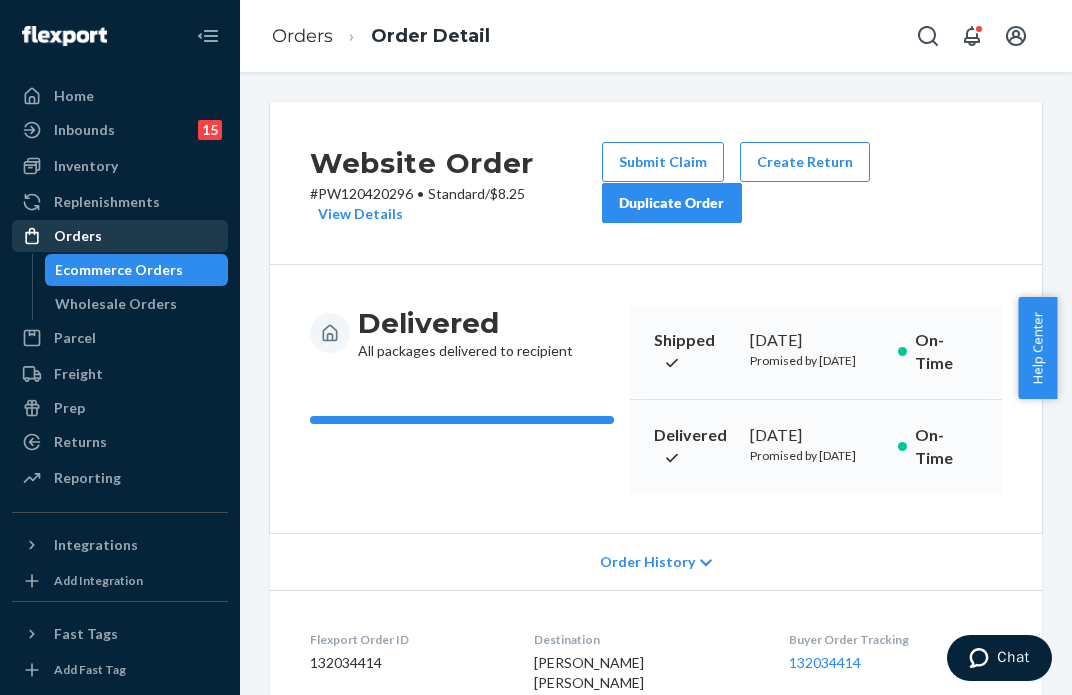 click on "Orders" at bounding box center (120, 236) 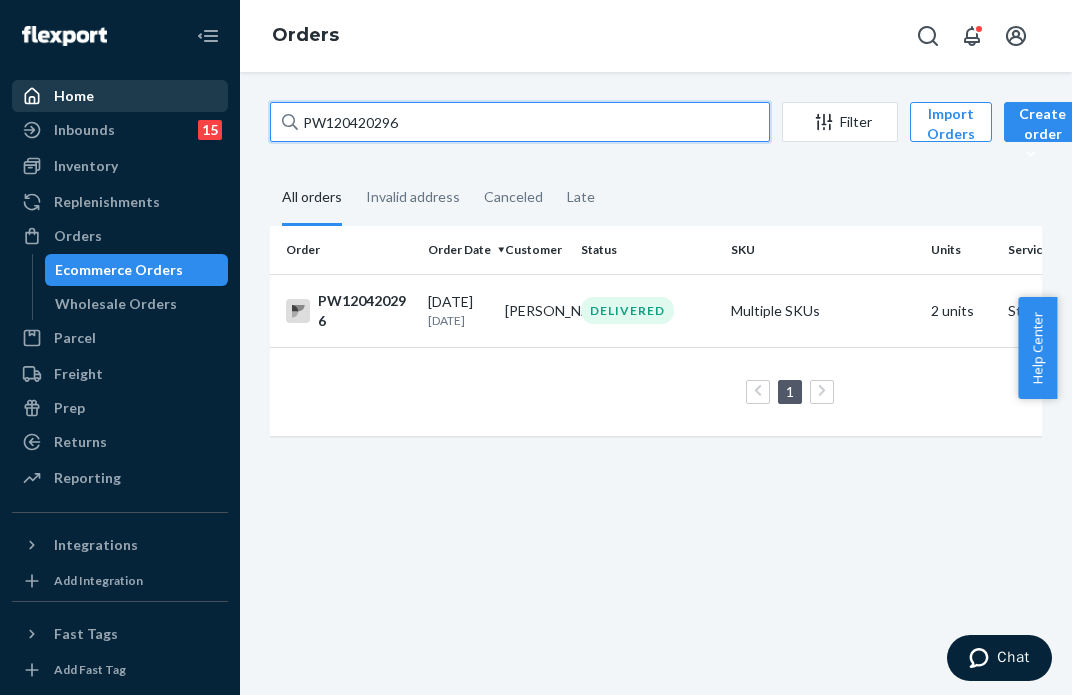 drag, startPoint x: 512, startPoint y: 117, endPoint x: 58, endPoint y: 87, distance: 454.9901 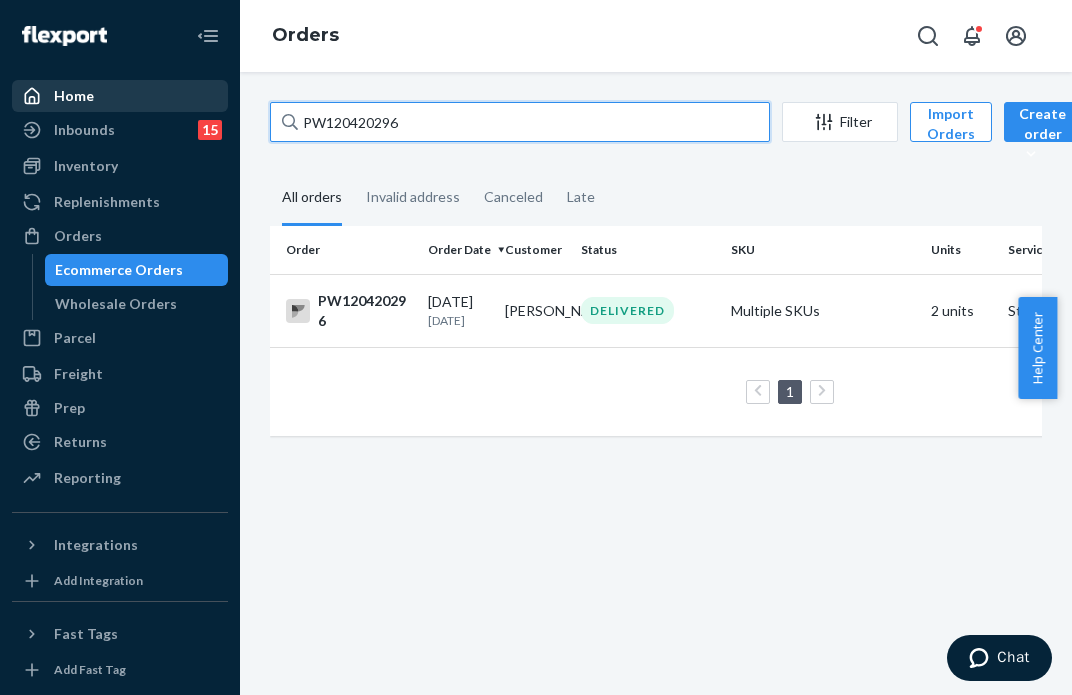 click on "Home Inbounds 15 Shipping Plans Problems 15 Inventory Products Branded Packaging Replenishments Orders Ecommerce Orders Wholesale Orders Parcel Parcel orders Integrations Freight Prep Returns All Returns Settings Packages Reporting Reports Analytics Integrations Add Integration Fast Tags Add Fast Tag Settings Talk to Support Help Center Give Feedback Orders PW120420296 Filter Import Orders Create order Ecommerce order Removal order All orders Invalid address Canceled Late Order Order Date Customer Status SKU Units Service Fee PW120420296 [DATE] [DATE] [PERSON_NAME] DELIVERED Multiple SKUs 2 units Standard Loading.... 1 25 results per page" at bounding box center (536, 347) 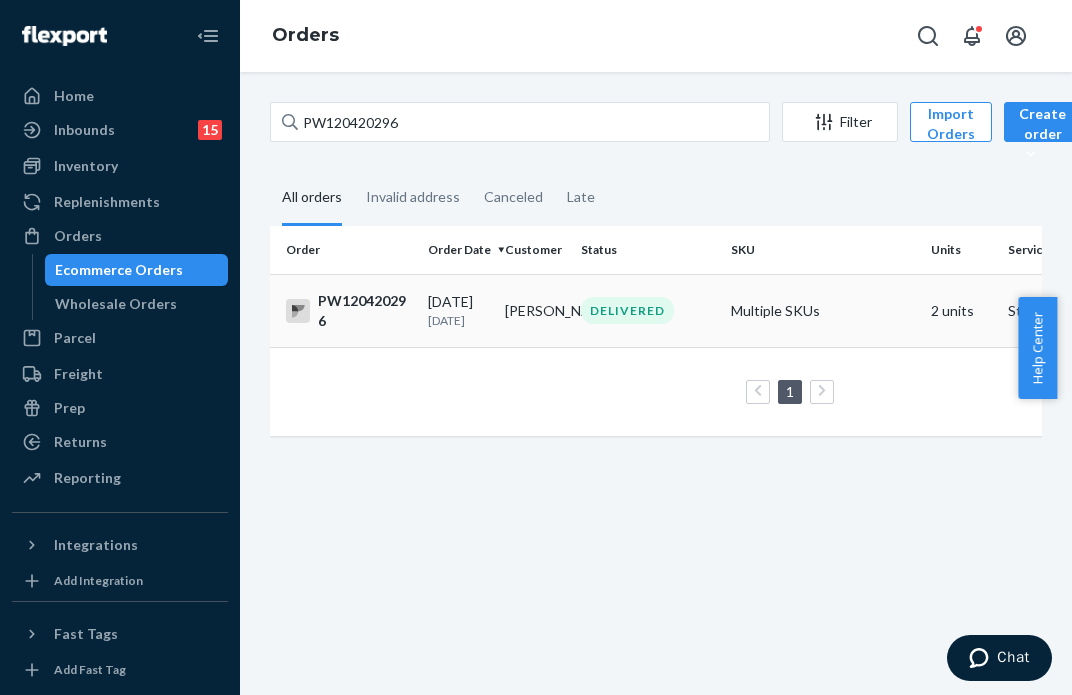 click on "[PERSON_NAME]" at bounding box center [535, 310] 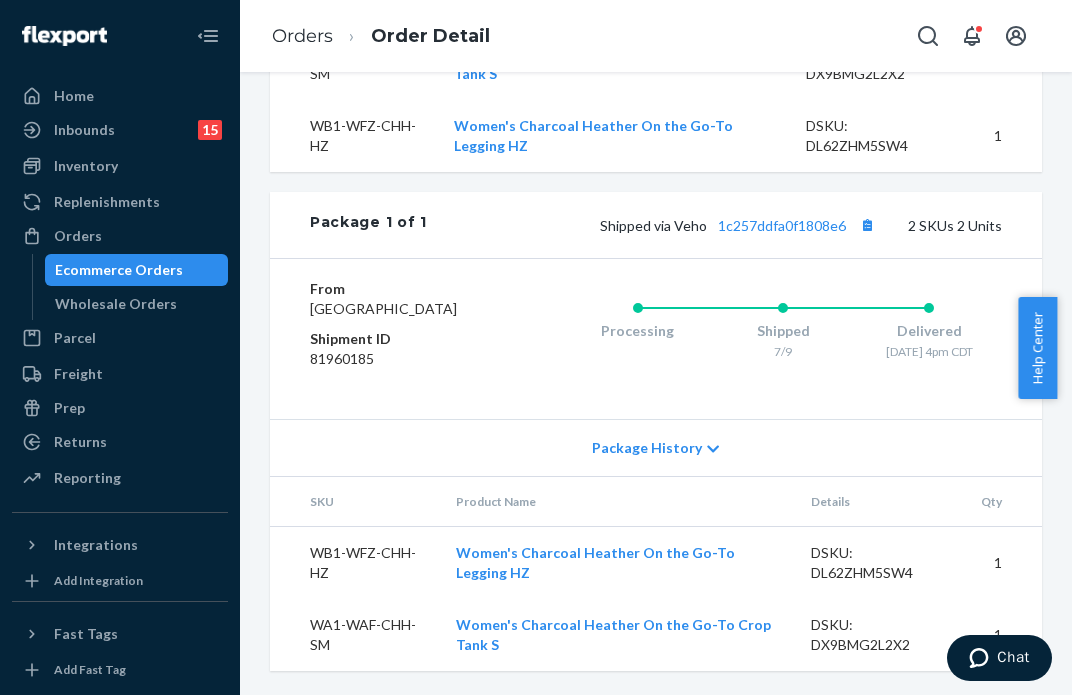 scroll, scrollTop: 887, scrollLeft: 0, axis: vertical 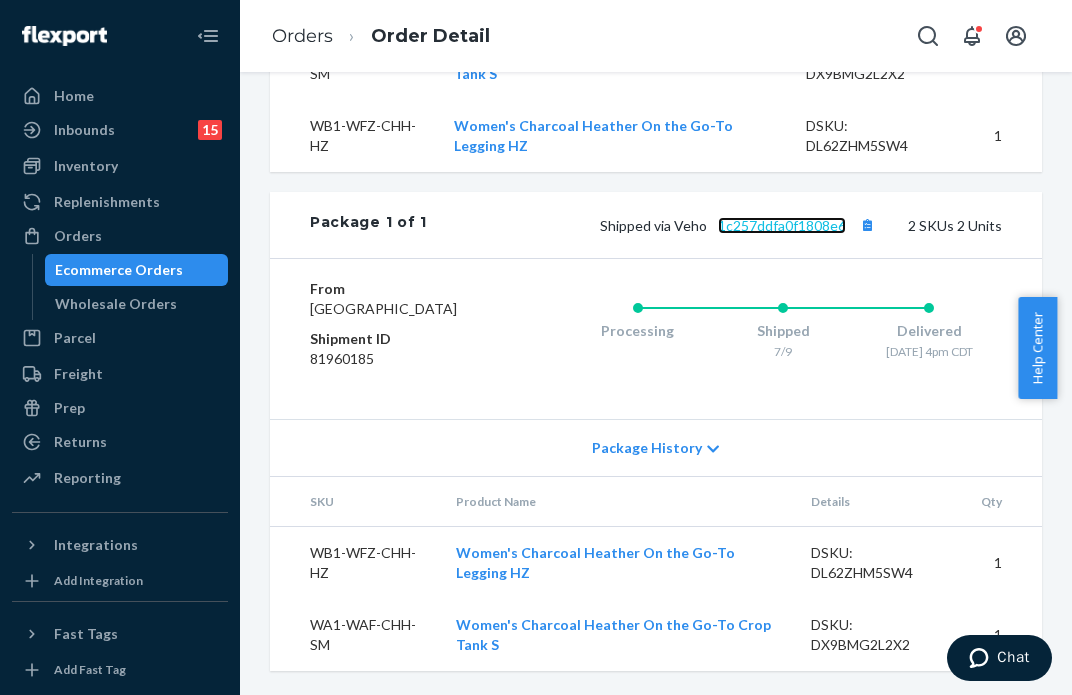 click on "1c257ddfa0f1808e6" at bounding box center [782, 225] 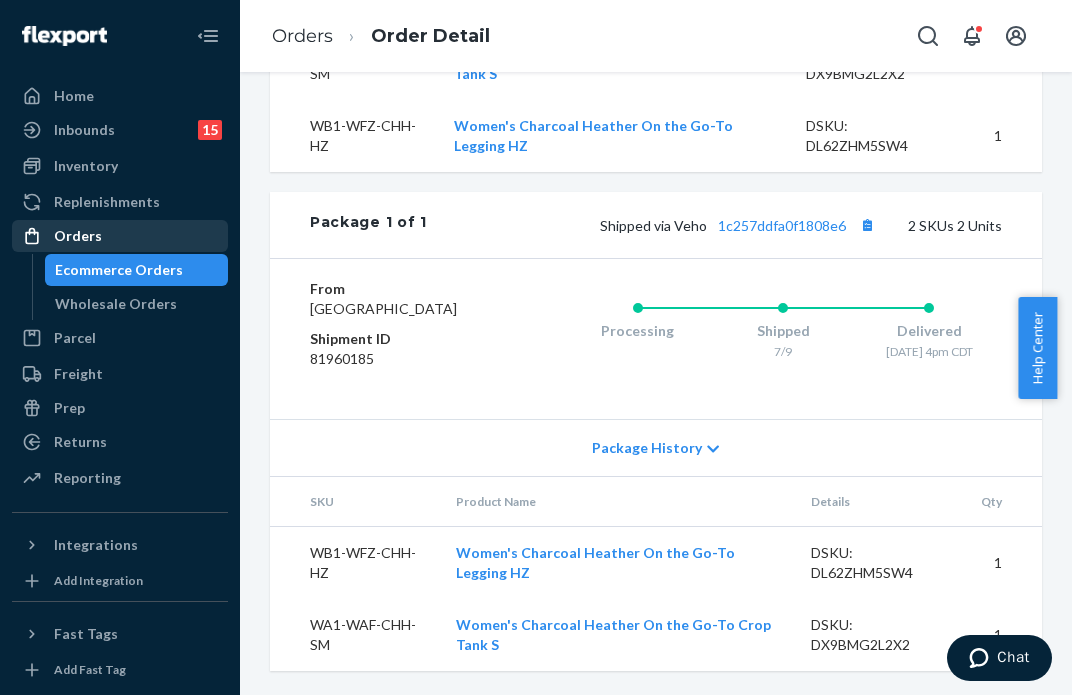 click on "Orders" at bounding box center (120, 236) 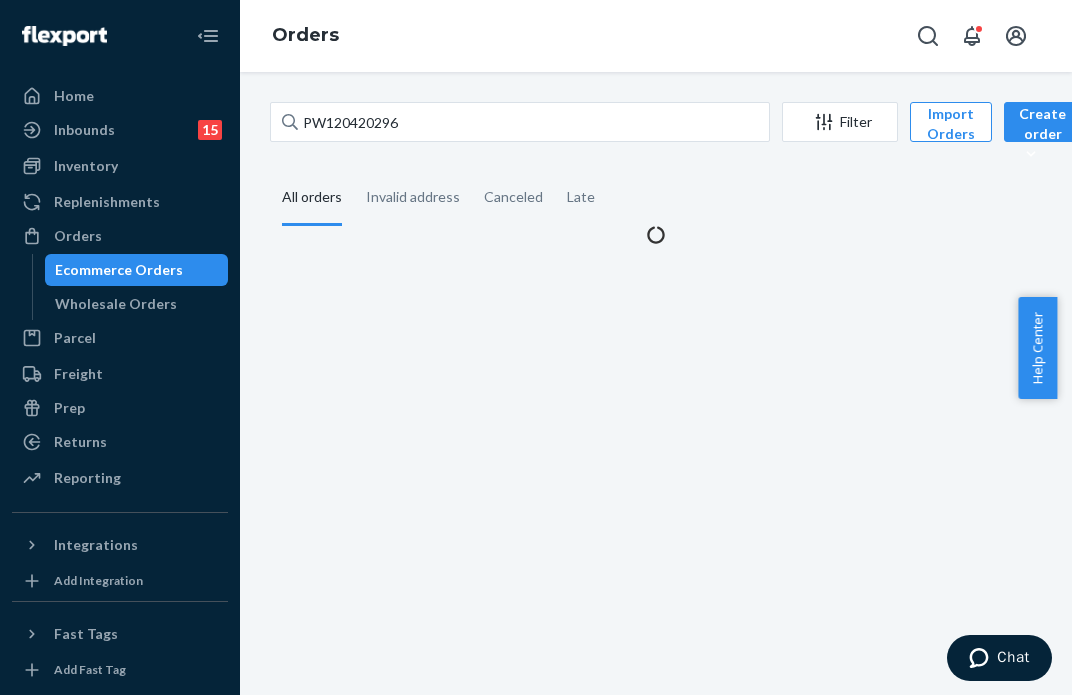 scroll, scrollTop: 0, scrollLeft: 0, axis: both 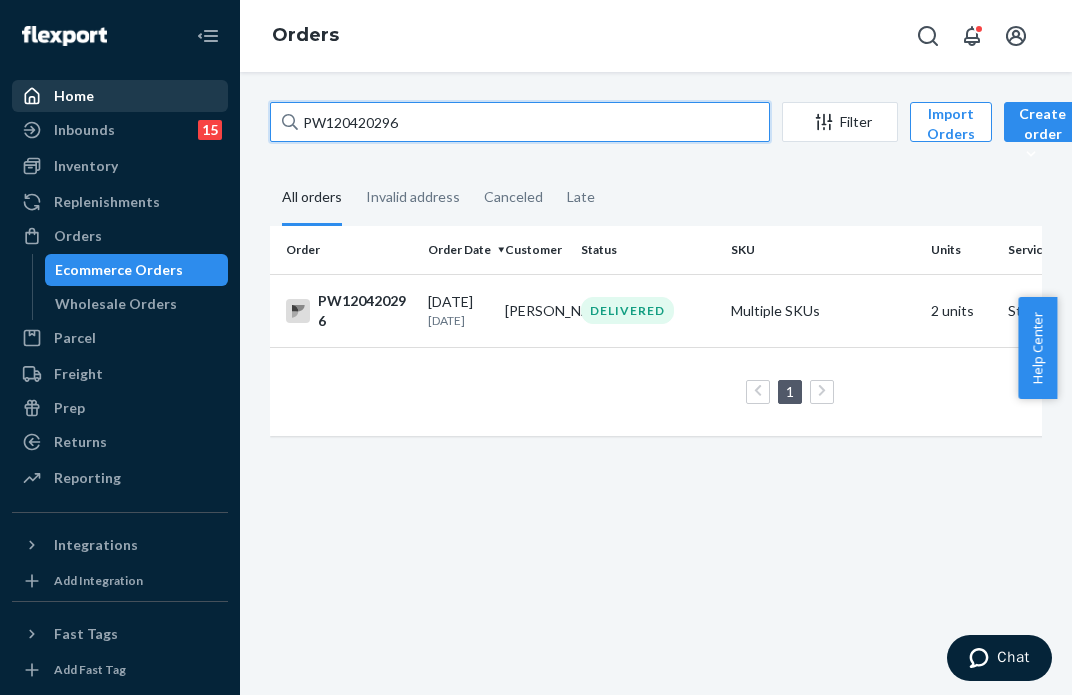 drag, startPoint x: 243, startPoint y: 99, endPoint x: 100, endPoint y: 91, distance: 143.2236 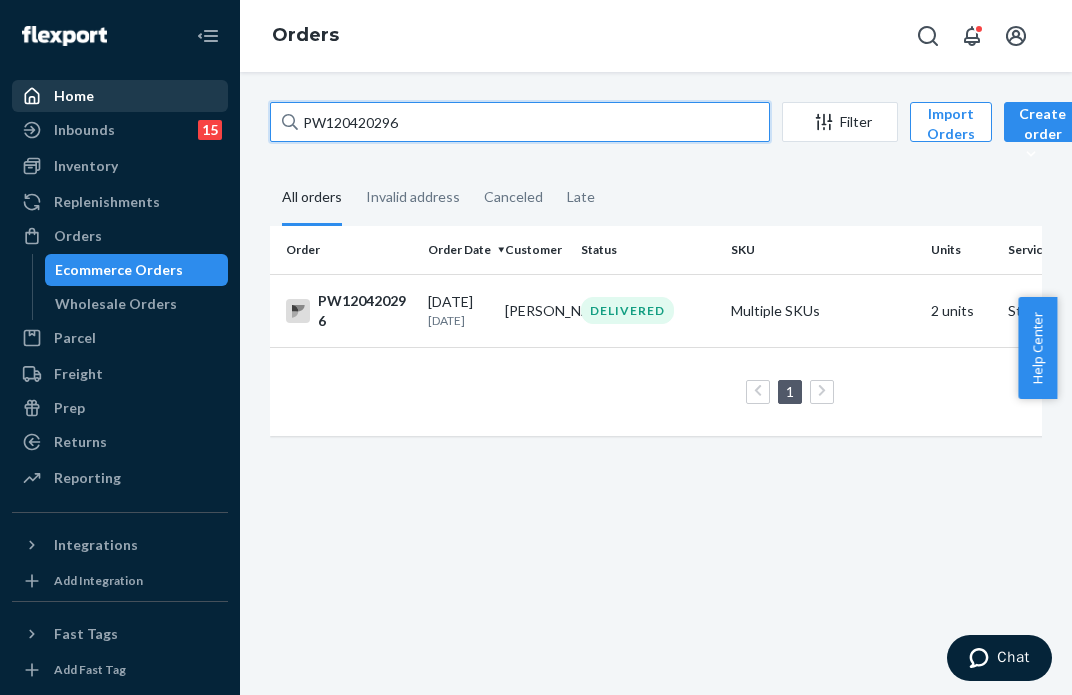 click on "Home Inbounds 15 Shipping Plans Problems 15 Inventory Products Branded Packaging Replenishments Orders Ecommerce Orders Wholesale Orders Parcel Parcel orders Integrations Freight Prep Returns All Returns Settings Packages Reporting Reports Analytics Integrations Add Integration Fast Tags Add Fast Tag Settings Talk to Support Help Center Give Feedback Orders PW120420296 Filter Import Orders Create order Ecommerce order Removal order All orders Invalid address Canceled Late Order Order Date Customer Status SKU Units Service Fee PW120420296 [DATE] [DATE] [PERSON_NAME] DELIVERED Multiple SKUs 2 units Standard $8.25 1 25 results per page" at bounding box center [536, 347] 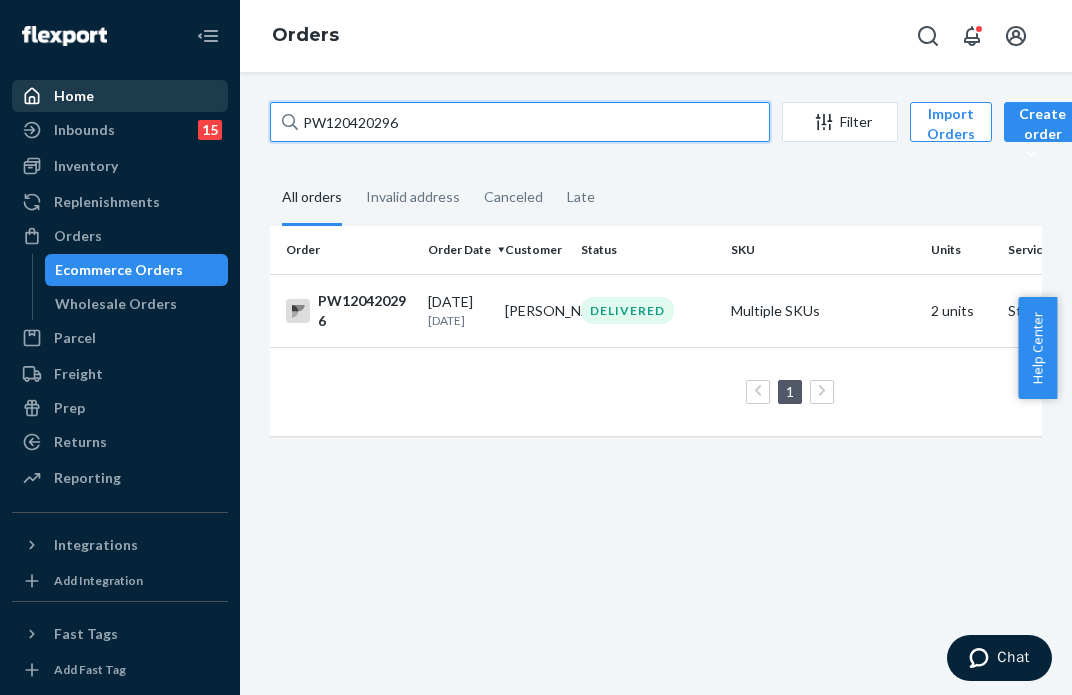 paste on "378964" 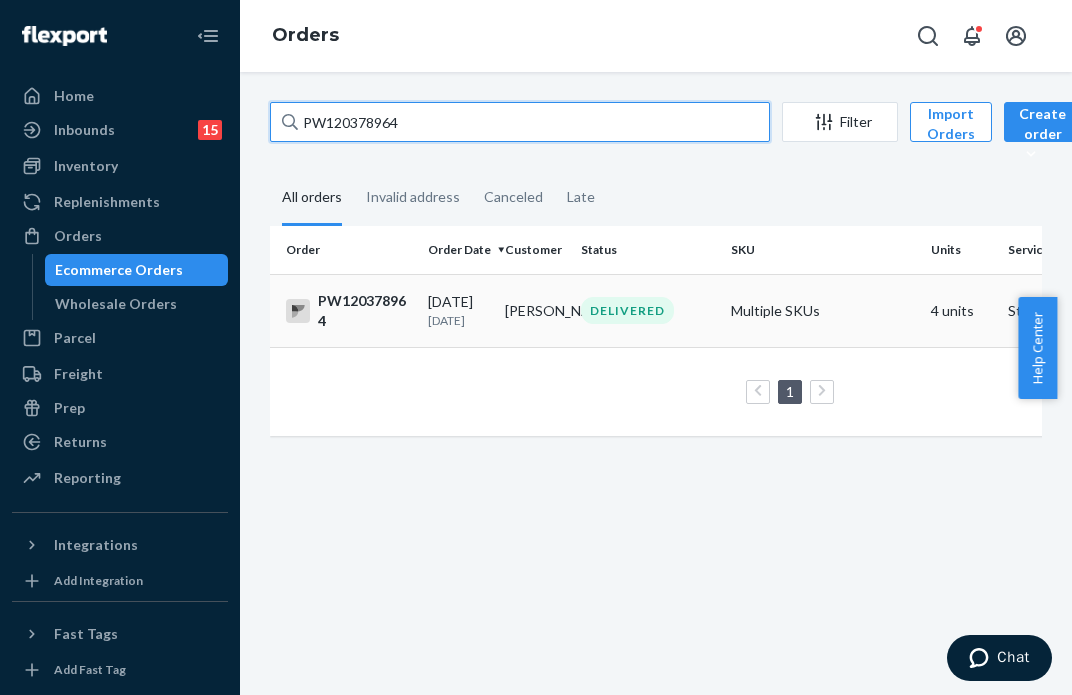 type on "PW120378964" 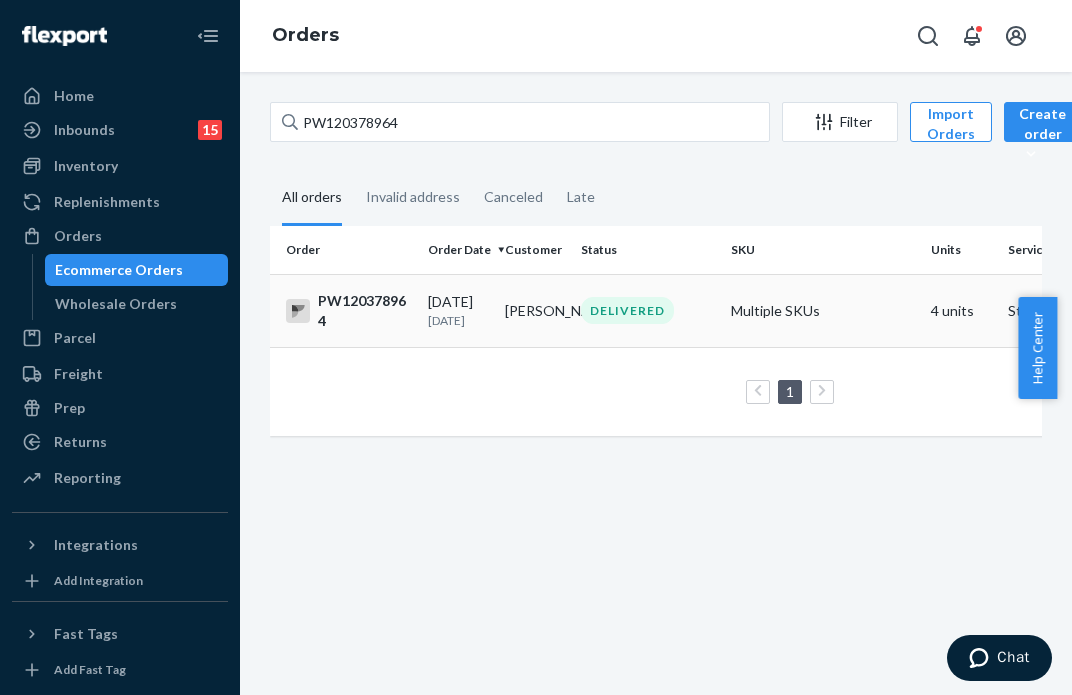 click on "[PERSON_NAME]" at bounding box center [535, 310] 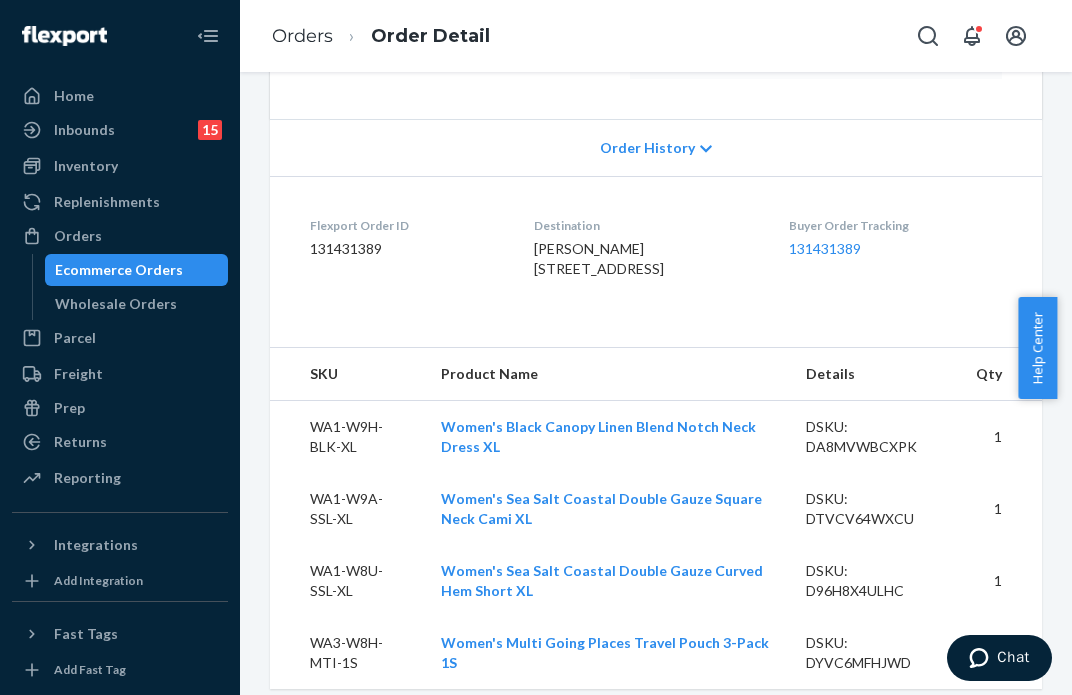 scroll, scrollTop: 69, scrollLeft: 0, axis: vertical 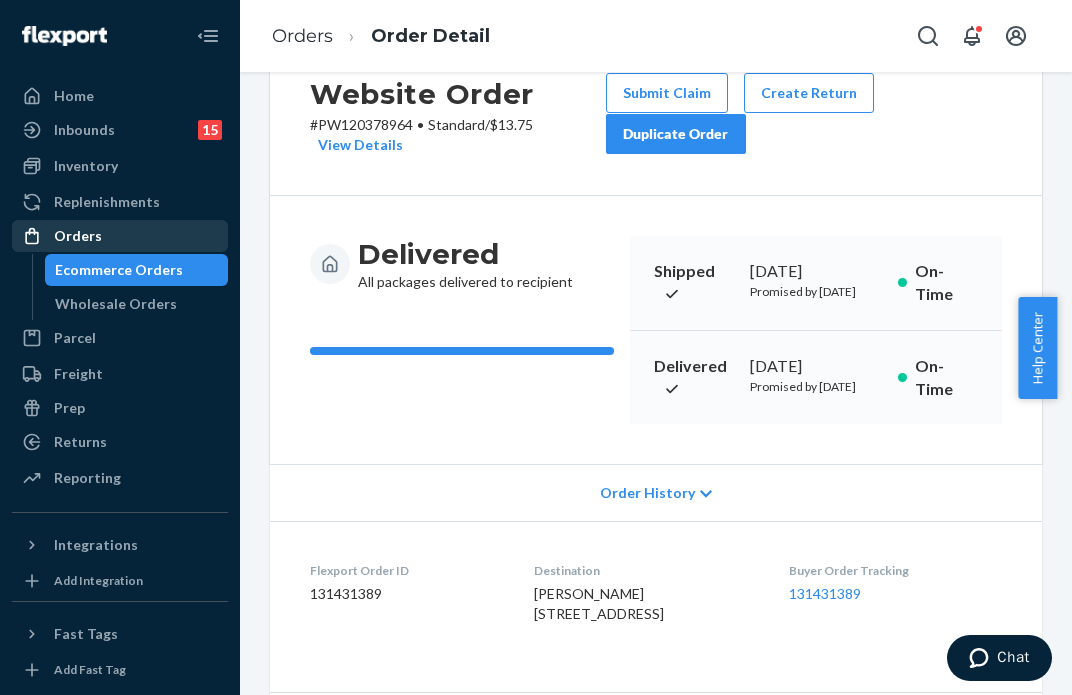 click on "Orders" at bounding box center [120, 236] 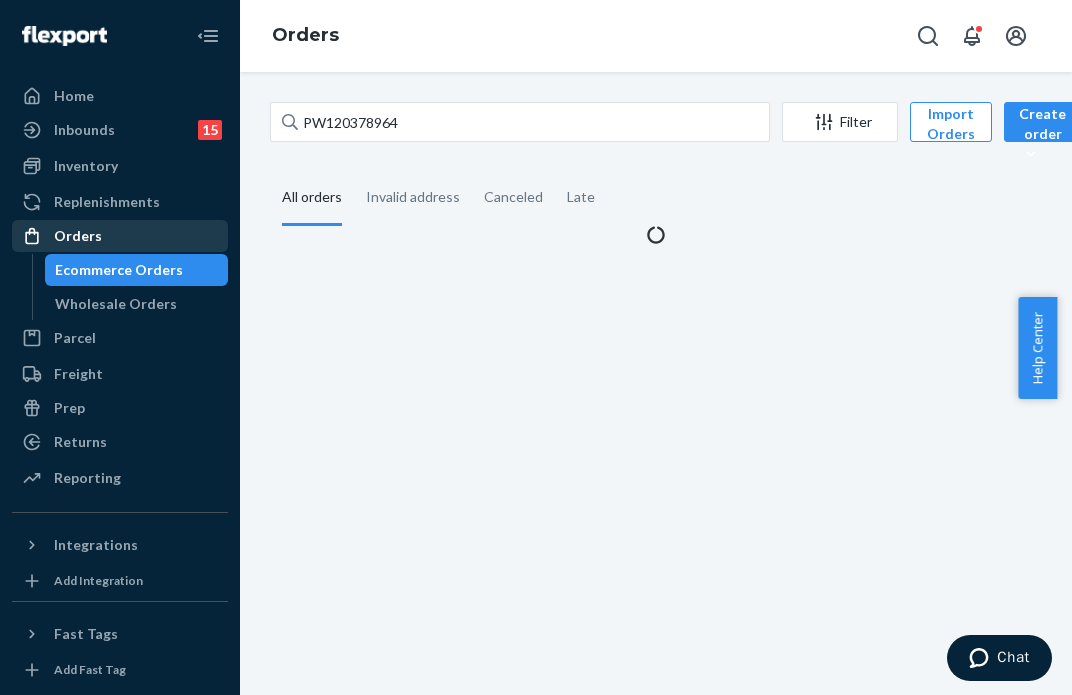 scroll, scrollTop: 0, scrollLeft: 0, axis: both 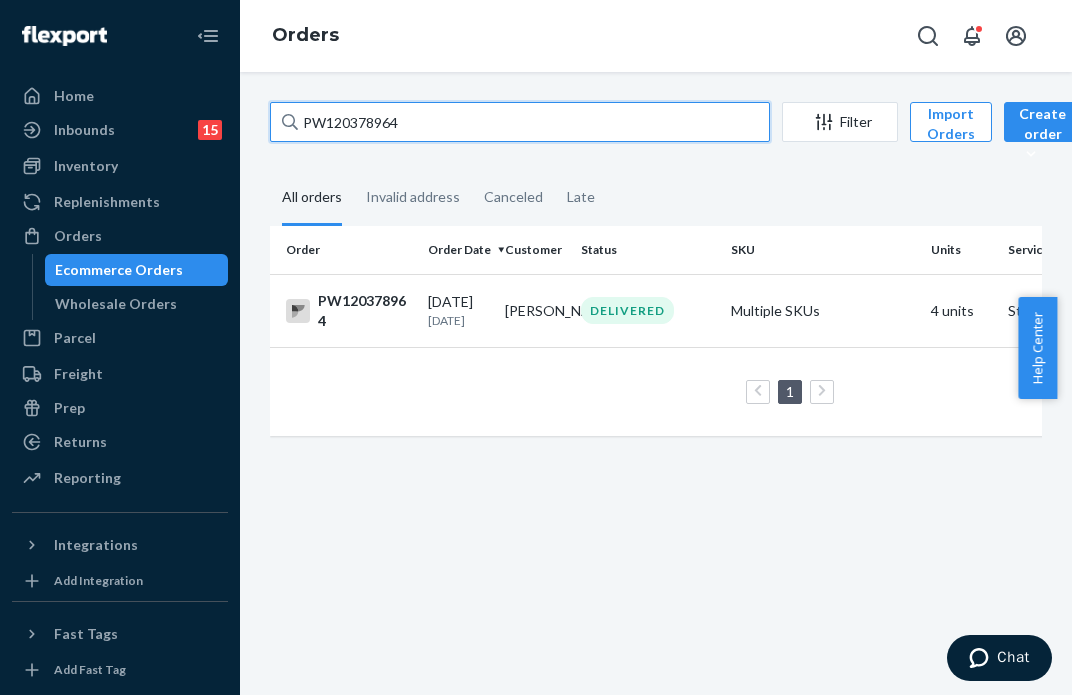 drag, startPoint x: 287, startPoint y: 87, endPoint x: 217, endPoint y: 82, distance: 70.178345 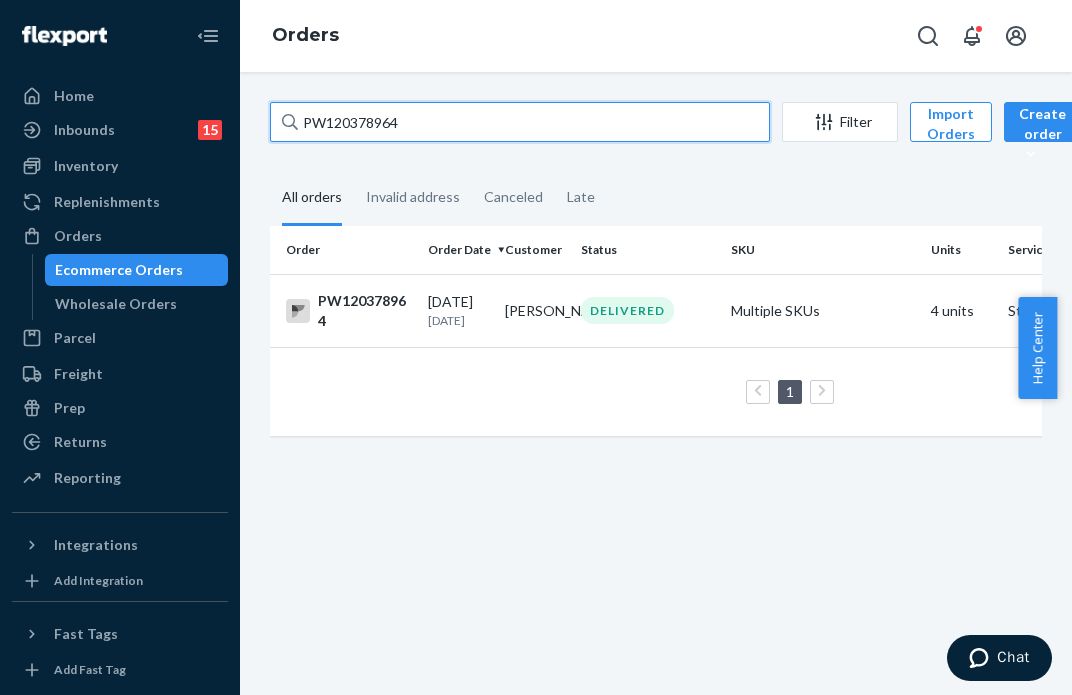 click on "Home Inbounds 15 Shipping Plans Problems 15 Inventory Products Branded Packaging Replenishments Orders Ecommerce Orders Wholesale Orders Parcel Parcel orders Integrations Freight Prep Returns All Returns Settings Packages Reporting Reports Analytics Integrations Add Integration Fast Tags Add Fast Tag Settings Talk to Support Help Center Give Feedback Orders PW120378964 Filter Import Orders Create order Ecommerce order Removal order All orders Invalid address Canceled Late Order Order Date Customer Status SKU Units Service Fee PW120378964 [DATE] [DATE] [PERSON_NAME] DELIVERED Multiple SKUs 4 units Standard $13.75 1 25 results per page" at bounding box center [536, 347] 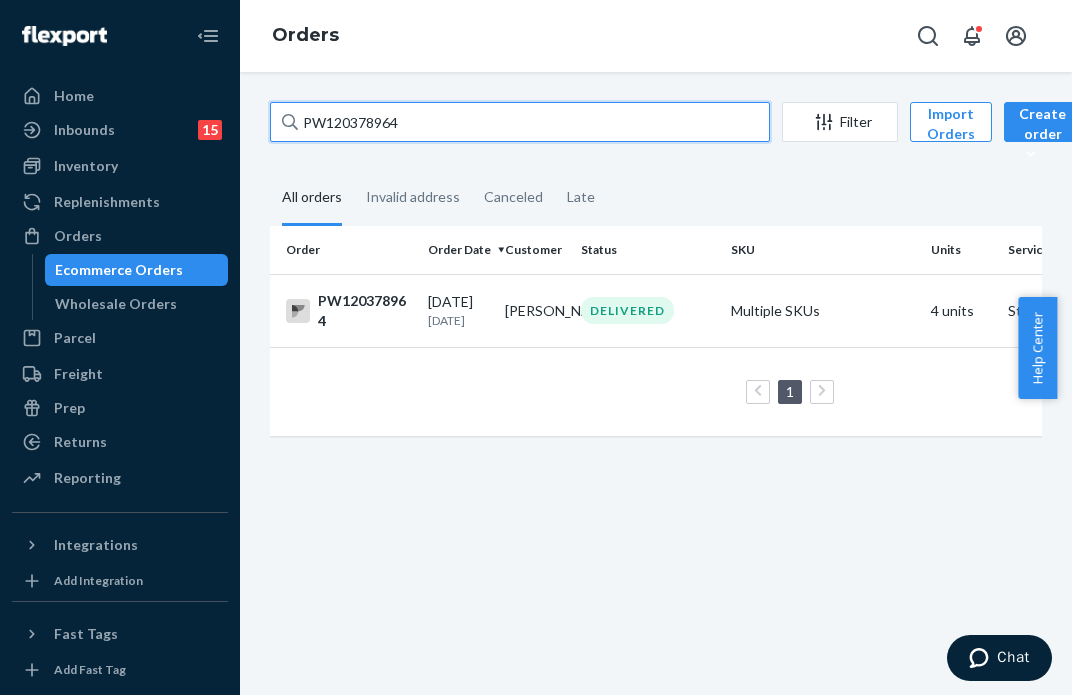 paste on "99425" 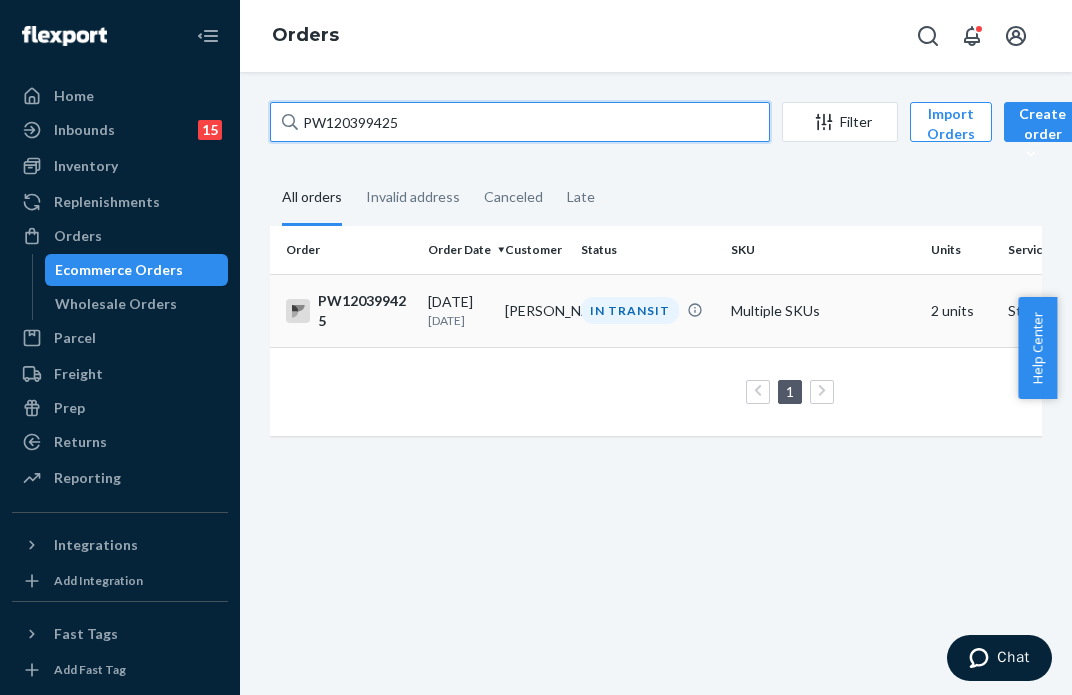 type on "PW120399425" 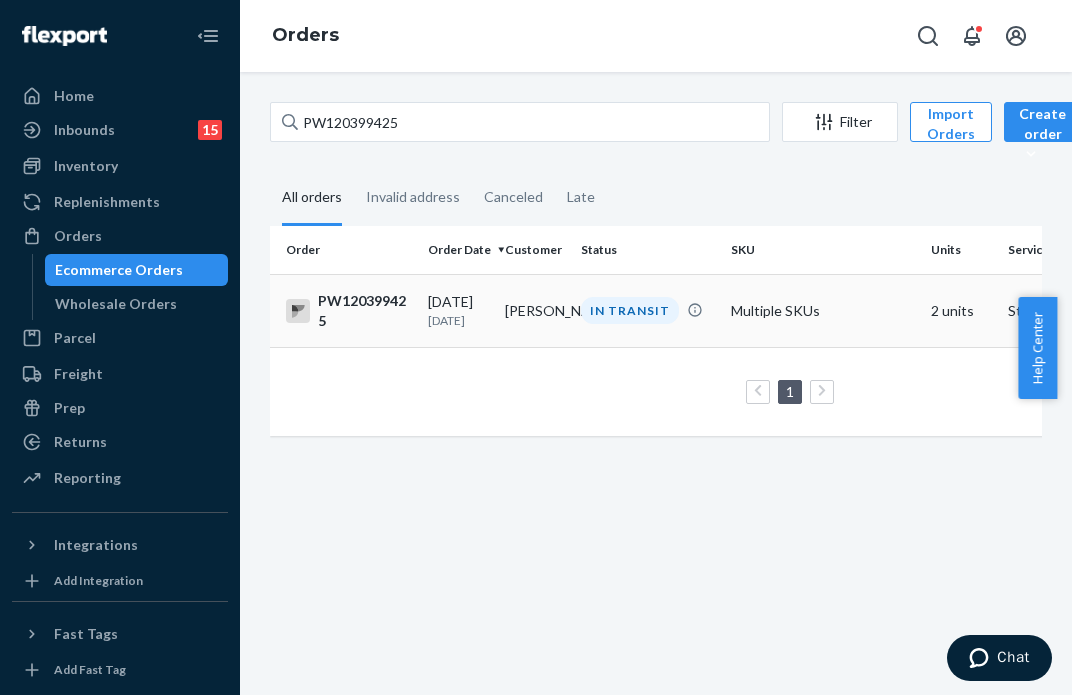 click on "IN TRANSIT" at bounding box center (630, 310) 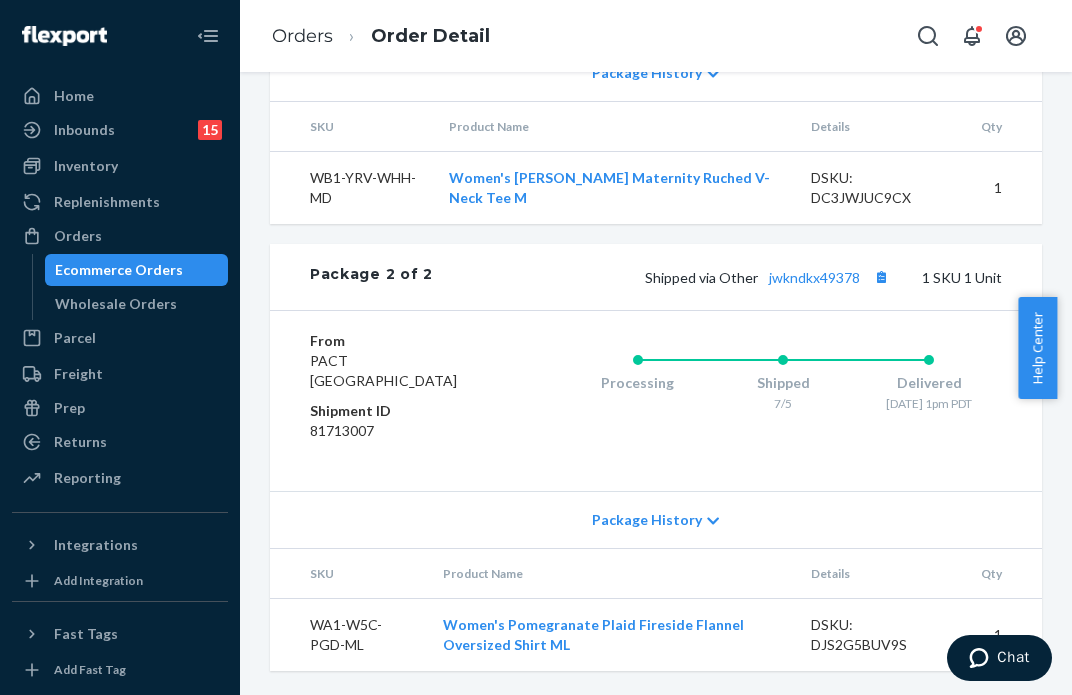 scroll, scrollTop: 841, scrollLeft: 0, axis: vertical 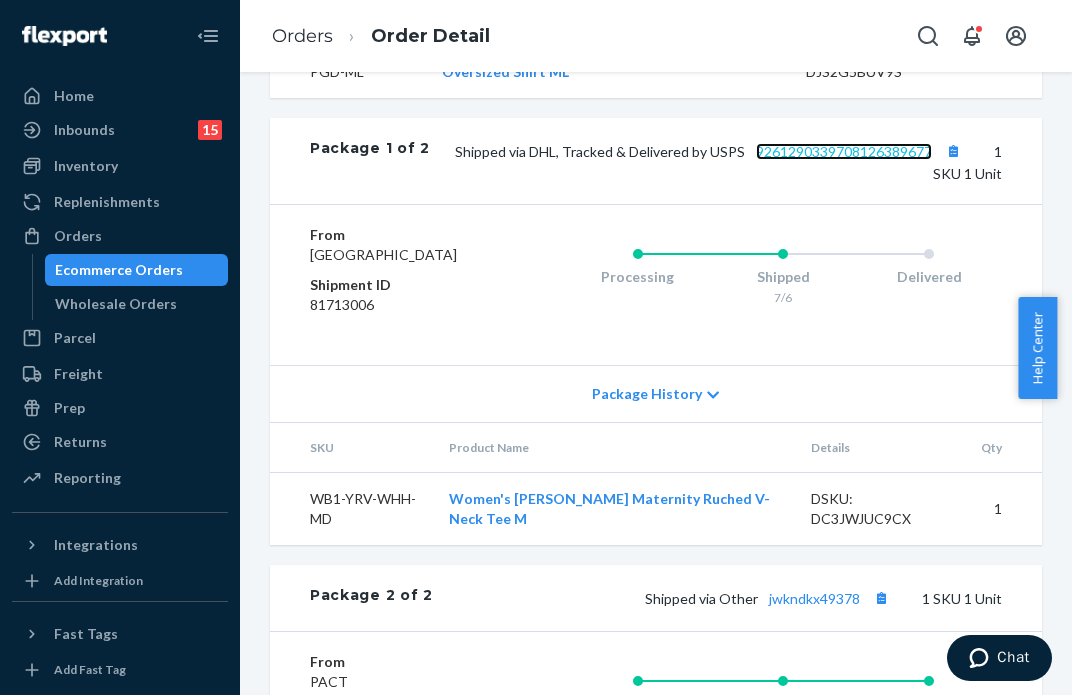 click on "9261290339708126389677" at bounding box center [844, 151] 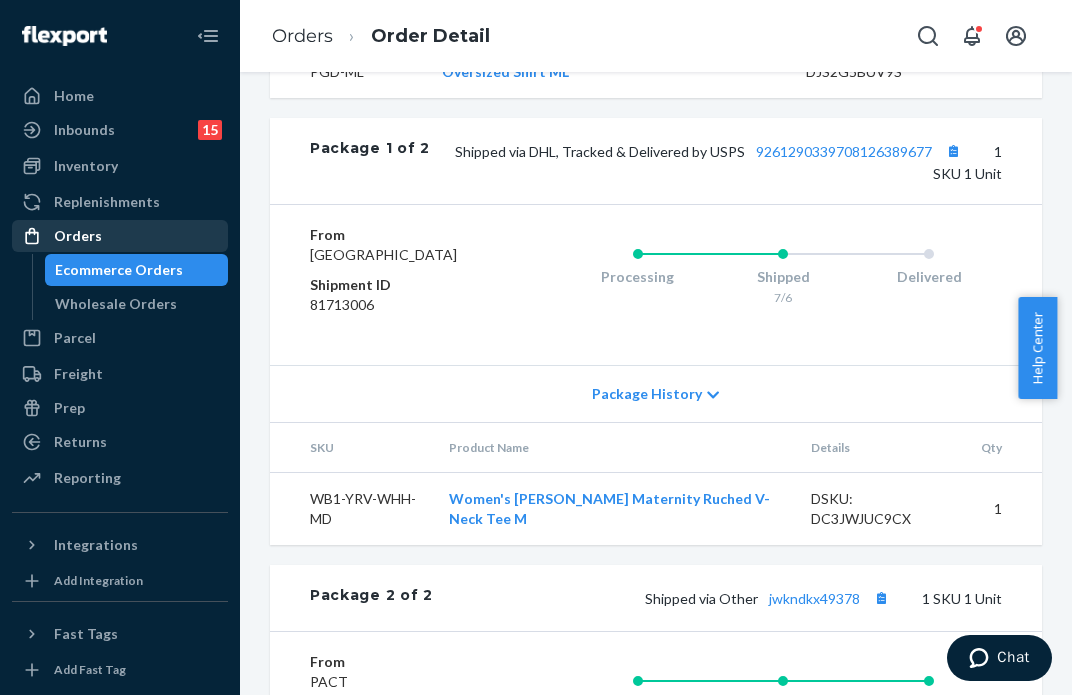 drag, startPoint x: 139, startPoint y: 246, endPoint x: 150, endPoint y: 244, distance: 11.18034 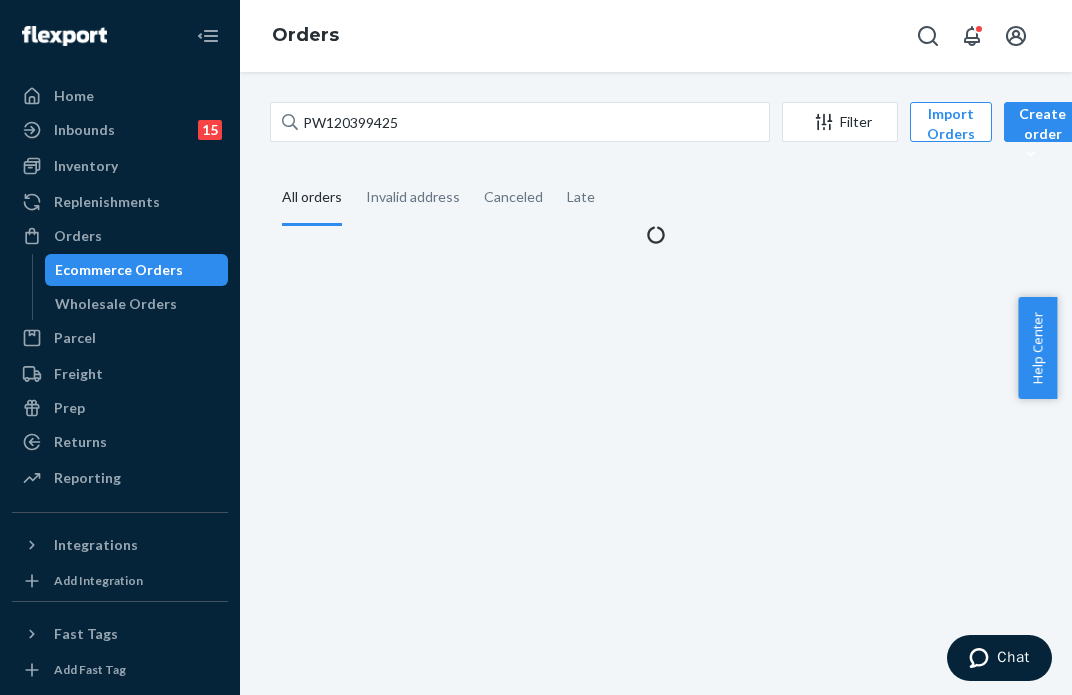 scroll, scrollTop: 0, scrollLeft: 0, axis: both 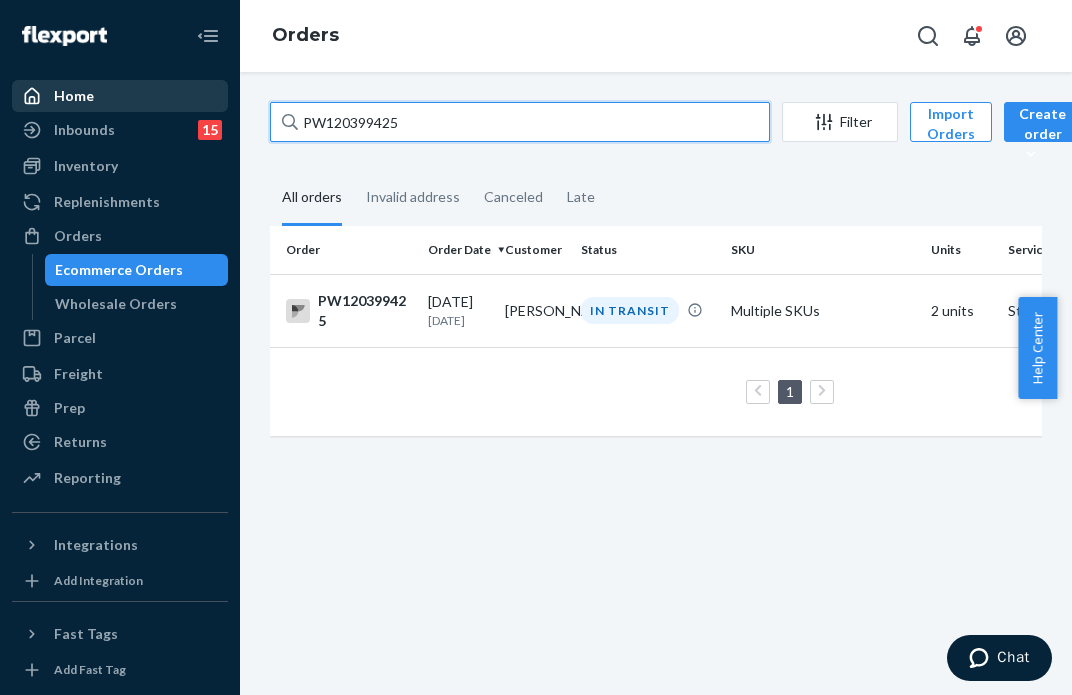 drag, startPoint x: 257, startPoint y: 95, endPoint x: 179, endPoint y: 95, distance: 78 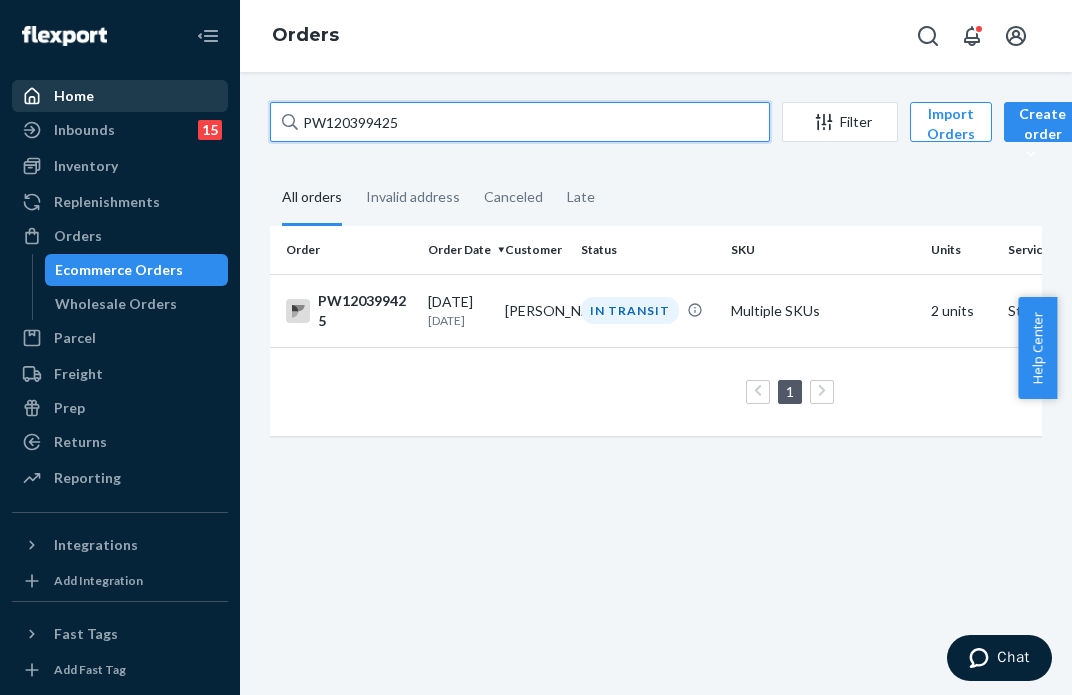 click on "Home Inbounds 15 Shipping Plans Problems 15 Inventory Products Branded Packaging Replenishments Orders Ecommerce Orders Wholesale Orders Parcel Parcel orders Integrations Freight Prep Returns All Returns Settings Packages Reporting Reports Analytics Integrations Add Integration Fast Tags Add Fast Tag Settings Talk to Support Help Center Give Feedback Orders PW120399425 Filter Import Orders Create order Ecommerce order Removal order All orders Invalid address Canceled Late Order Order Date Customer Status SKU Units Service Fee PW120399425 [DATE] [DATE] [PERSON_NAME] IN TRANSIT Multiple SKUs 2 units Standard $12.17 1 25 results per page" at bounding box center [536, 347] 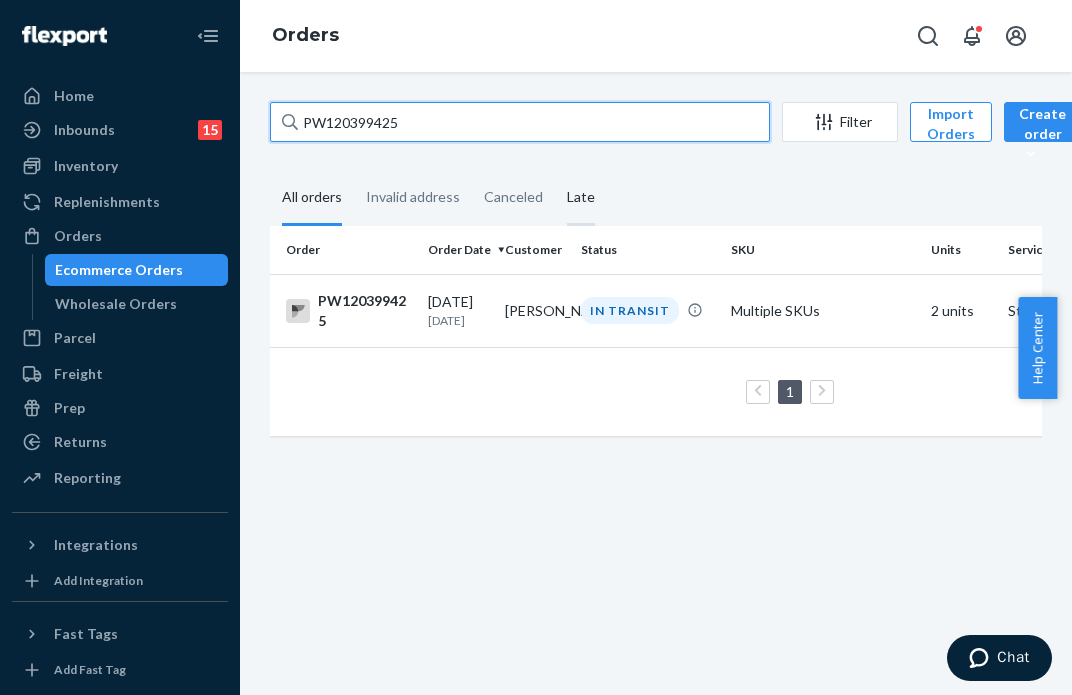 paste on "43827" 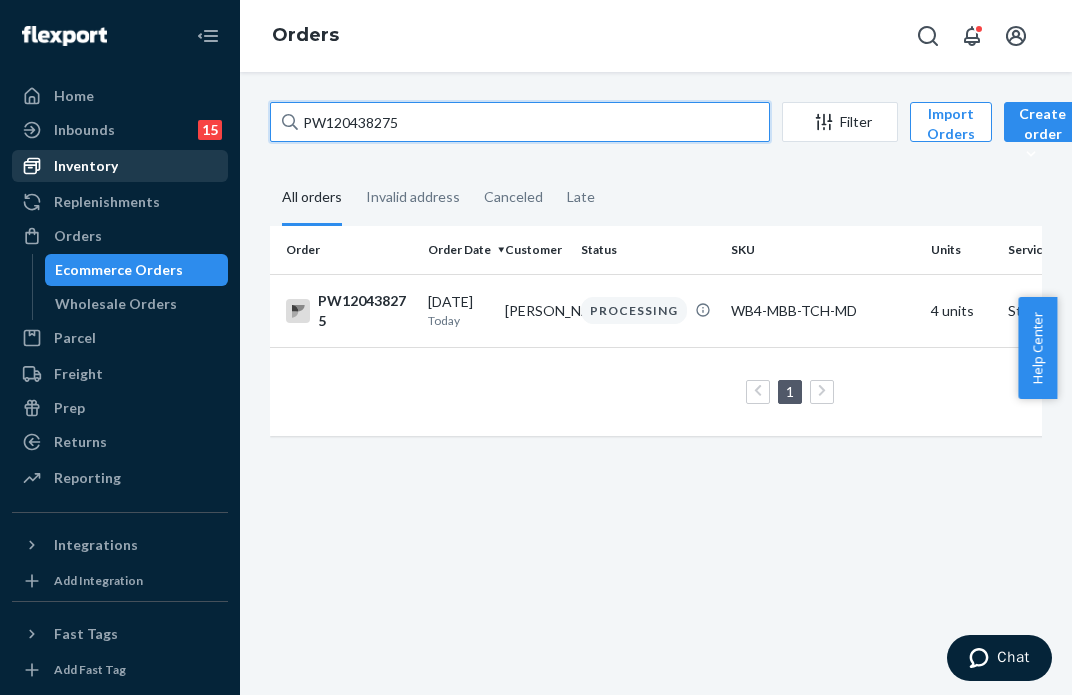 type on "PW120438275" 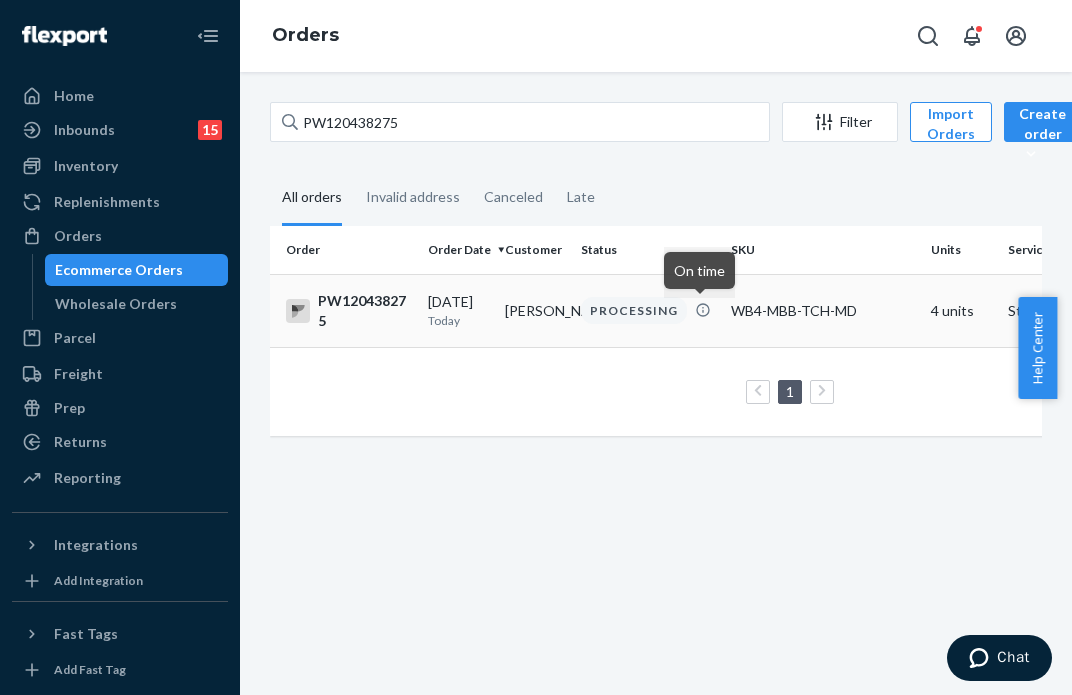 click on "[PERSON_NAME]" at bounding box center [535, 310] 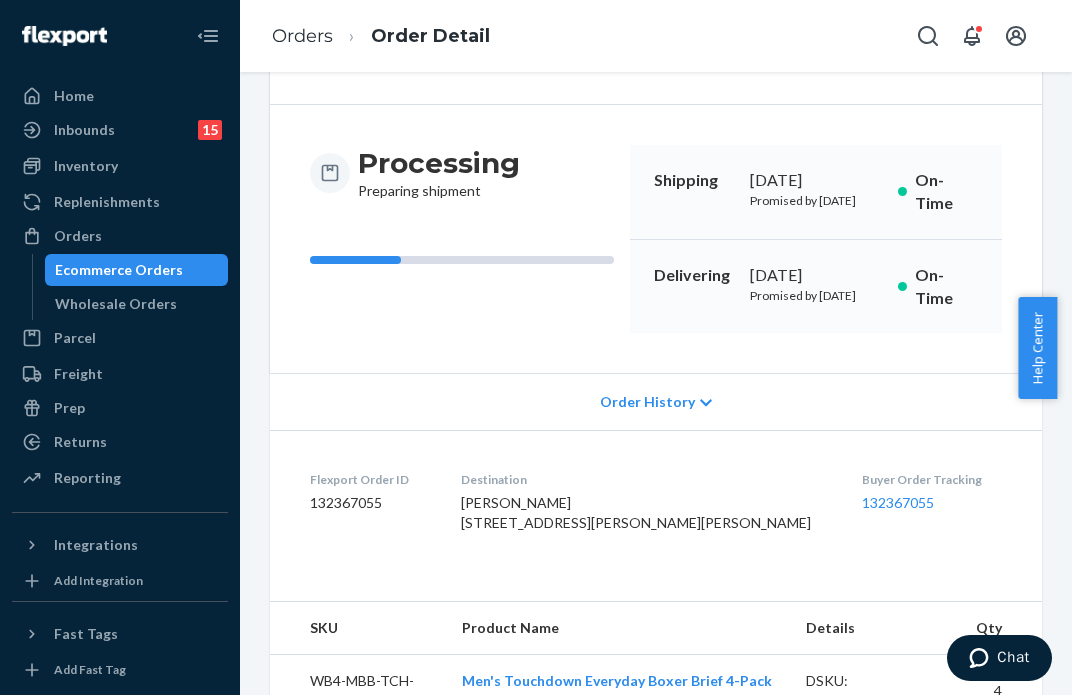 scroll, scrollTop: 0, scrollLeft: 0, axis: both 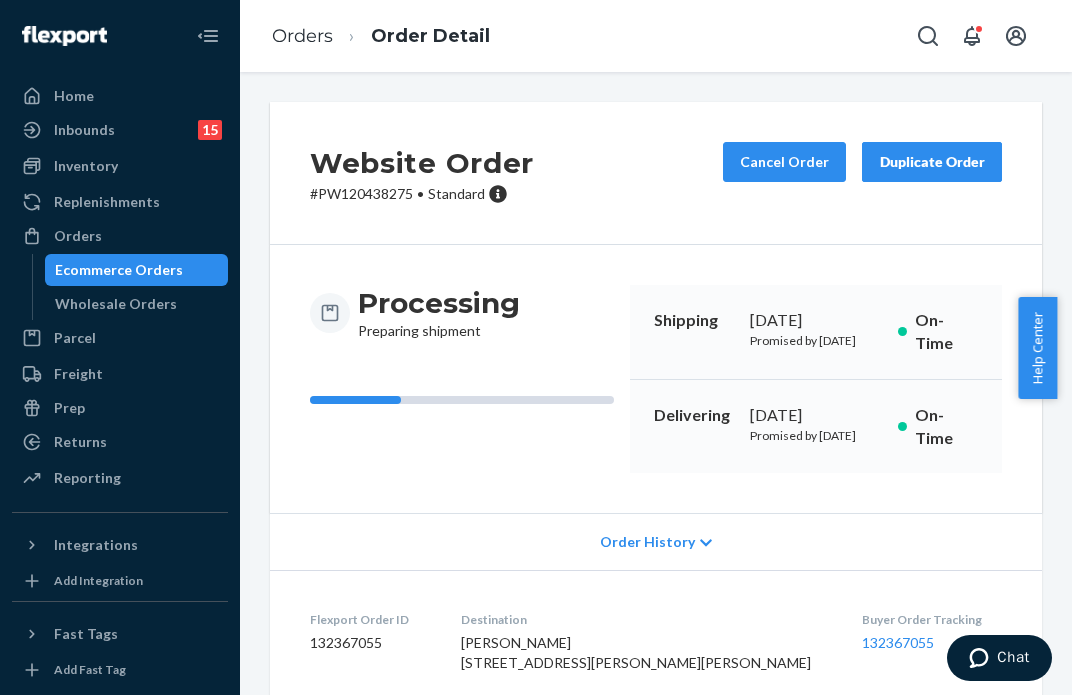 click on "Website Order # PW120438275 • Standard Cancel Order Duplicate Order Processing Preparing shipment Shipping [DATE] Promised by [DATE] On-Time Delivering [DATE] Promised by [DATE] On-Time Order History Flexport Order ID 132367055 Destination [PERSON_NAME]
[STREET_ADDRESS][PERSON_NAME][PERSON_NAME] Buyer Order Tracking 132367055 SKU Product Name Details Qty WB4-MBB-TCH-MD Men's Touchdown Everyday Boxer Brief 4-Pack M DSKU: DW2WW46AW4W 4 Package 1 of 1 1   SKU   4   Units From PACT
[GEOGRAPHIC_DATA] Shipment ID 82291070 Processing Shipped Delivered SKU Product Name Details Qty WB4-MBB-TCH-MD Men's Touchdown Everyday Boxer Brief 4-Pack M DSKU: DW2WW46AW4W 4" at bounding box center [656, 383] 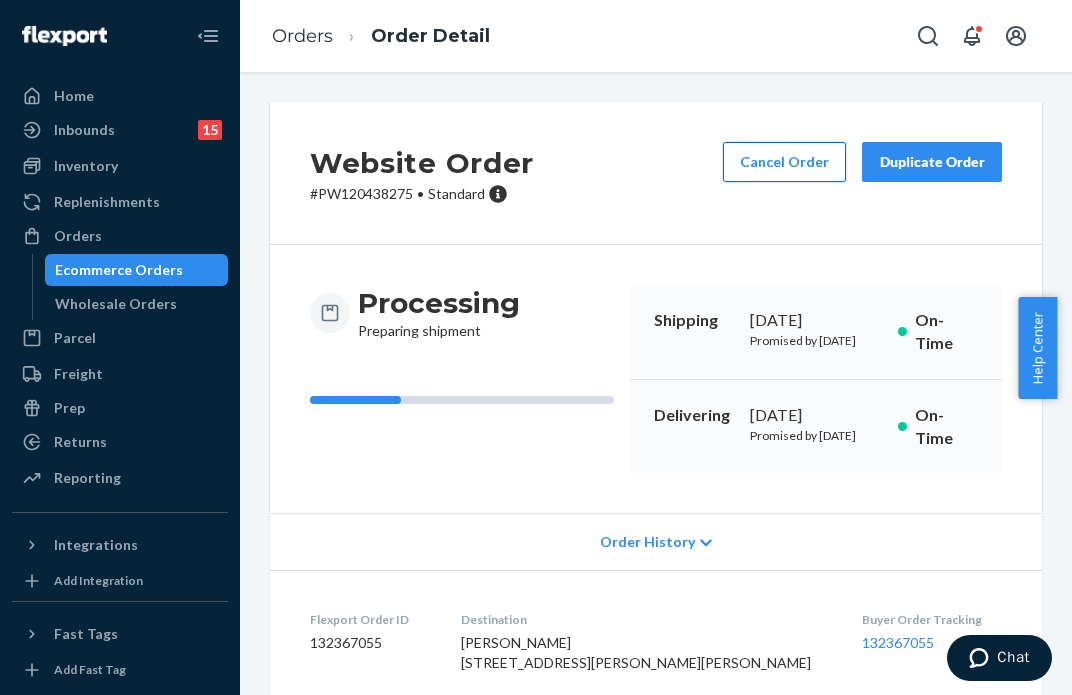 click on "Cancel Order" at bounding box center (784, 162) 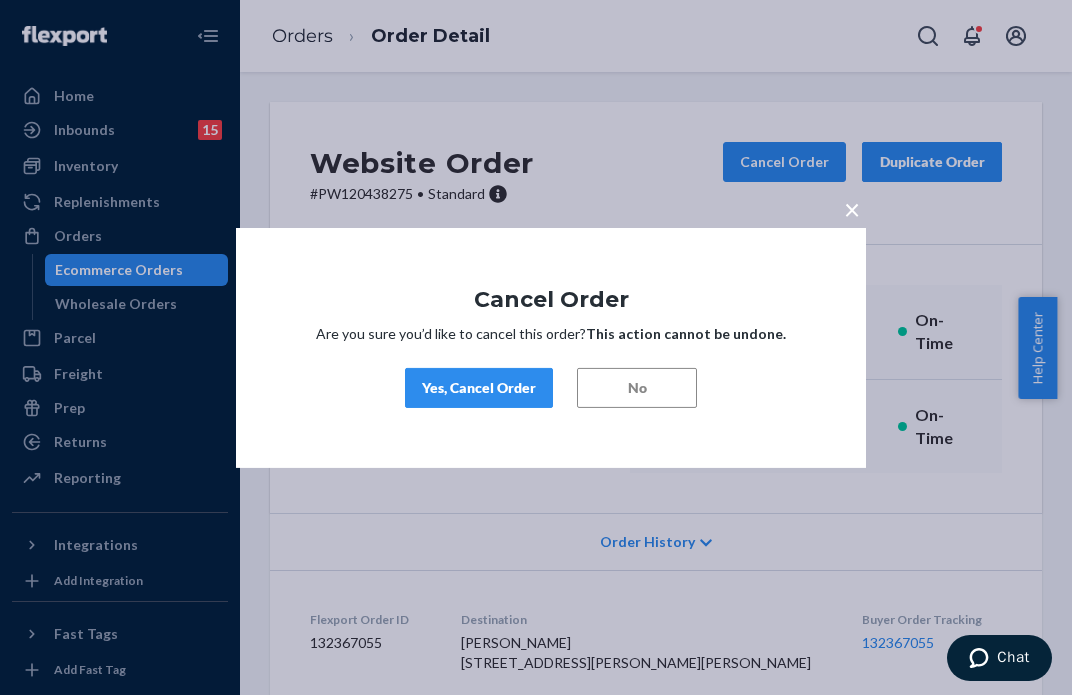 click on "Yes, Cancel Order" at bounding box center (479, 388) 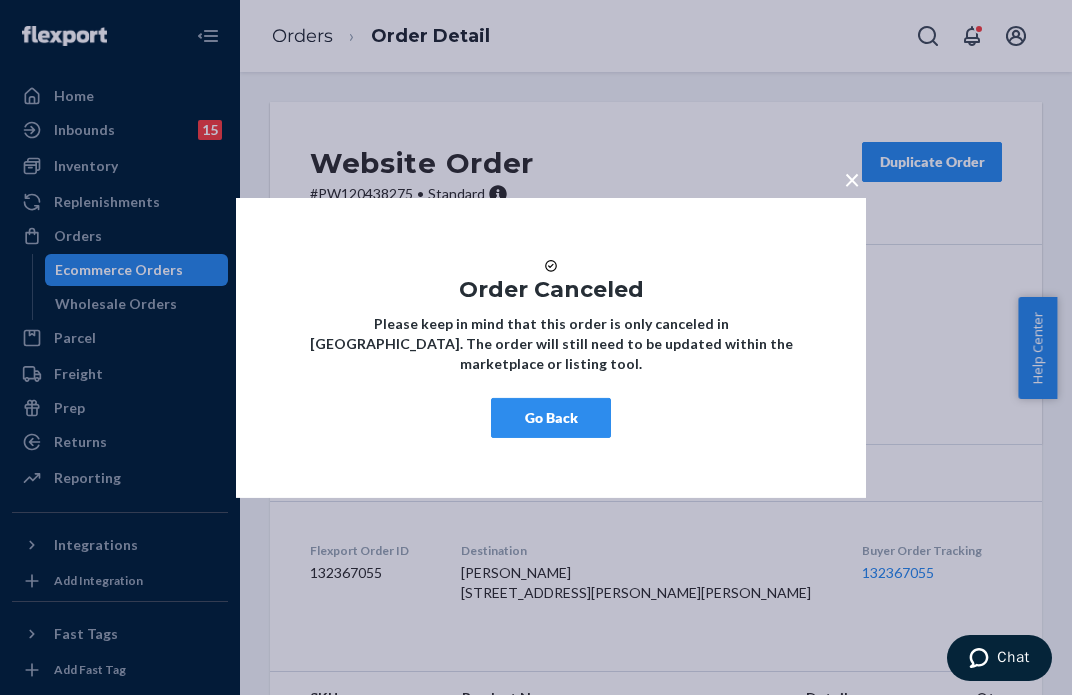 click on "Go Back" at bounding box center (551, 418) 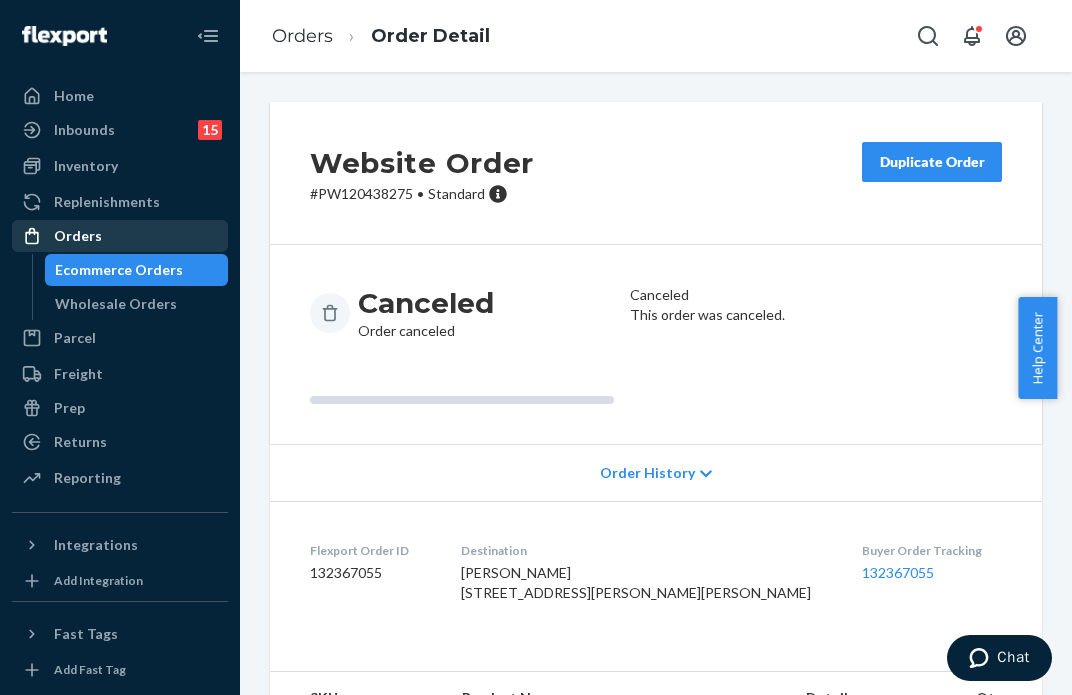 click on "Orders" at bounding box center [120, 236] 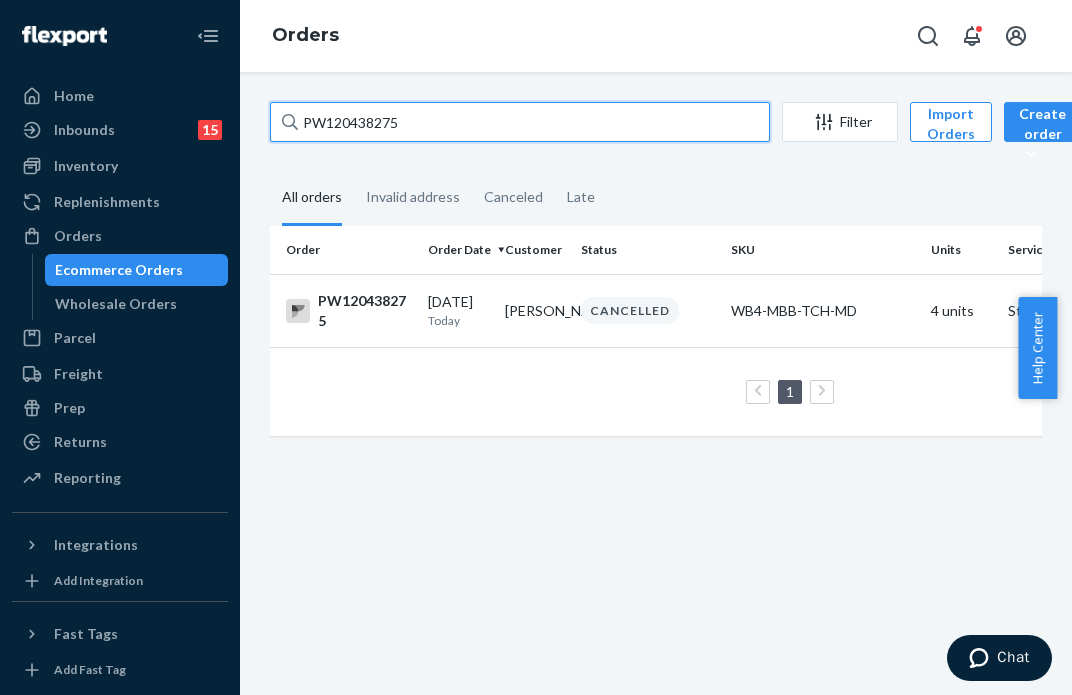 drag, startPoint x: 448, startPoint y: 116, endPoint x: 289, endPoint y: 103, distance: 159.53056 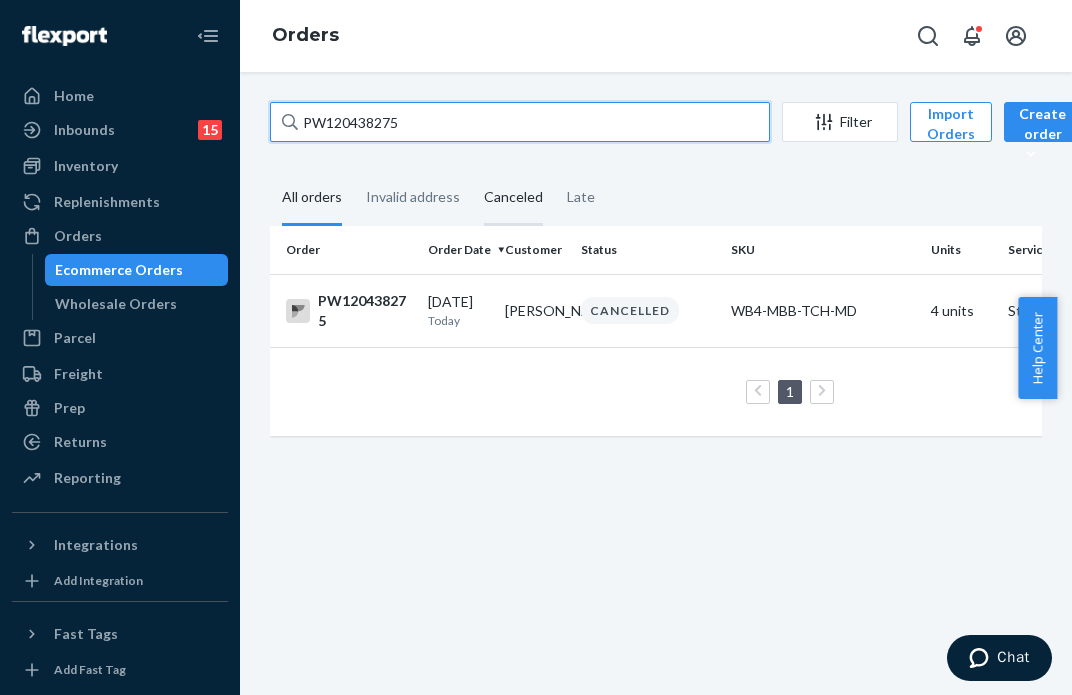 paste on "24376" 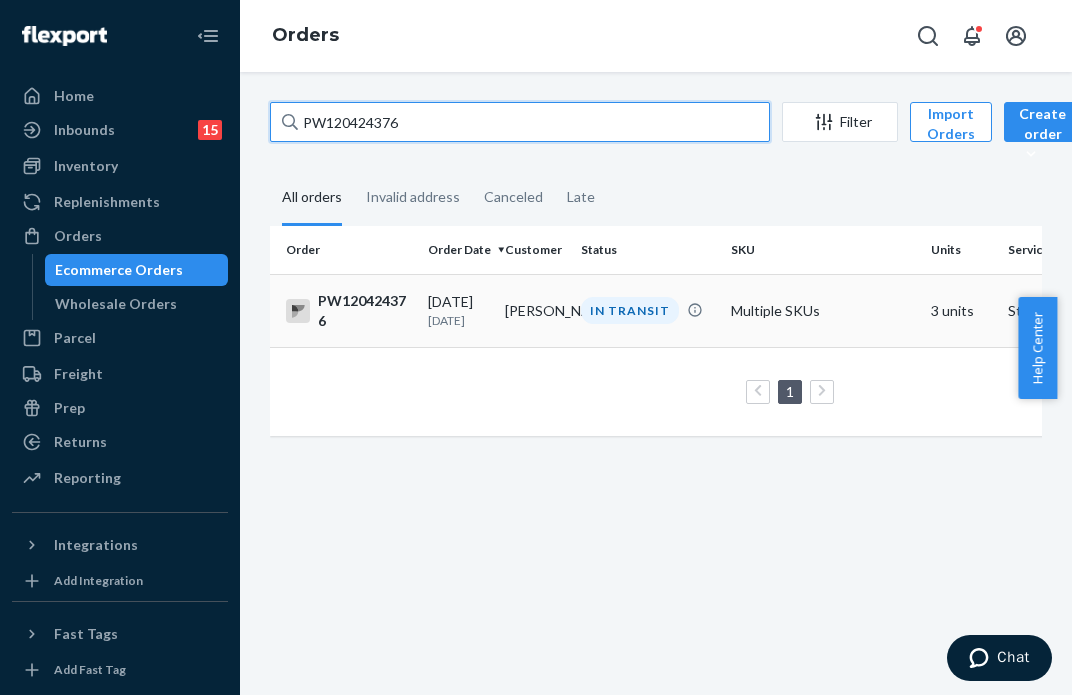 type on "PW120424376" 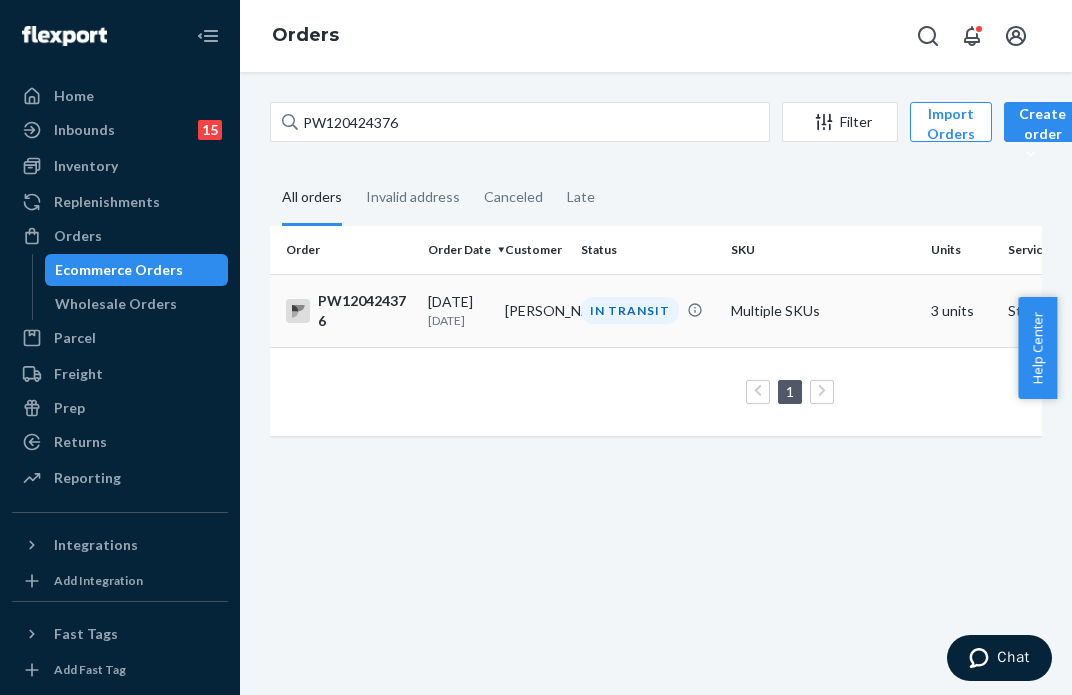click on "IN TRANSIT" at bounding box center [630, 310] 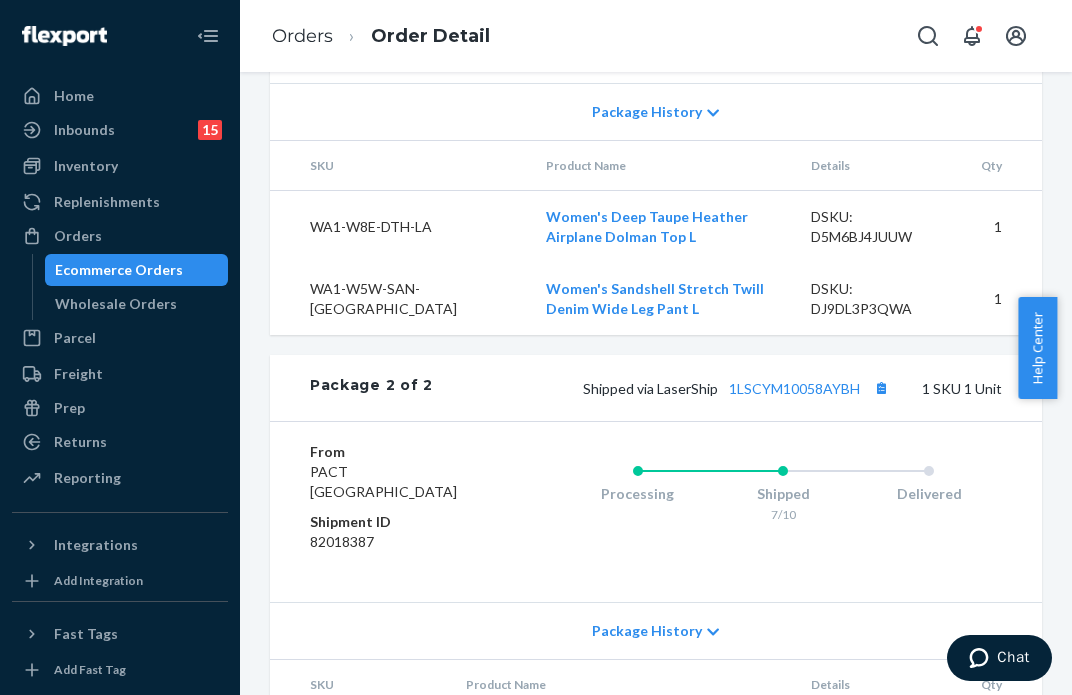 scroll, scrollTop: 1365, scrollLeft: 0, axis: vertical 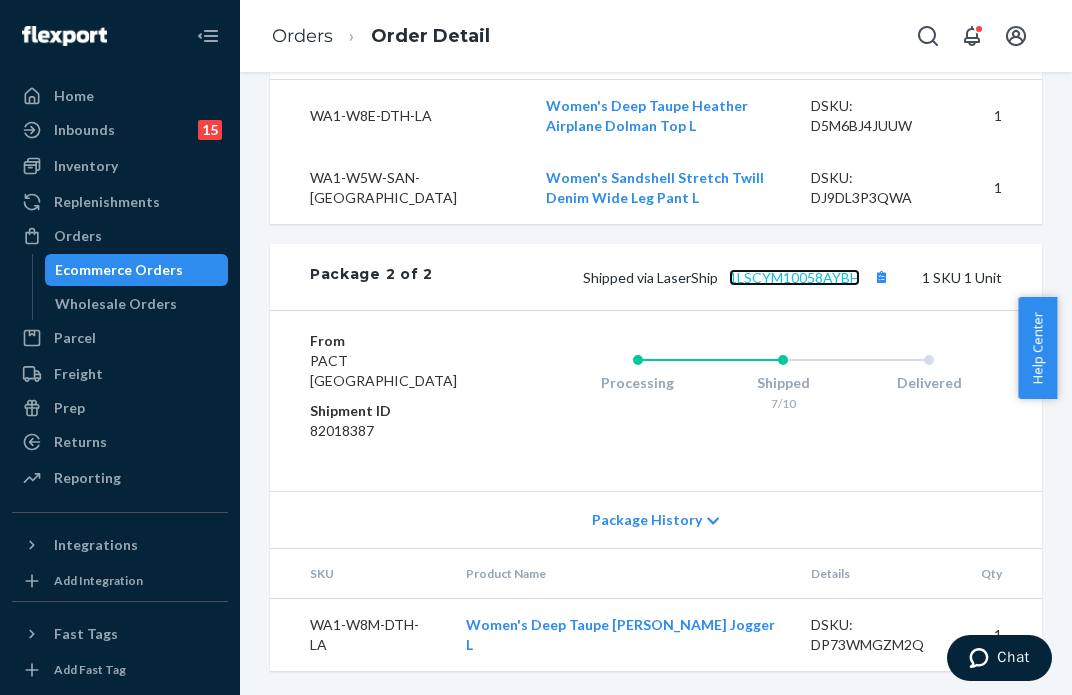 click on "1LSCYM10058AYBH" at bounding box center [794, 277] 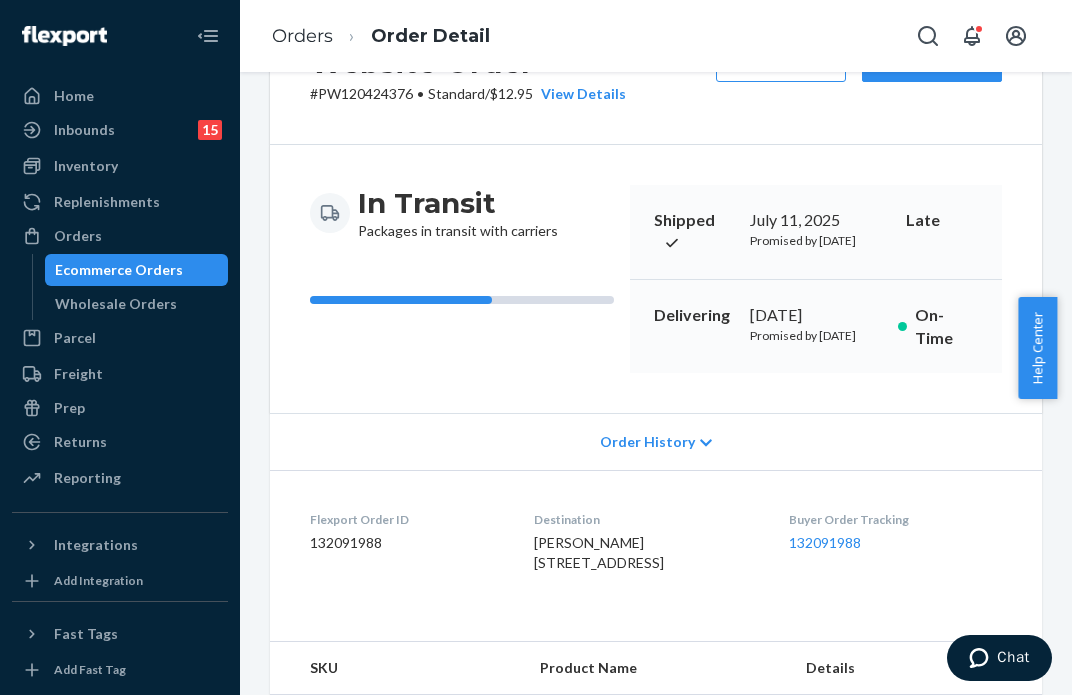 scroll, scrollTop: 0, scrollLeft: 0, axis: both 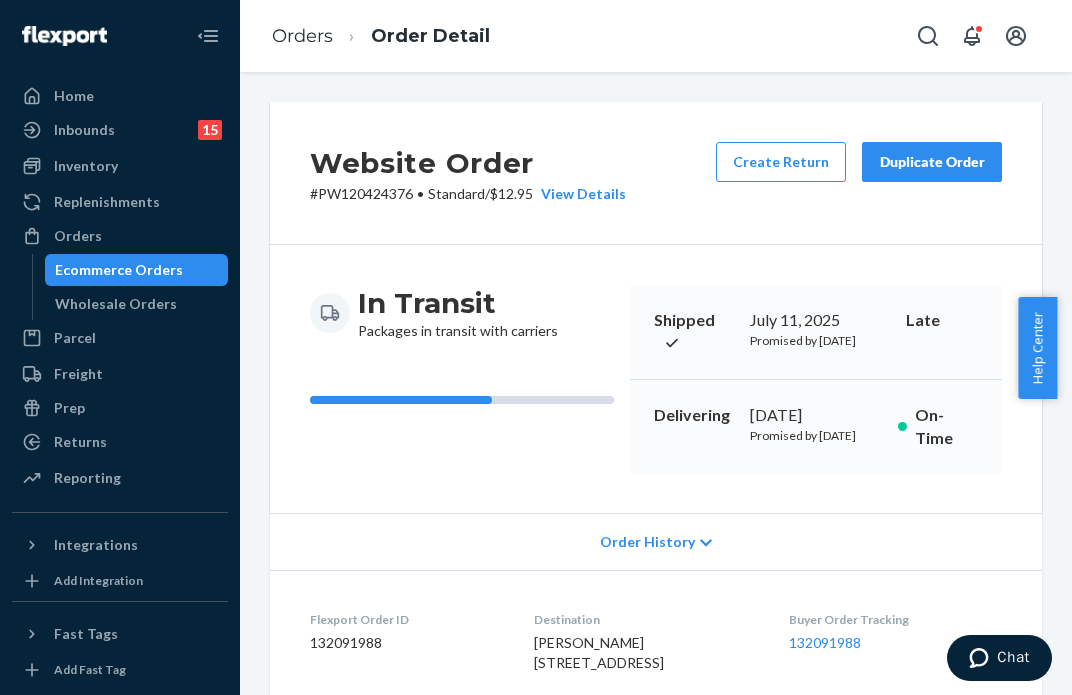 click on "In Transit Packages in transit with carriers" at bounding box center (462, 379) 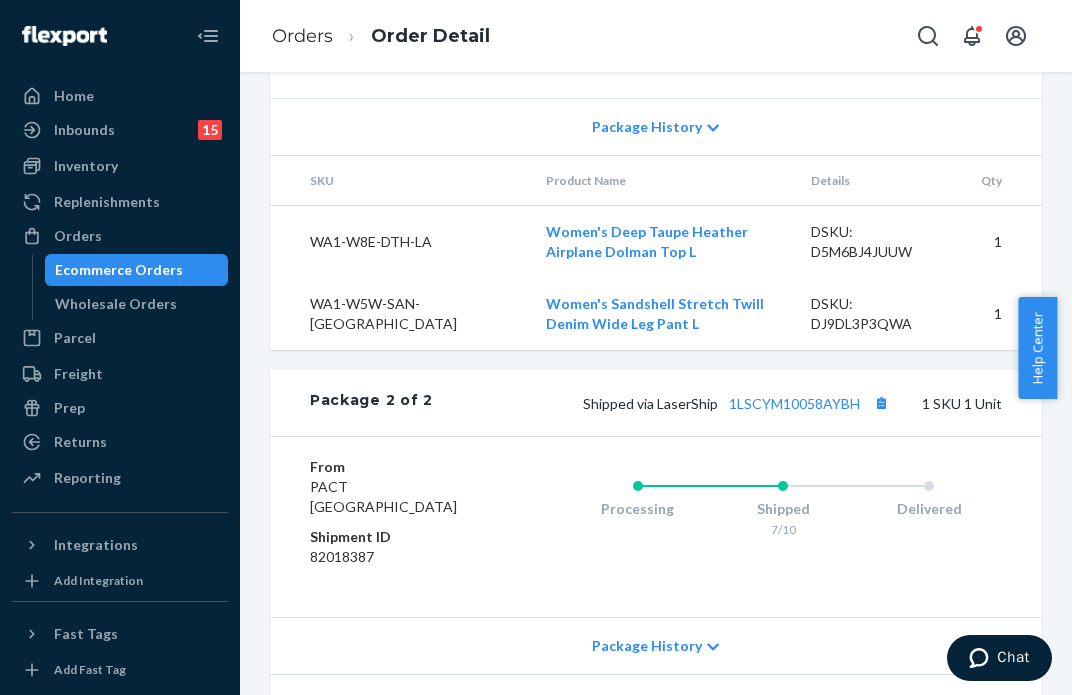 scroll, scrollTop: 1365, scrollLeft: 0, axis: vertical 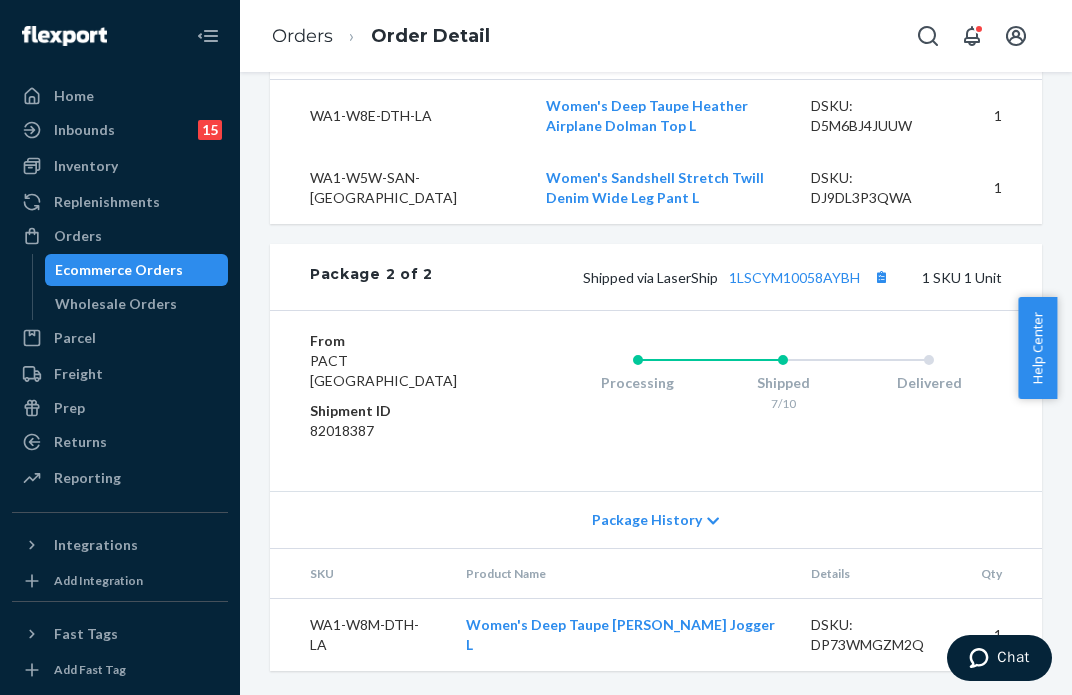 click on "Website Order # PW120424376 • Standard  /  $12.95 View Details Create Return Duplicate Order In Transit Packages in transit with carriers Shipped [DATE] Promised by [DATE] Late Delivering [DATE] Promised by [DATE] On-Time Order History Flexport Order ID 132091988 Destination [PERSON_NAME]
[STREET_ADDRESS]
US Buyer Order Tracking 132091988 SKU Product Name Details Qty WA1-W8E-DTH-LA Women's Deep Taupe Heather Airplane Dolman Top L DSKU: D5M6BJ4JUUW 1 WA1-W8M-DTH-LA Women's Deep Taupe Heather Airplane Jogger L DSKU: DP73WMGZM2Q 1 WA1-W5W-SAN-LA Women's Sandshell Stretch Twill Denim Wide Leg Pant L DSKU: DJ9DL3P3QWA 1 Package 1 of 2 Shipped via LaserShip   1LSCYM10058AYBI 2   SKUs   2   Units From [GEOGRAPHIC_DATA] Shipment ID 82018386 Processing Shipped 7/10 Delivered [DATE] 11am EDT Package History SKU Product Name Details Qty WA1-W8E-DTH-LA Women's Deep Taupe Heather Airplane Dolman Top L DSKU: D5M6BJ4JUUW 1 WA1-W5W-SAN-LA DSKU: DJ9DL3P3QWA 1   1" at bounding box center [656, -257] 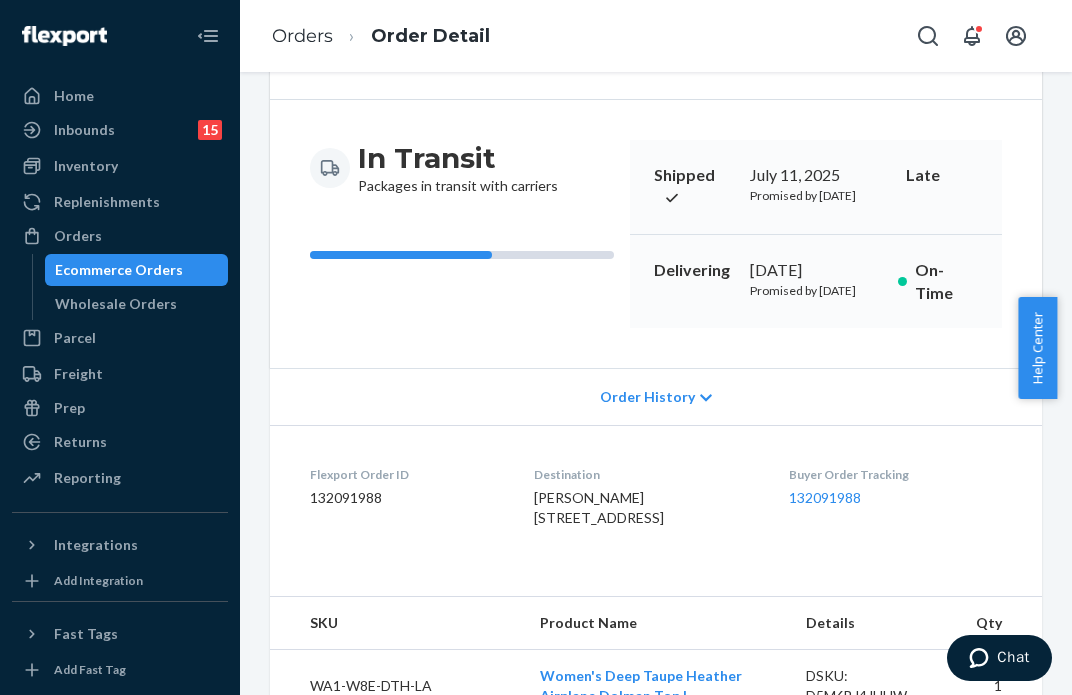 scroll, scrollTop: 0, scrollLeft: 0, axis: both 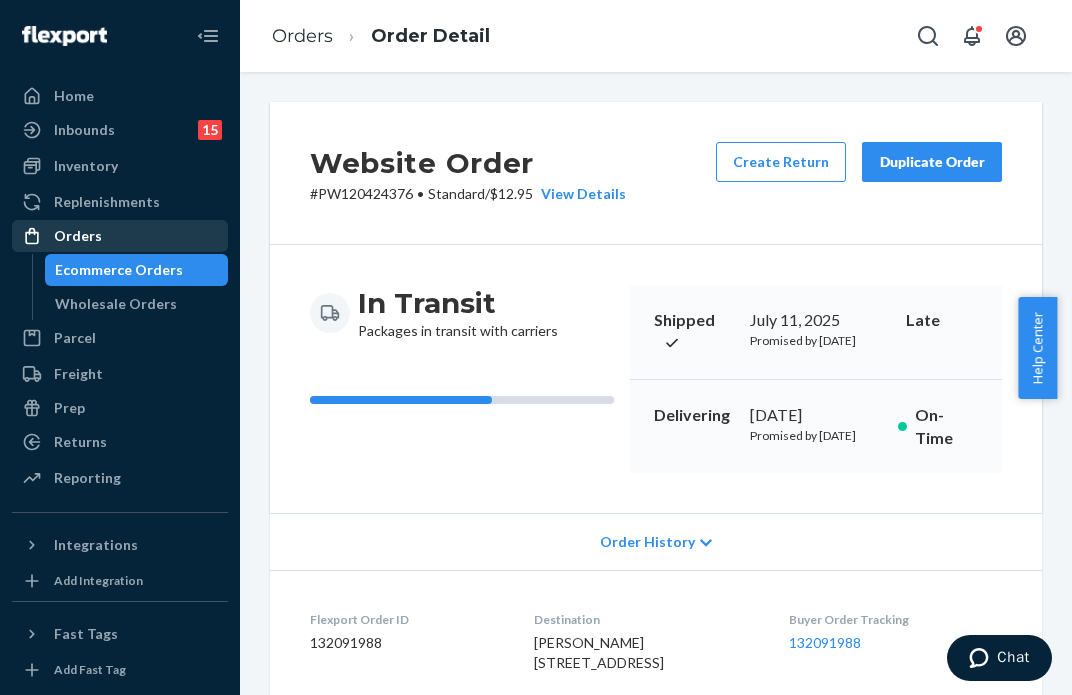 click on "Orders" at bounding box center (120, 236) 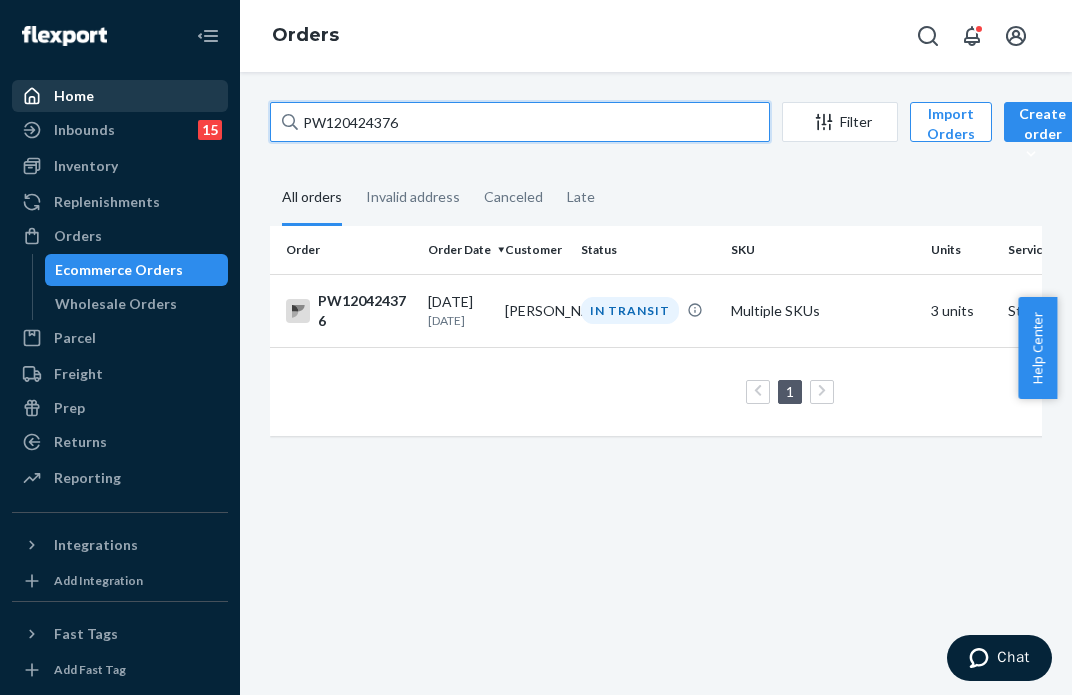 drag, startPoint x: 503, startPoint y: 113, endPoint x: 136, endPoint y: 94, distance: 367.4915 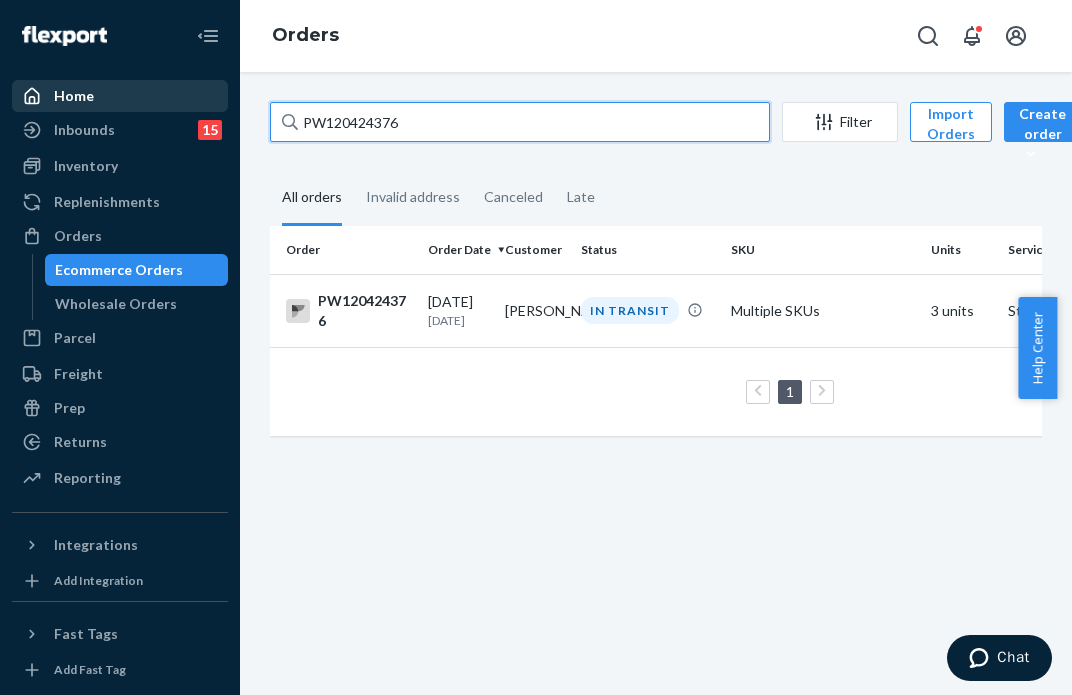 click on "Home Inbounds 15 Shipping Plans Problems 15 Inventory Products Branded Packaging Replenishments Orders Ecommerce Orders Wholesale Orders Parcel Parcel orders Integrations Freight Prep Returns All Returns Settings Packages Reporting Reports Analytics Integrations Add Integration Fast Tags Add Fast Tag Settings Talk to Support Help Center Give Feedback Orders PW120424376 Filter Import Orders Create order Ecommerce order Removal order All orders Invalid address Canceled Late Order Order Date Customer Status SKU Units Service Fee PW120424376 [DATE] [DATE] [PERSON_NAME] IN TRANSIT Multiple SKUs 3 units Standard $12.95 1 25 results per page" at bounding box center (536, 347) 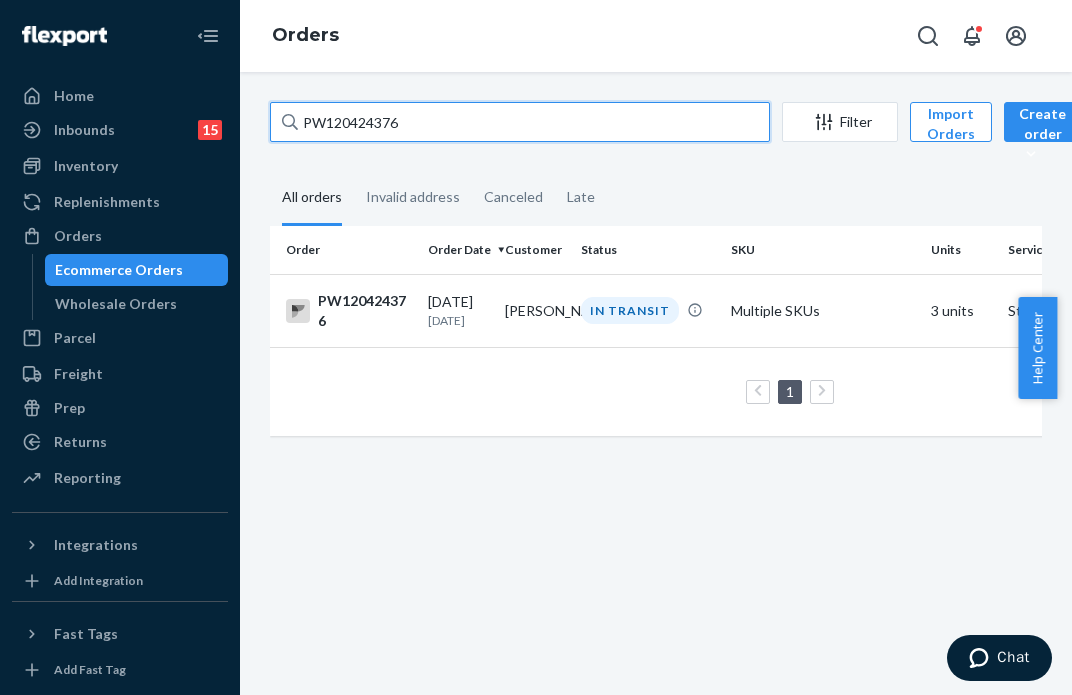 paste on "361900" 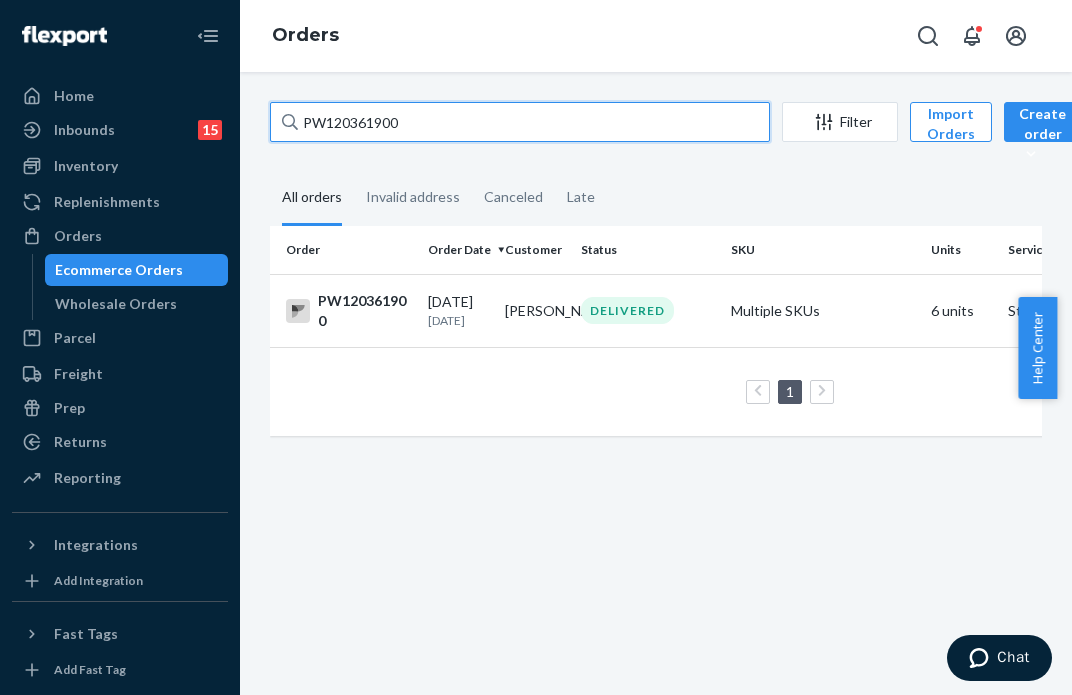 type on "PW120361900" 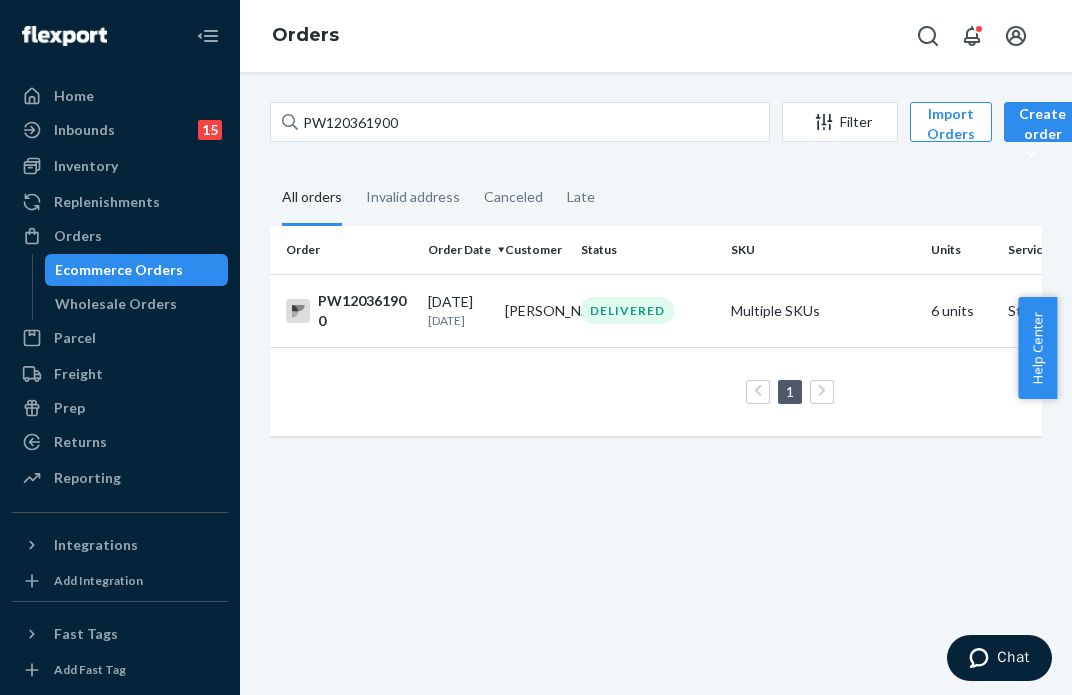 drag, startPoint x: 724, startPoint y: 366, endPoint x: 622, endPoint y: 331, distance: 107.837845 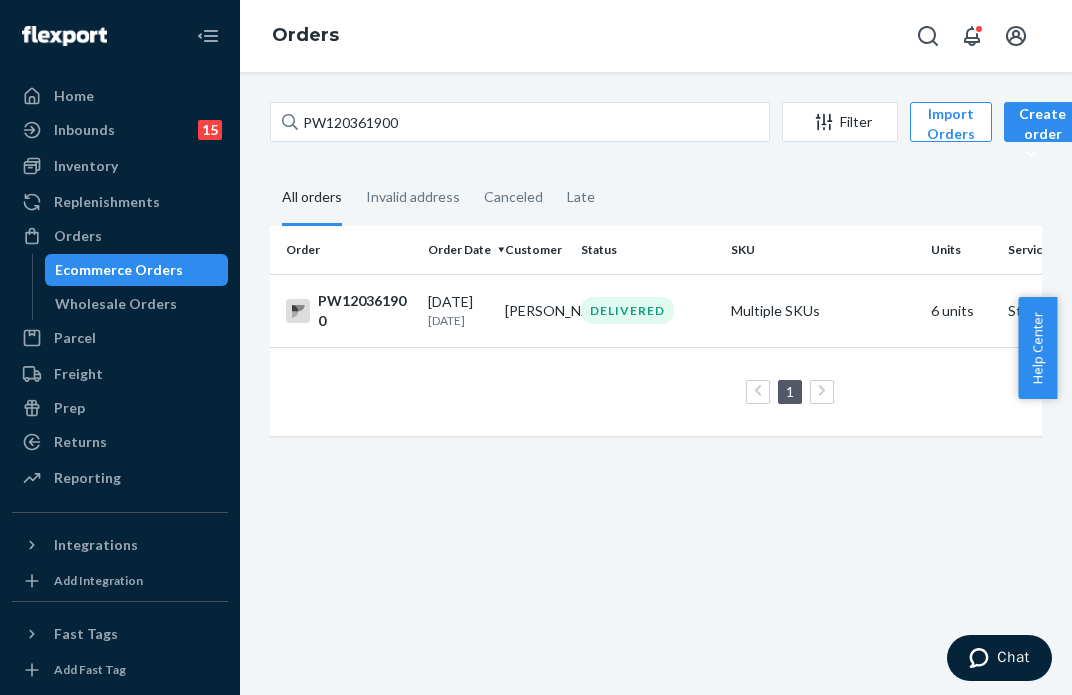 click on "DELIVERED" at bounding box center [627, 310] 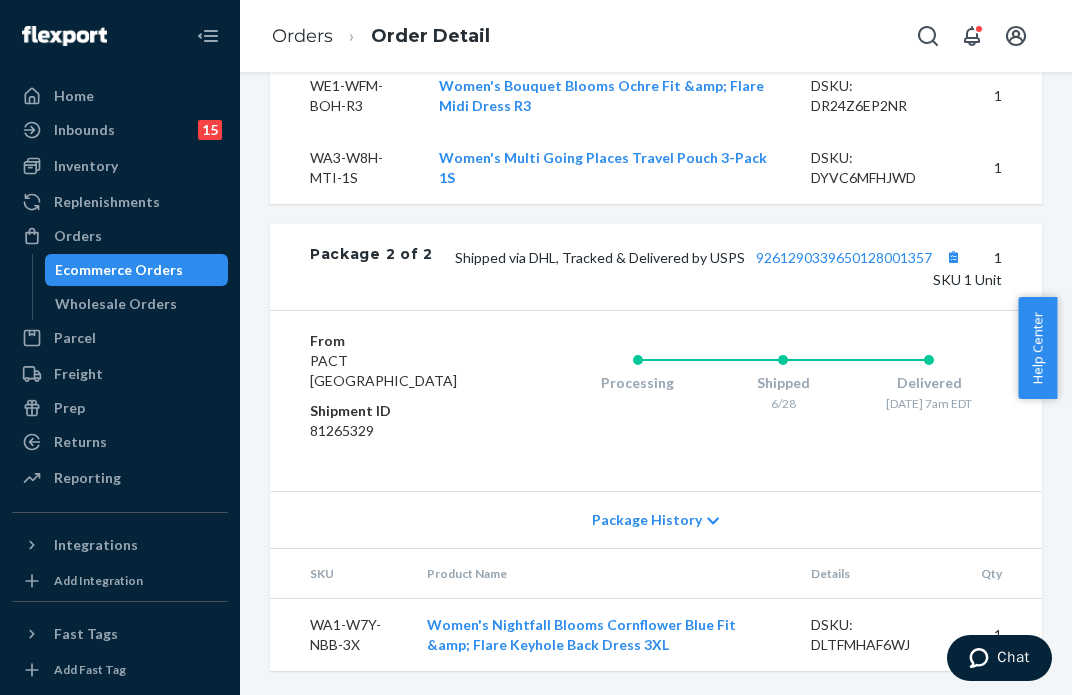 scroll, scrollTop: 1837, scrollLeft: 0, axis: vertical 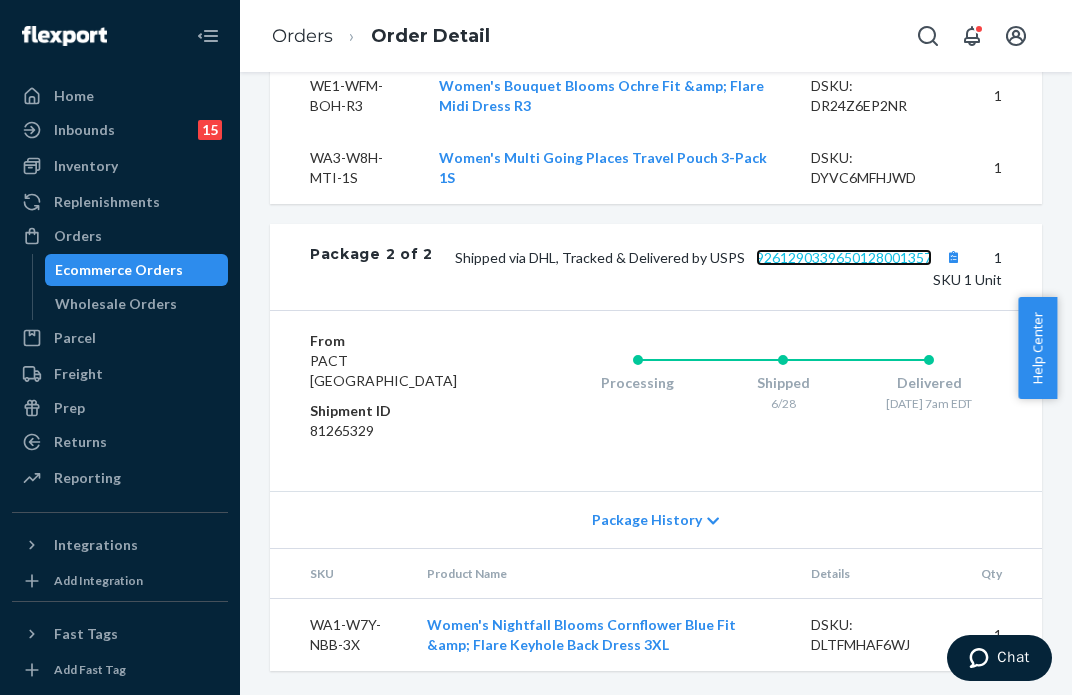click on "9261290339650128001357" at bounding box center [844, 257] 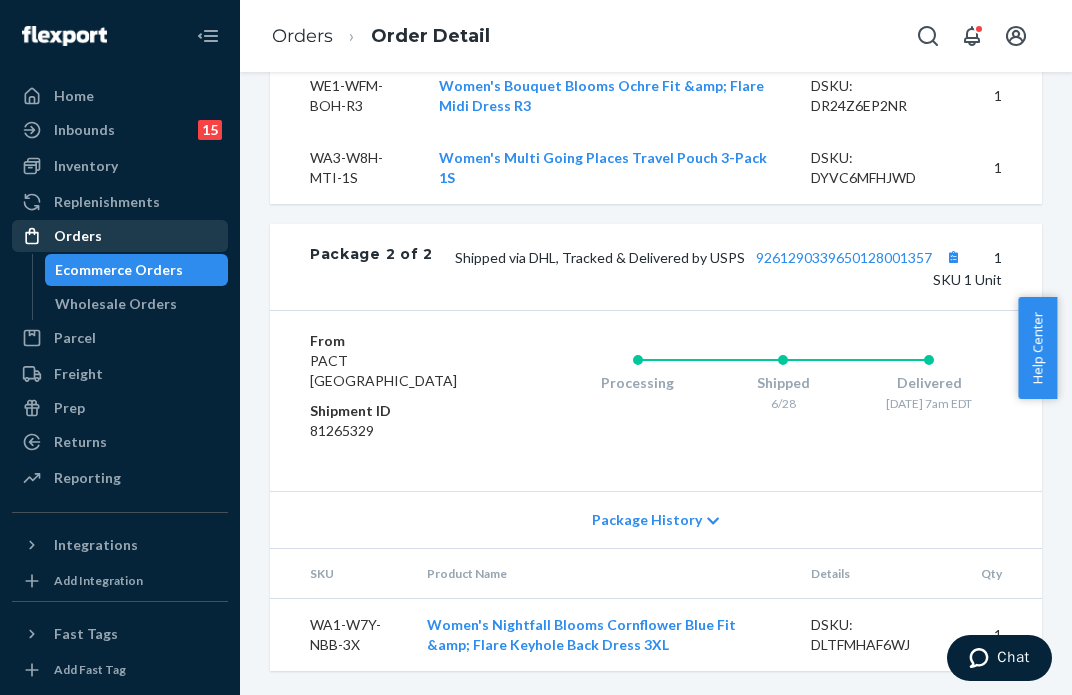click on "Orders" at bounding box center [120, 236] 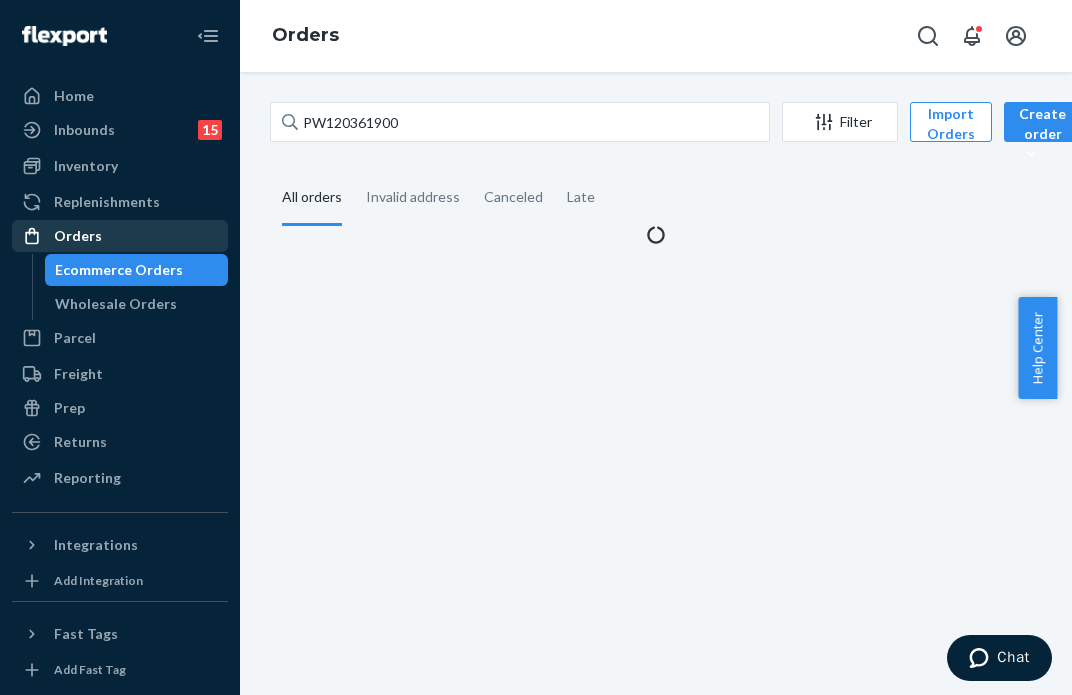 scroll, scrollTop: 0, scrollLeft: 0, axis: both 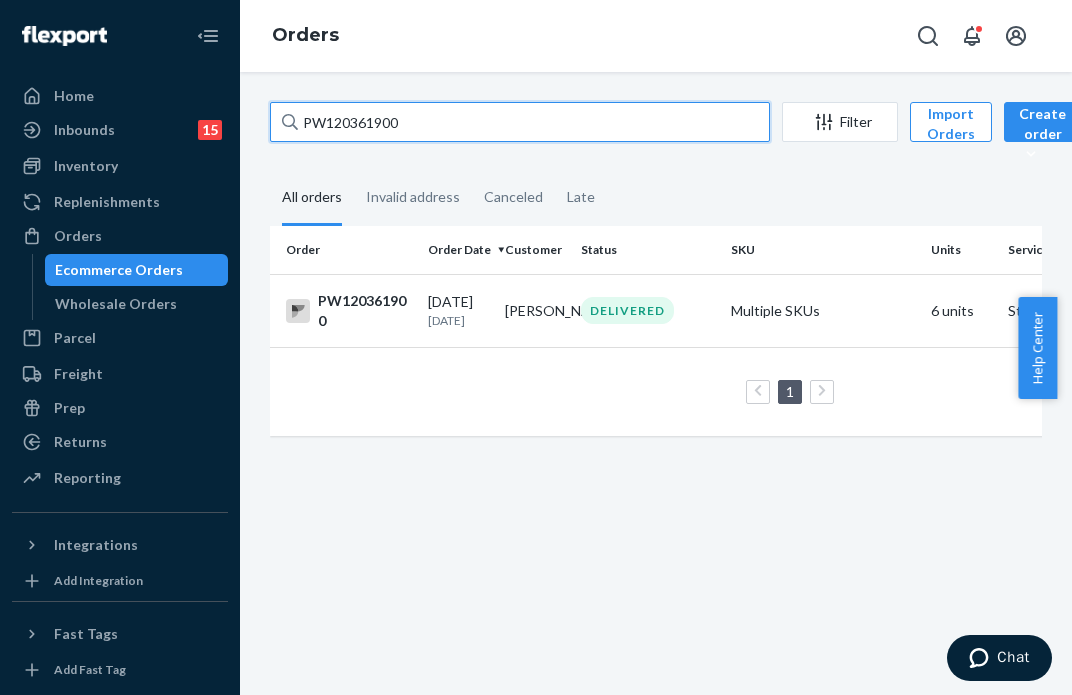 drag, startPoint x: 462, startPoint y: 113, endPoint x: 216, endPoint y: 91, distance: 246.98178 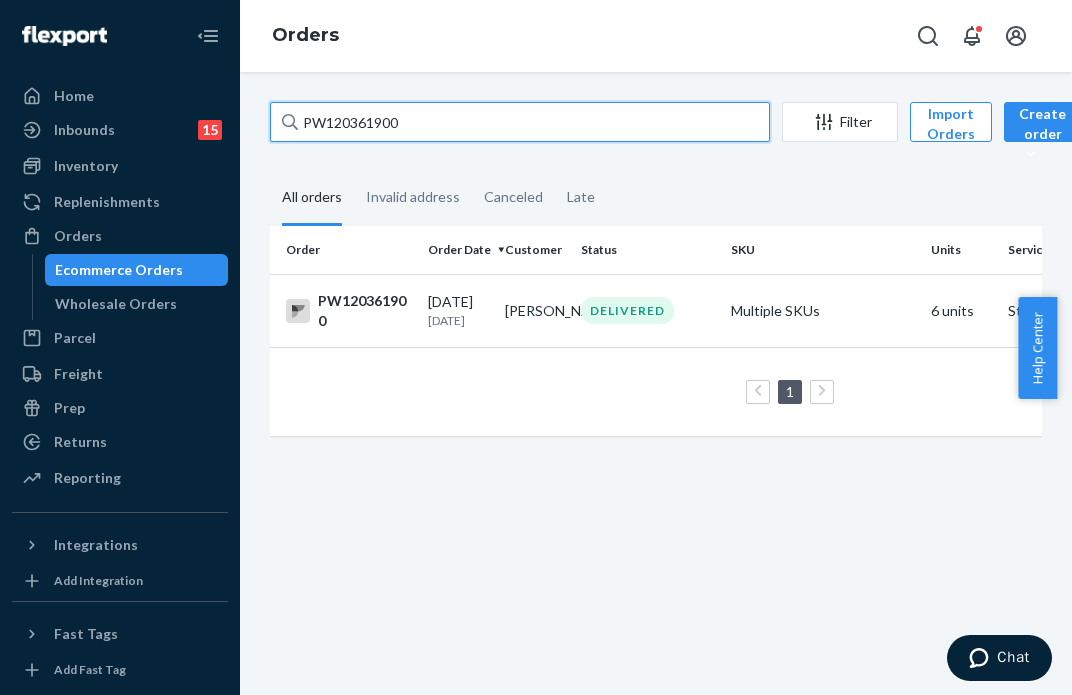 click on "Home Inbounds 15 Shipping Plans Problems 15 Inventory Products Branded Packaging Replenishments Orders Ecommerce Orders Wholesale Orders Parcel Parcel orders Integrations Freight Prep Returns All Returns Settings Packages Reporting Reports Analytics Integrations Add Integration Fast Tags Add Fast Tag Settings Talk to Support Help Center Give Feedback Orders PW120361900 Filter Import Orders Create order Ecommerce order Removal order All orders Invalid address Canceled Late Order Order Date Customer Status SKU Units Service Fee PW120361900 [DATE] [DATE] [PERSON_NAME] DELIVERED Multiple SKUs 6 units Standard $16.39 1 25 results per page" at bounding box center (536, 347) 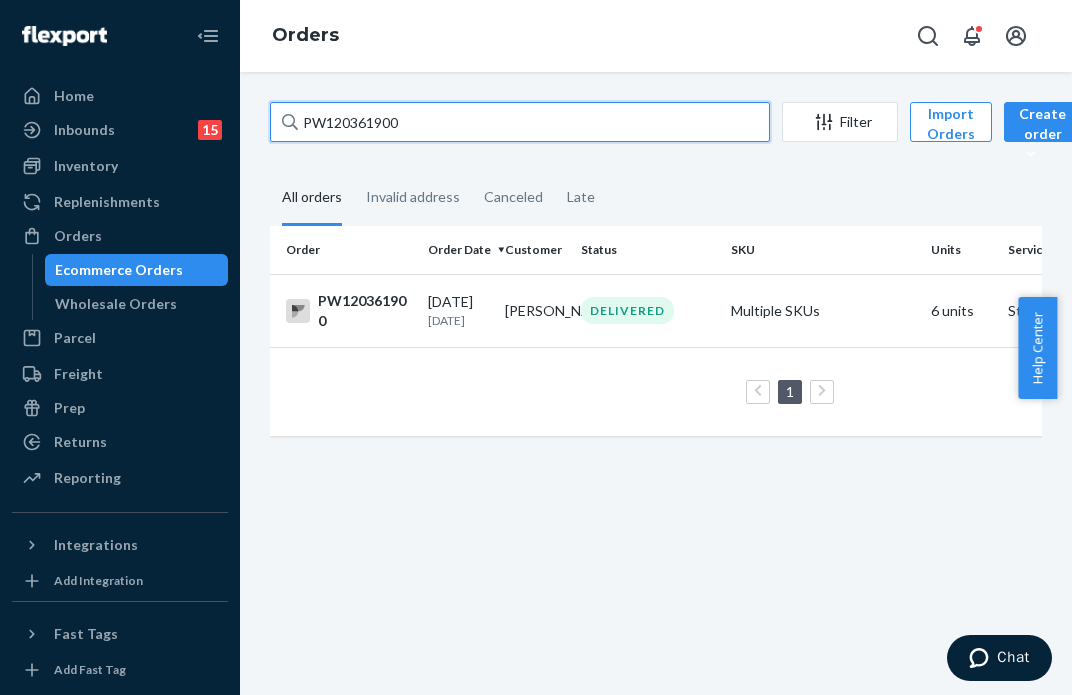paste on "7709" 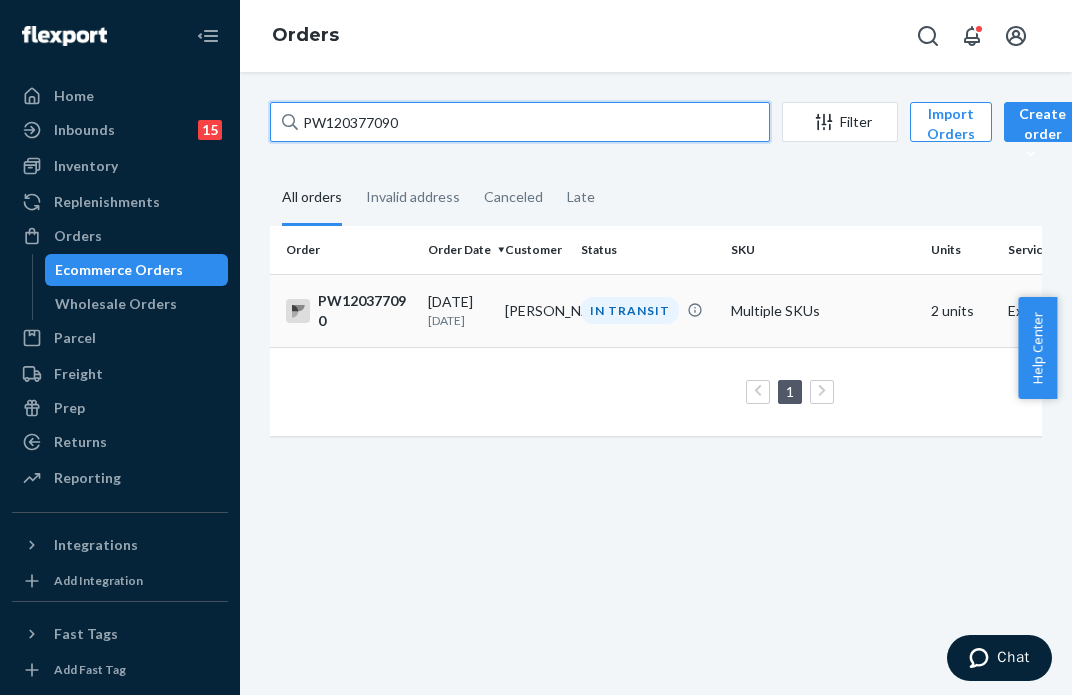 type on "PW120377090" 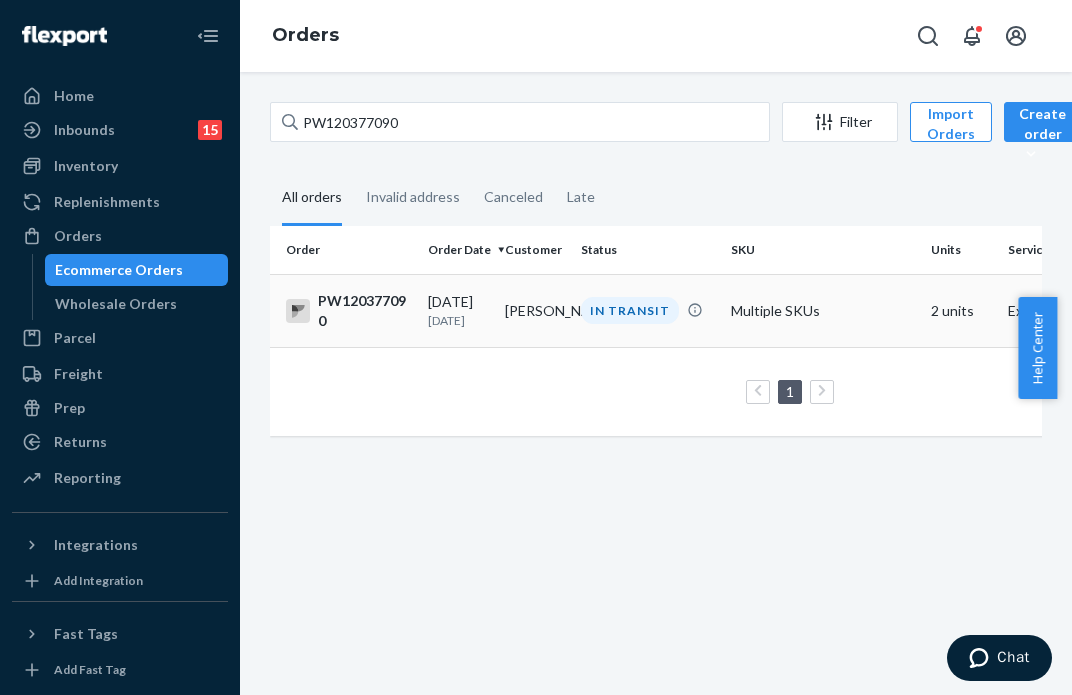 click on "IN TRANSIT" at bounding box center [630, 310] 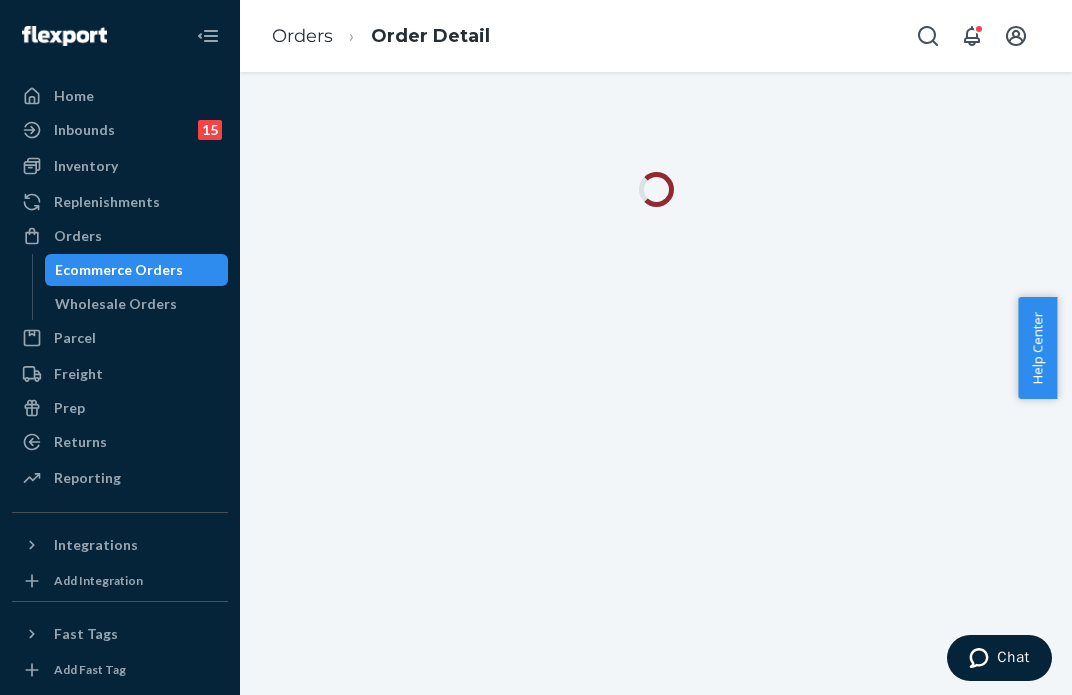 click at bounding box center [656, 383] 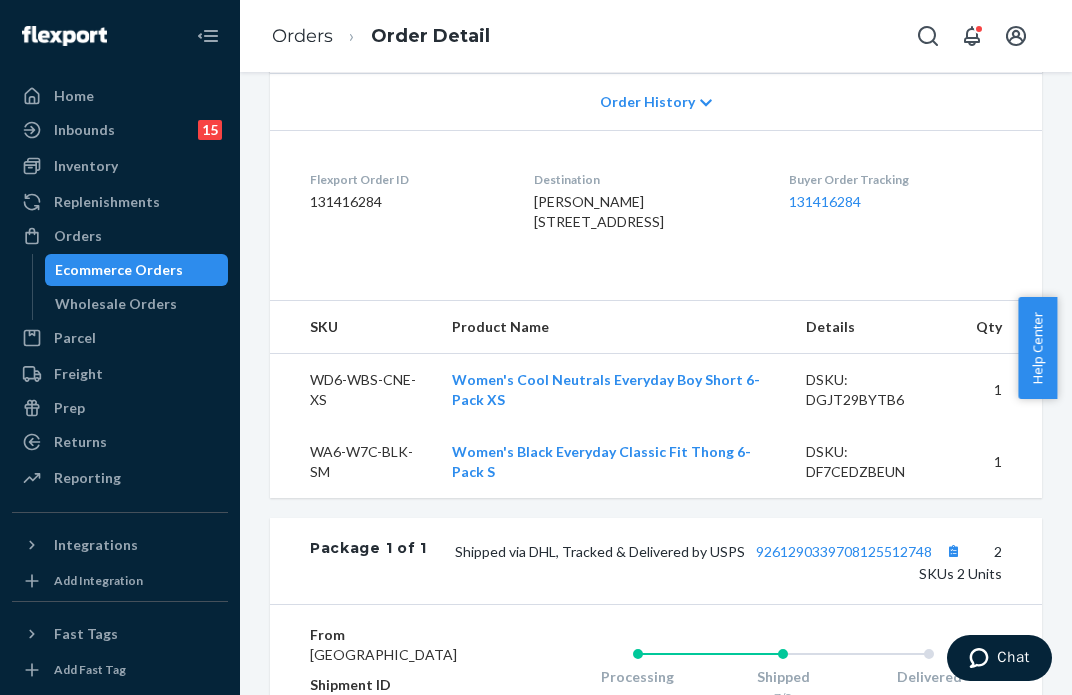 scroll, scrollTop: 867, scrollLeft: 0, axis: vertical 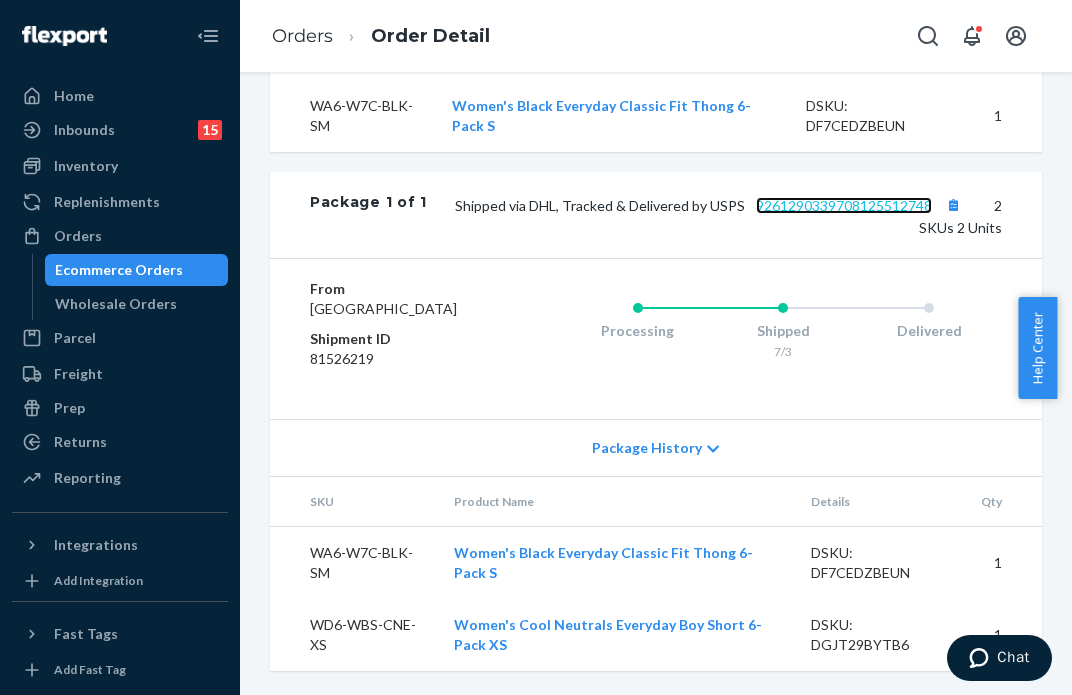 click on "9261290339708125512748" at bounding box center [844, 205] 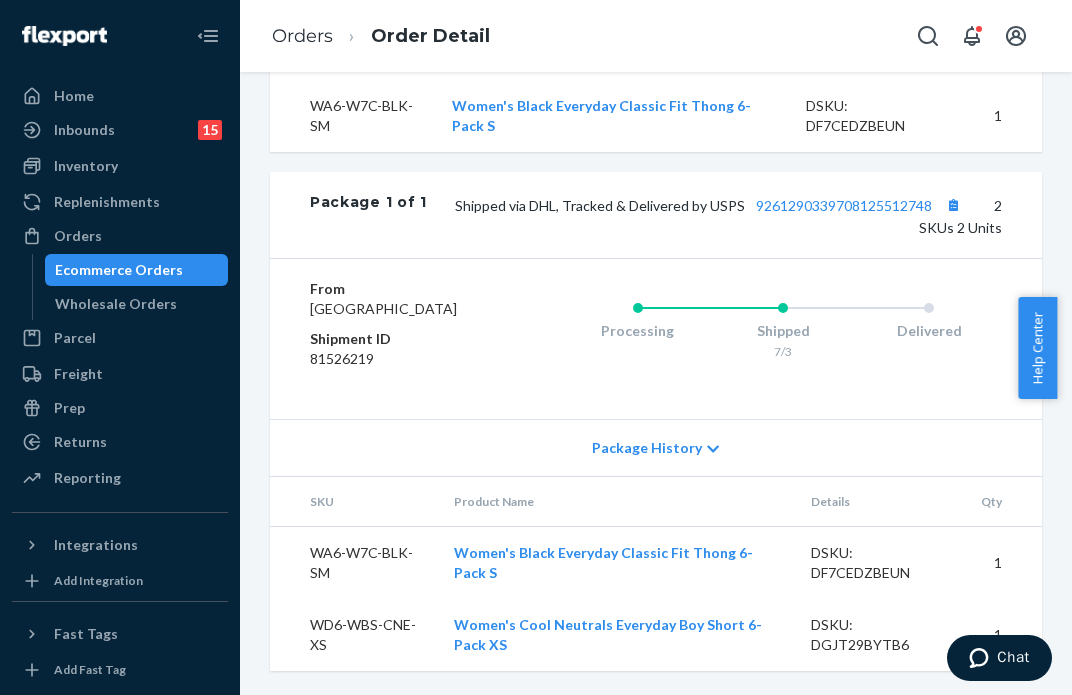 click on "Website Order # PW120377090 • Expedited 3 Day  /  $12.10 View Details Create Return Duplicate Order In Transit Transit Delay Shipped [DATE] Promised by [DATE] On-Time Delivering [DATE] Promised by [DATE] Late Order History Flexport Order ID 131416284 Destination [PERSON_NAME]
[STREET_ADDRESS] Buyer Order Tracking 131416284 SKU Product Name Details Qty WD6-WBS-CNE-XS Women's Cool Neutrals Everyday Boy Short 6-Pack XS DSKU: DGJT29BYTB6 1 WA6-W7C-BLK-SM Women's Black Everyday Classic Fit Thong 6-Pack S DSKU: DF7CEDZBEUN 1 Package 1 of 1 Shipped via DHL, Tracked & Delivered by USPS   9261290339708125512748 2   SKUs   2   Units From [GEOGRAPHIC_DATA] Shipment ID 81526219 Processing Shipped 7/3 Delivered Package History SKU Product Name Details Qty WA6-W7C-BLK-SM Women's Black Everyday Classic Fit Thong 6-Pack S DSKU: DF7CEDZBEUN 1 WD6-WBS-CNE-XS Women's Cool Neutrals Everyday Boy Short 6-Pack XS DSKU: DGJT29BYTB6 1" at bounding box center (656, 383) 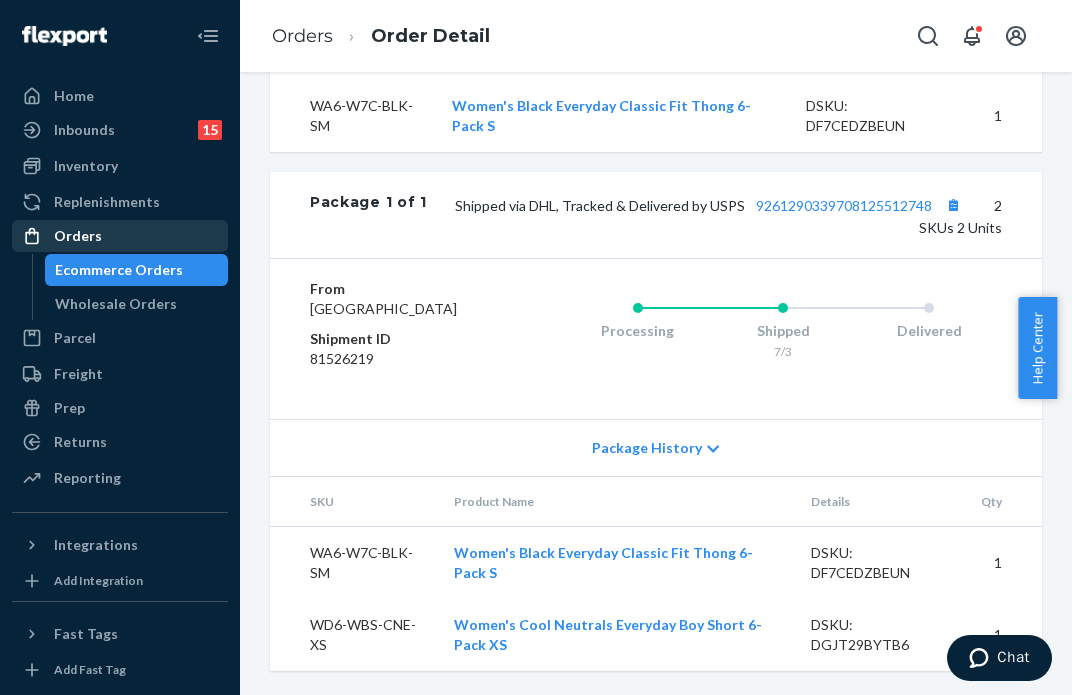 click on "Orders" at bounding box center [120, 236] 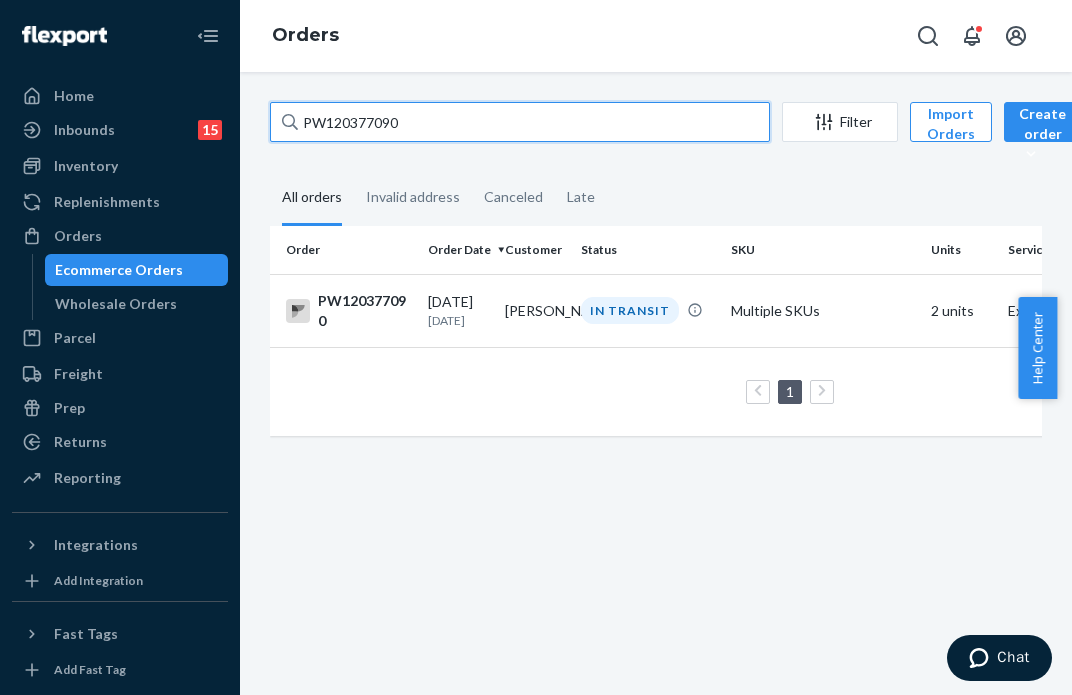 drag, startPoint x: 463, startPoint y: 117, endPoint x: 131, endPoint y: 35, distance: 341.9766 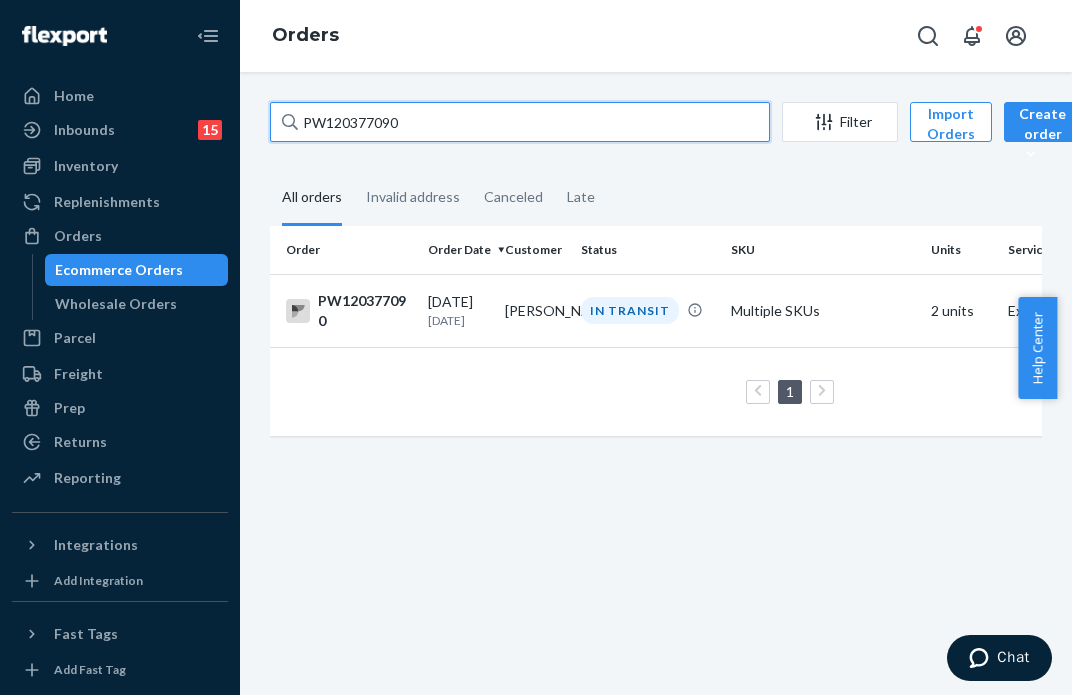 click on "Home Inbounds 15 Shipping Plans Problems 15 Inventory Products Branded Packaging Replenishments Orders Ecommerce Orders Wholesale Orders Parcel Parcel orders Integrations Freight Prep Returns All Returns Settings Packages Reporting Reports Analytics Integrations Add Integration Fast Tags Add Fast Tag Settings Talk to Support Help Center Give Feedback Orders PW120377090 Filter Import Orders Create order Ecommerce order Removal order All orders Invalid address Canceled Late Order Order Date Customer Status SKU Units Service Fee PW120377090 [DATE] [DATE] [PERSON_NAME] IN TRANSIT Multiple SKUs 2 units Expedited 3 Day $12.10 1 25 results per page" at bounding box center (536, 347) 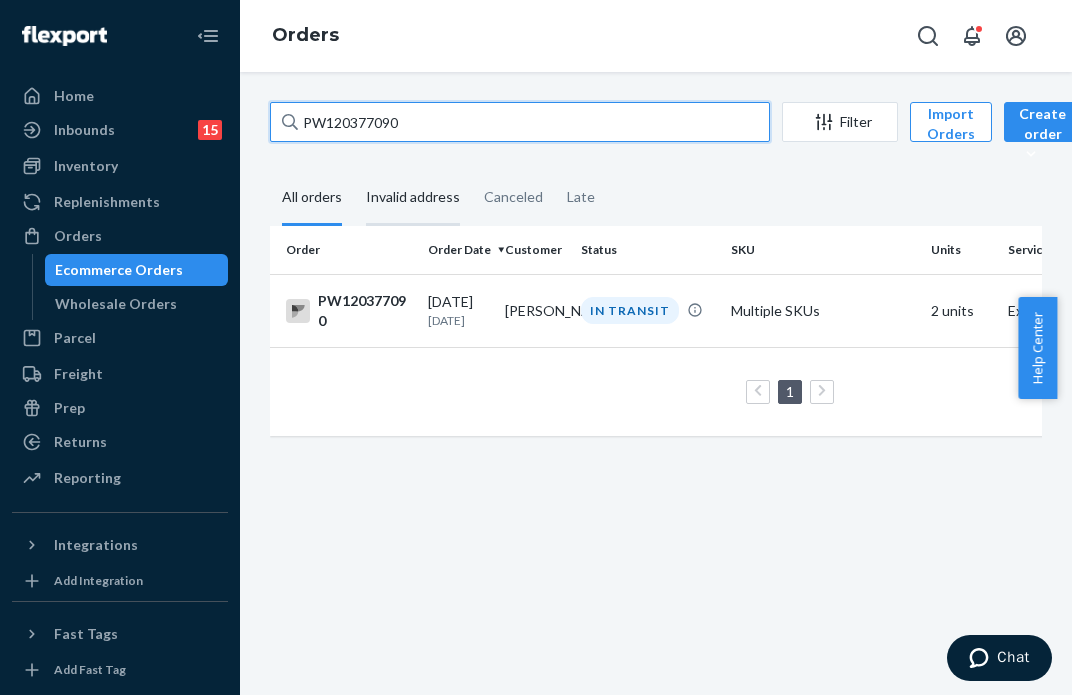 paste on "411298" 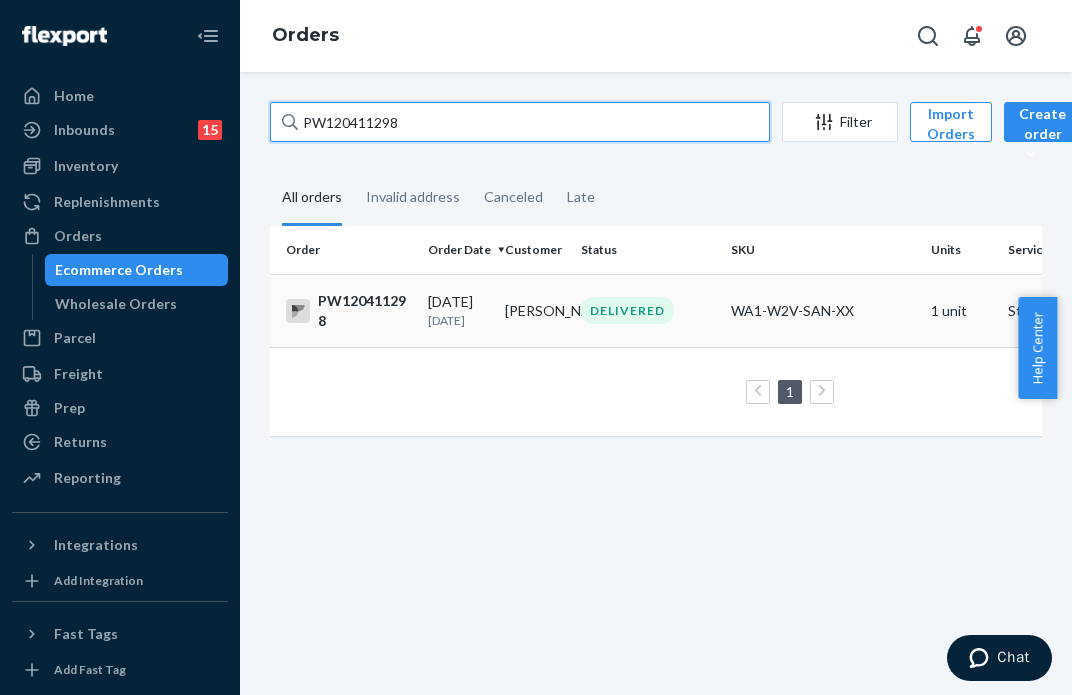 type on "PW120411298" 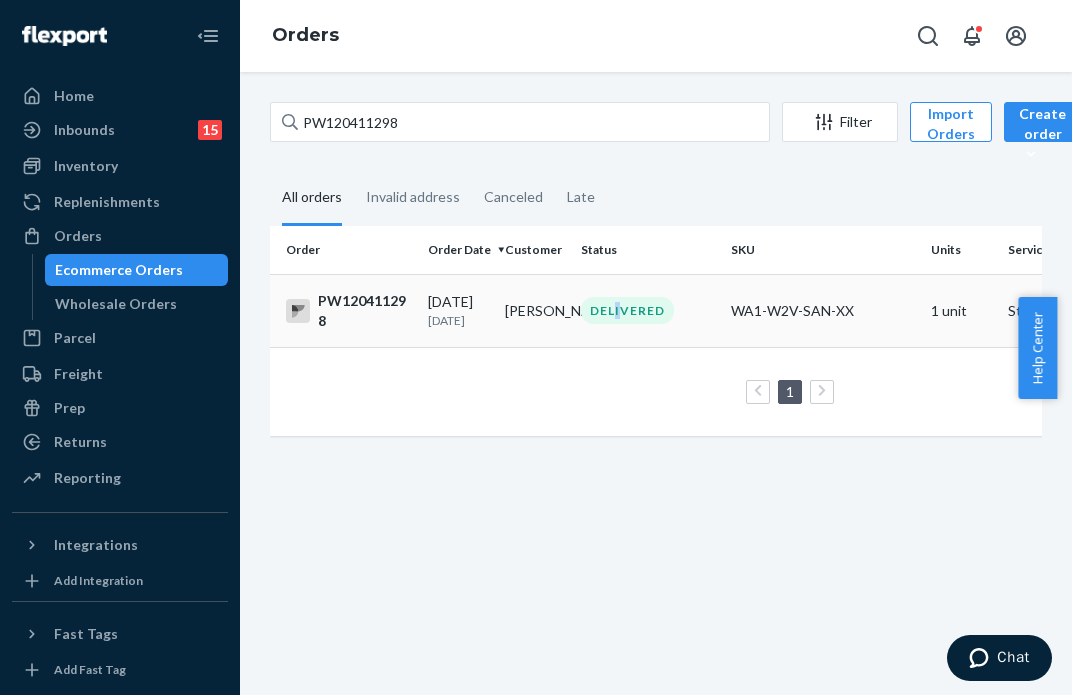 click on "DELIVERED" at bounding box center [627, 310] 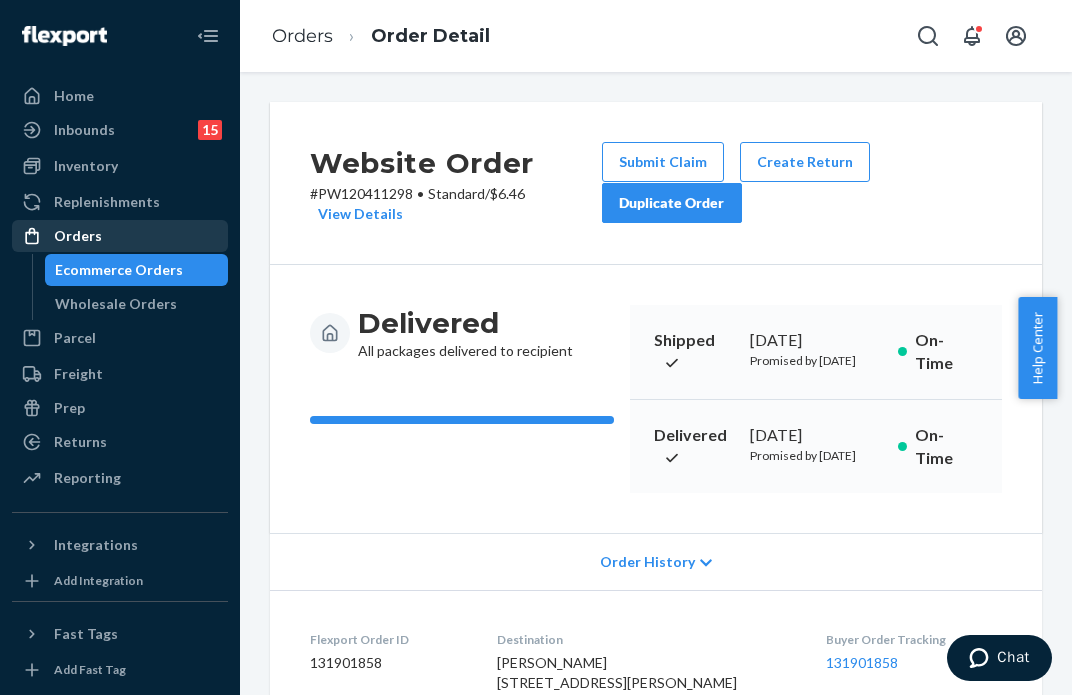 click on "Orders" at bounding box center (78, 236) 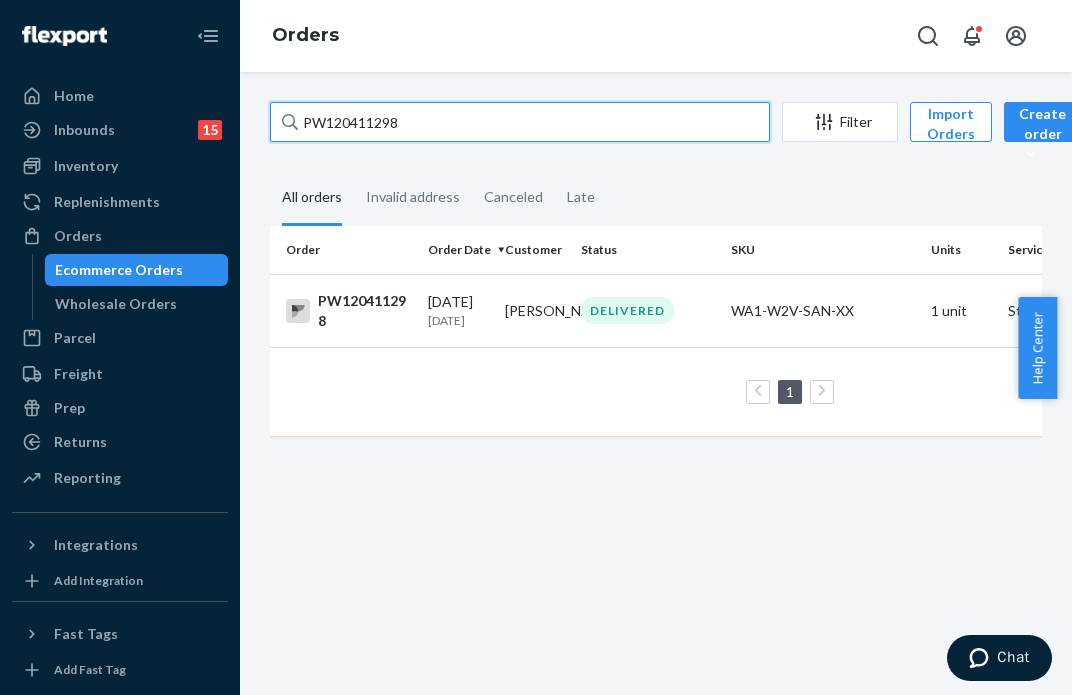 drag, startPoint x: 439, startPoint y: 117, endPoint x: 284, endPoint y: 103, distance: 155.63097 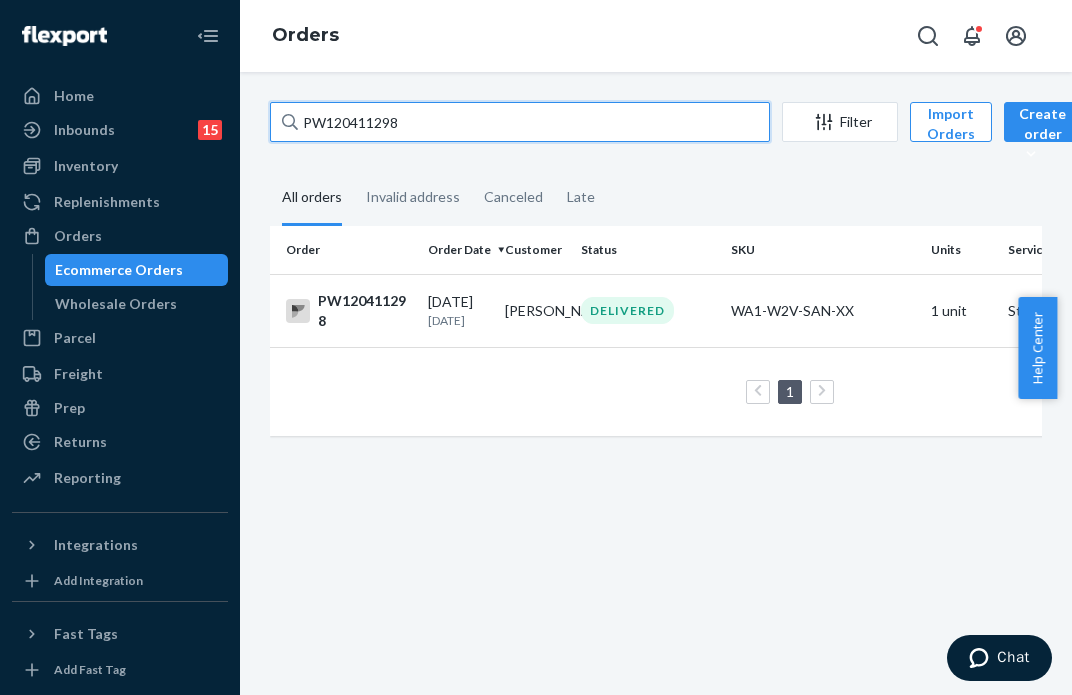 click on "PW120411298" at bounding box center (520, 122) 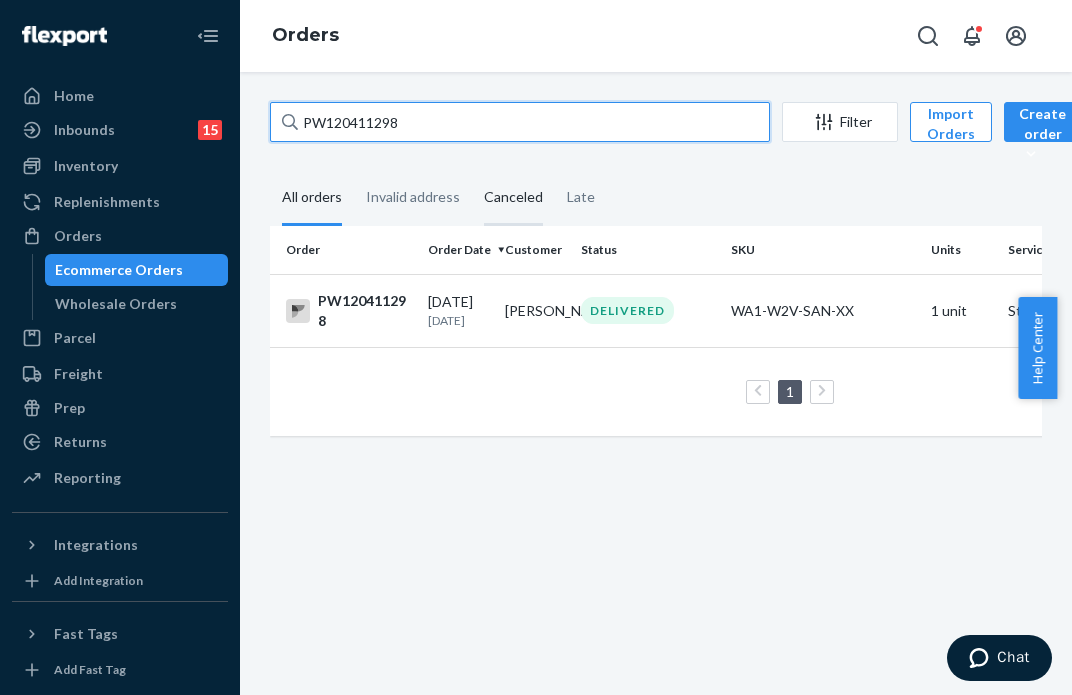 paste on "0927" 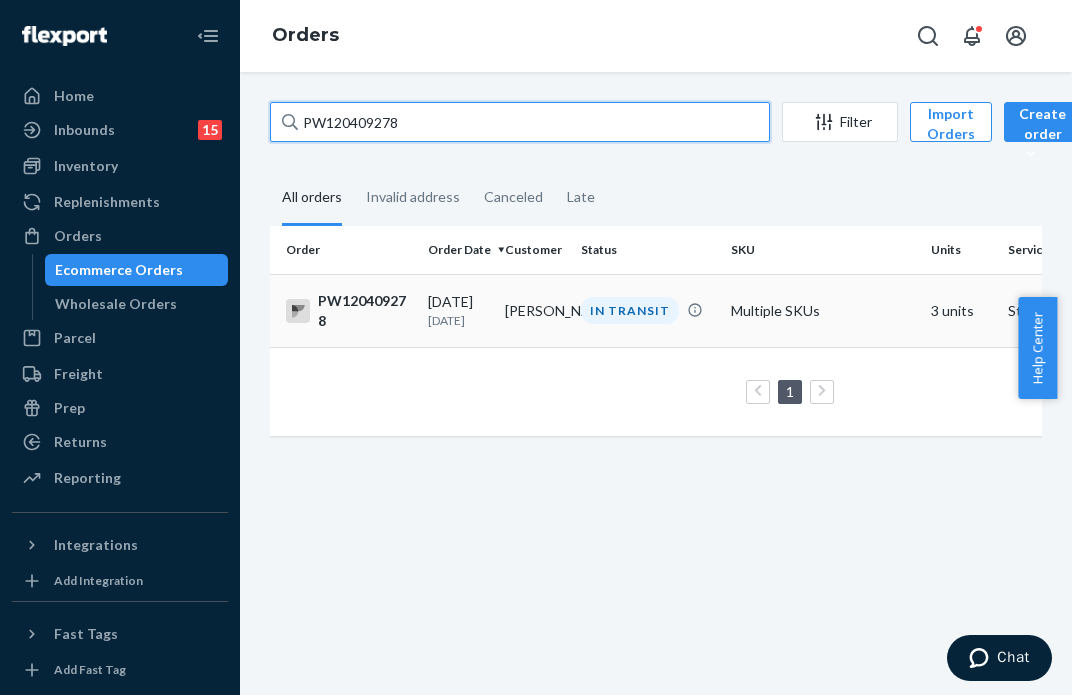 type on "PW120409278" 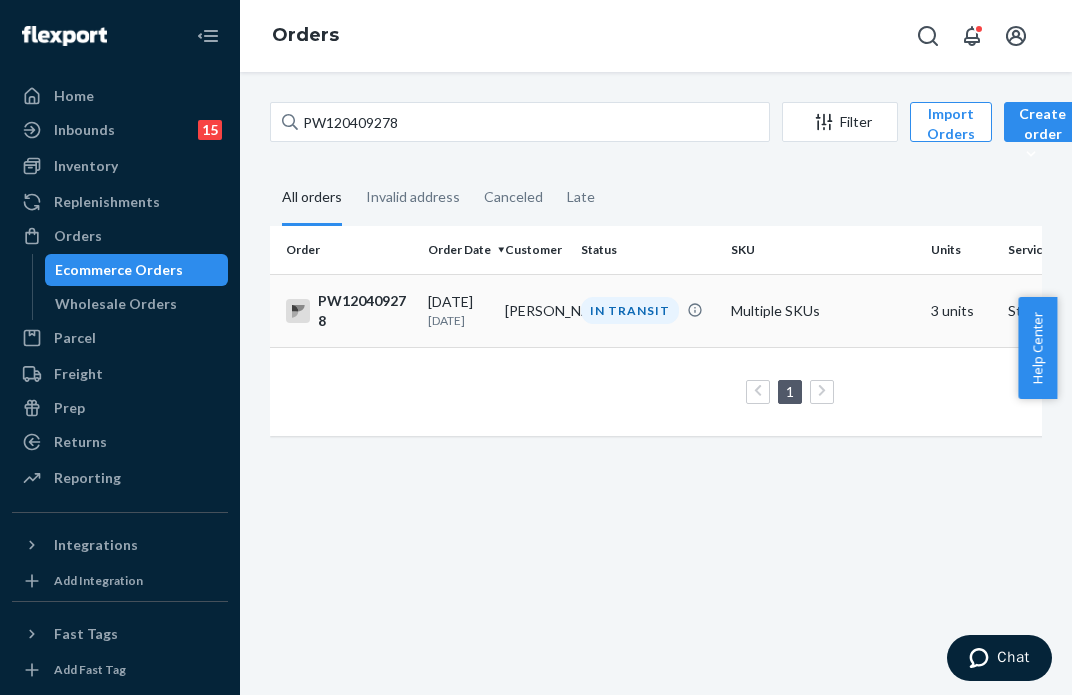 click on "IN TRANSIT" at bounding box center [630, 310] 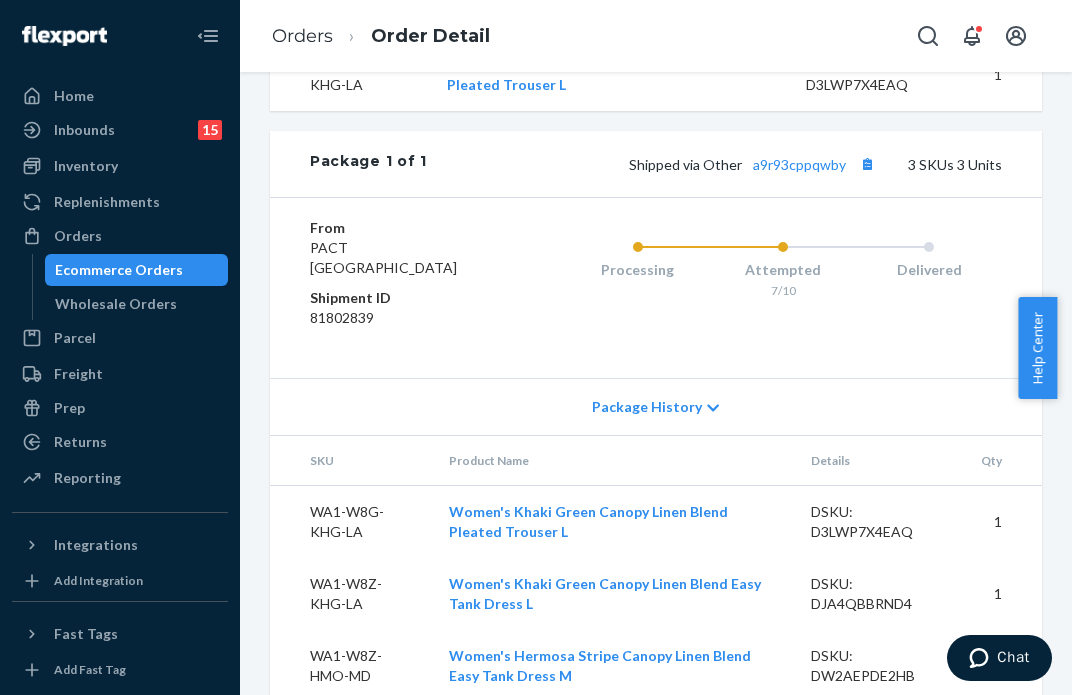 scroll, scrollTop: 991, scrollLeft: 0, axis: vertical 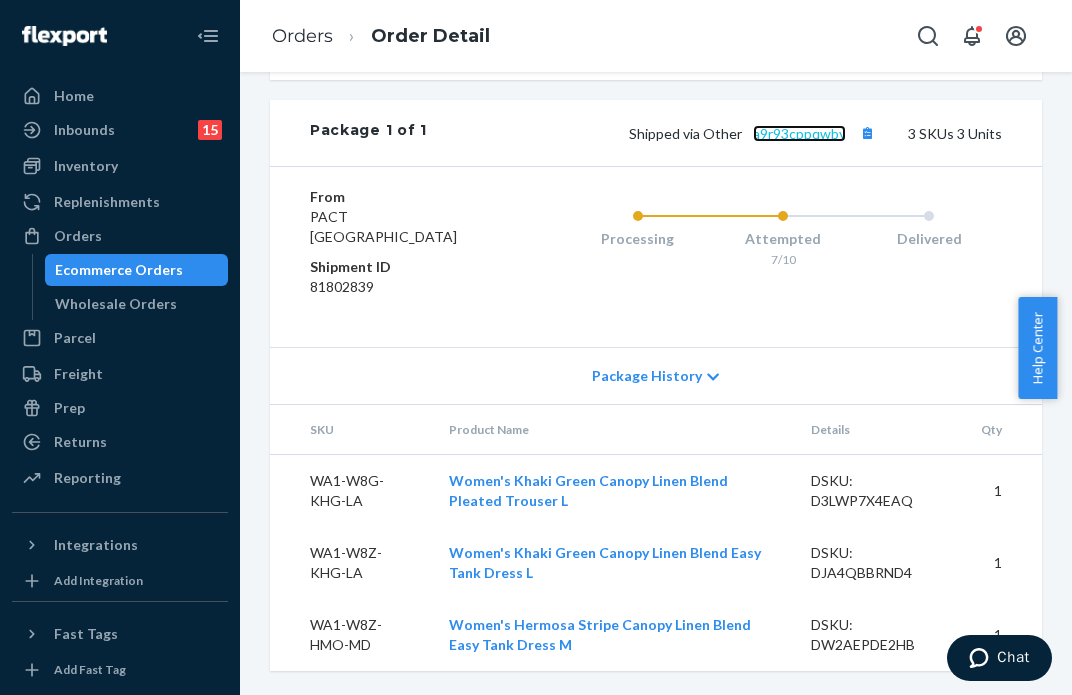 click on "a9r93cppqwby" at bounding box center [799, 133] 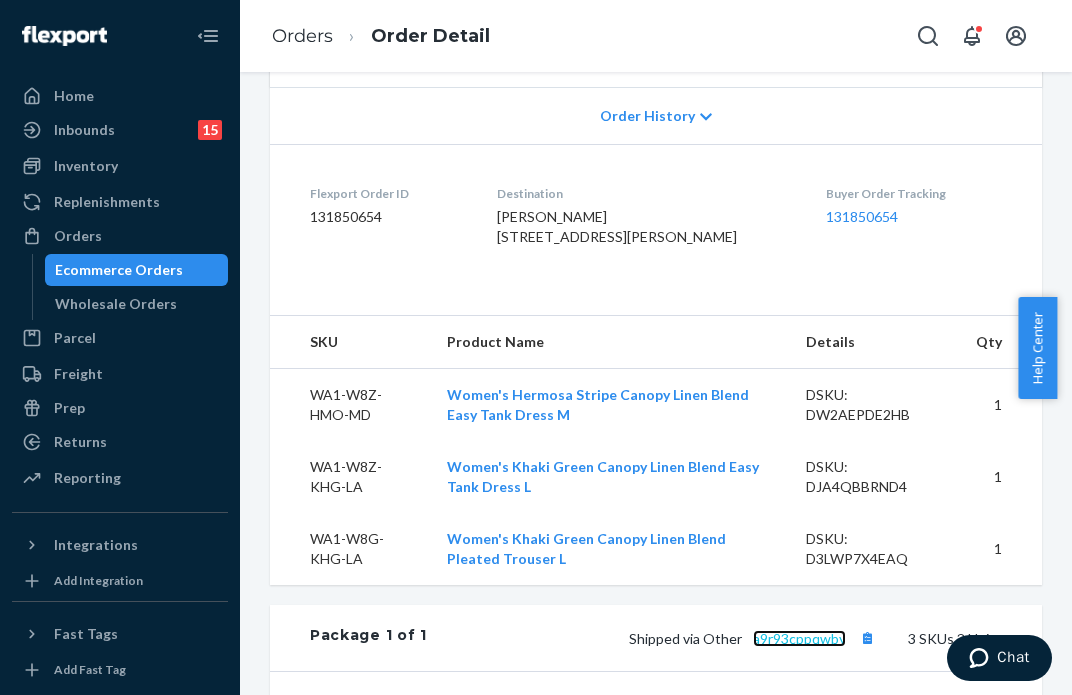 scroll, scrollTop: 391, scrollLeft: 0, axis: vertical 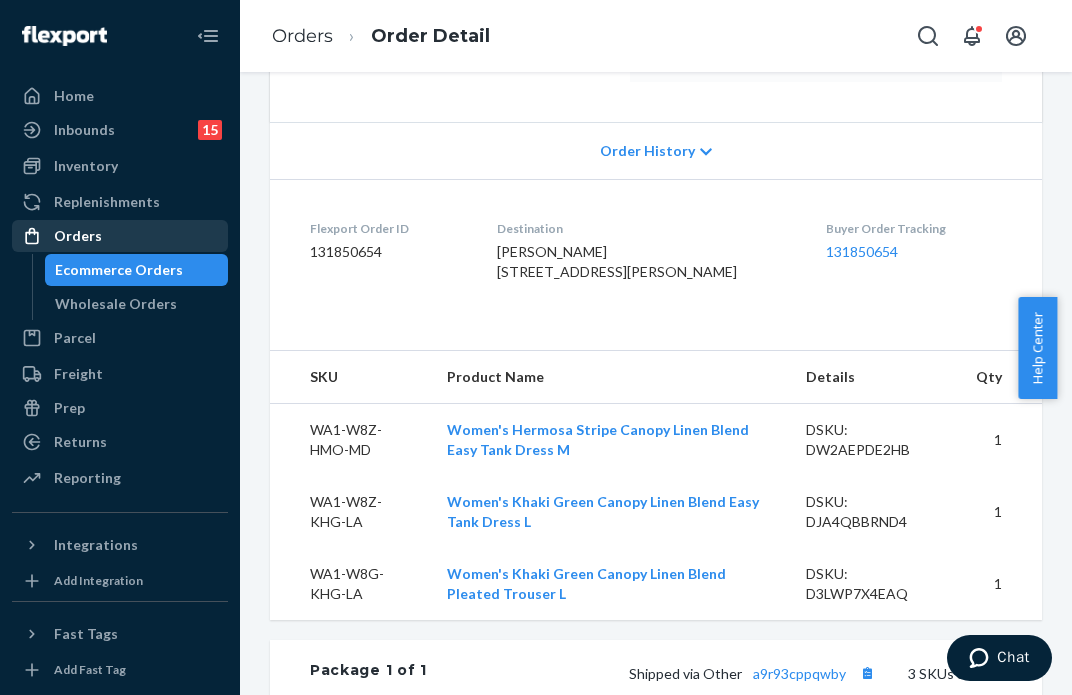 click on "Orders" at bounding box center (120, 236) 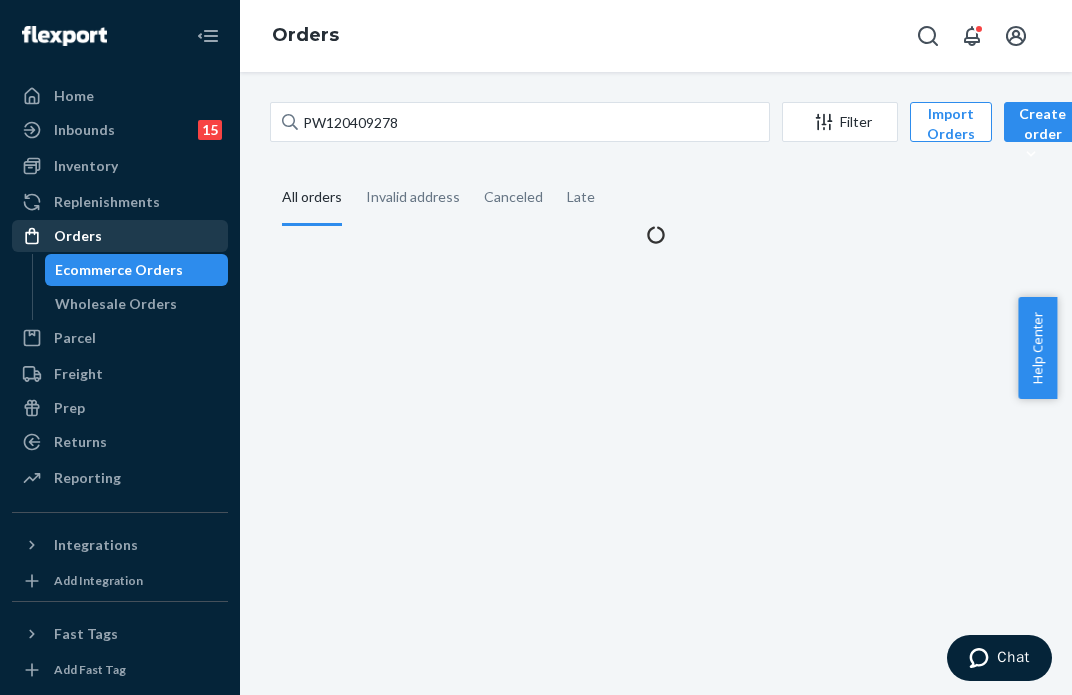 scroll, scrollTop: 0, scrollLeft: 0, axis: both 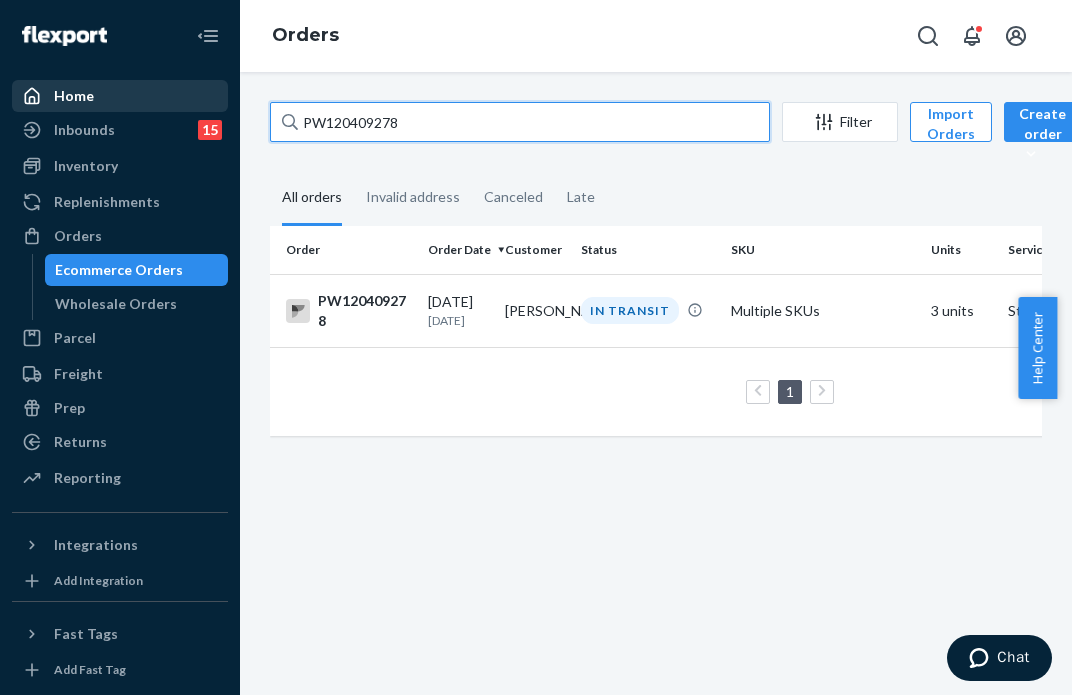 drag, startPoint x: 452, startPoint y: 103, endPoint x: 92, endPoint y: 86, distance: 360.40115 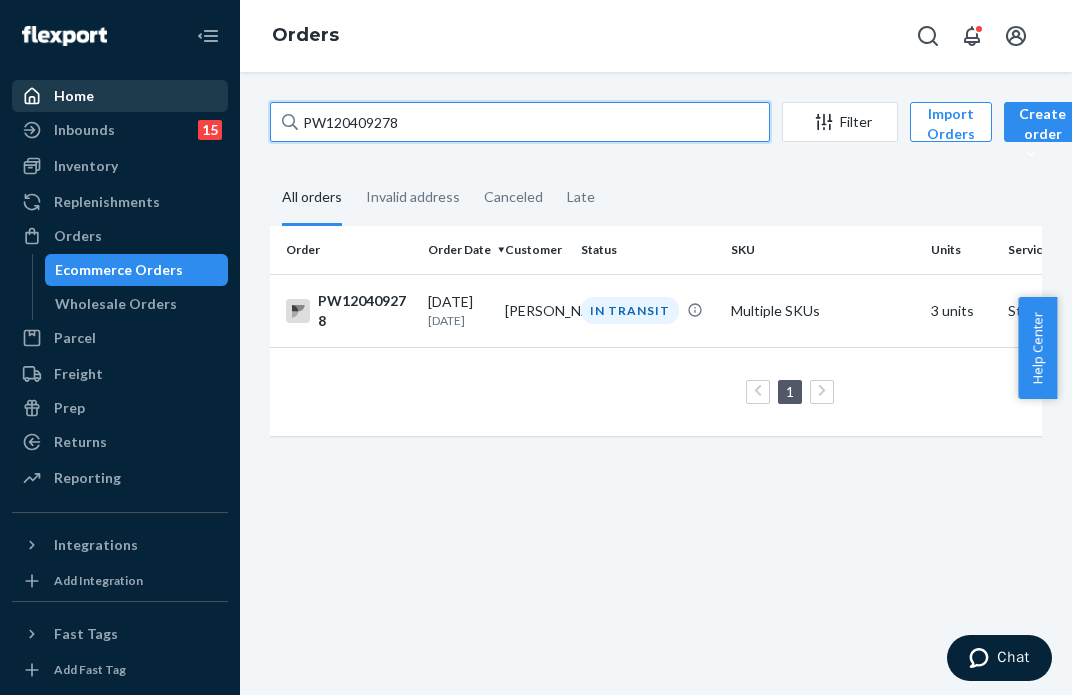 click on "Home Inbounds 15 Shipping Plans Problems 15 Inventory Products Branded Packaging Replenishments Orders Ecommerce Orders Wholesale Orders Parcel Parcel orders Integrations Freight Prep Returns All Returns Settings Packages Reporting Reports Analytics Integrations Add Integration Fast Tags Add Fast Tag Settings Talk to Support Help Center Give Feedback Orders PW120409278 Filter Import Orders Create order Ecommerce order Removal order All orders Invalid address Canceled Late Order Order Date Customer Status SKU Units Service Fee PW120409278 [DATE] [DATE] [PERSON_NAME] IN TRANSIT Multiple SKUs 3 units Standard $7.64 1 25 results per page" at bounding box center (536, 347) 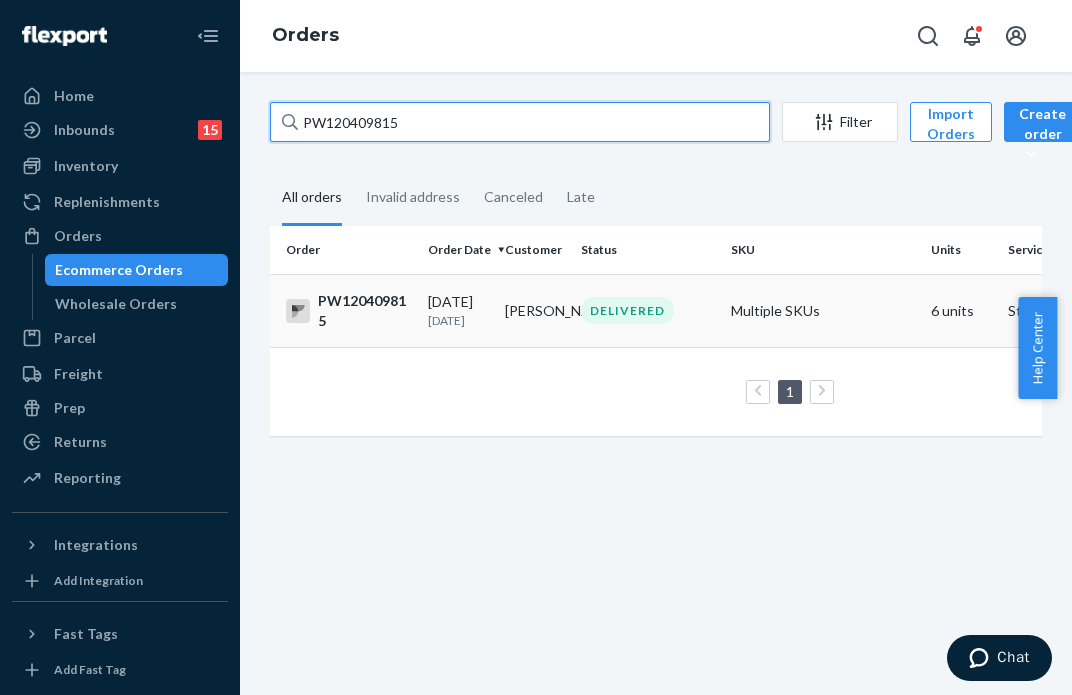 type on "PW120409815" 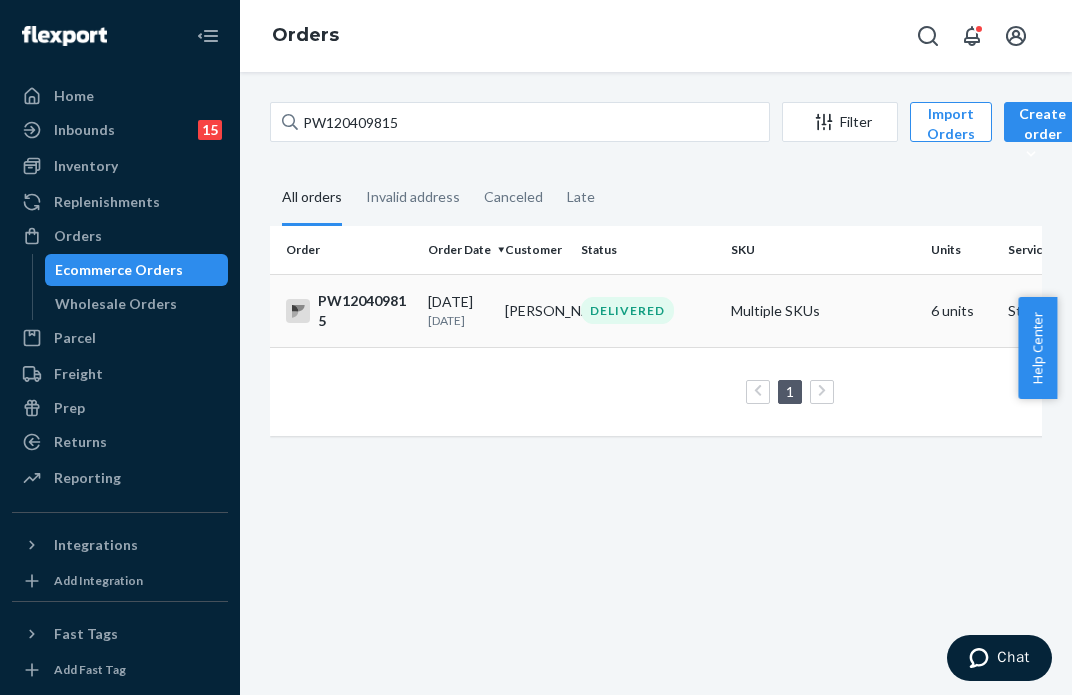 click on "DELIVERED" at bounding box center [627, 310] 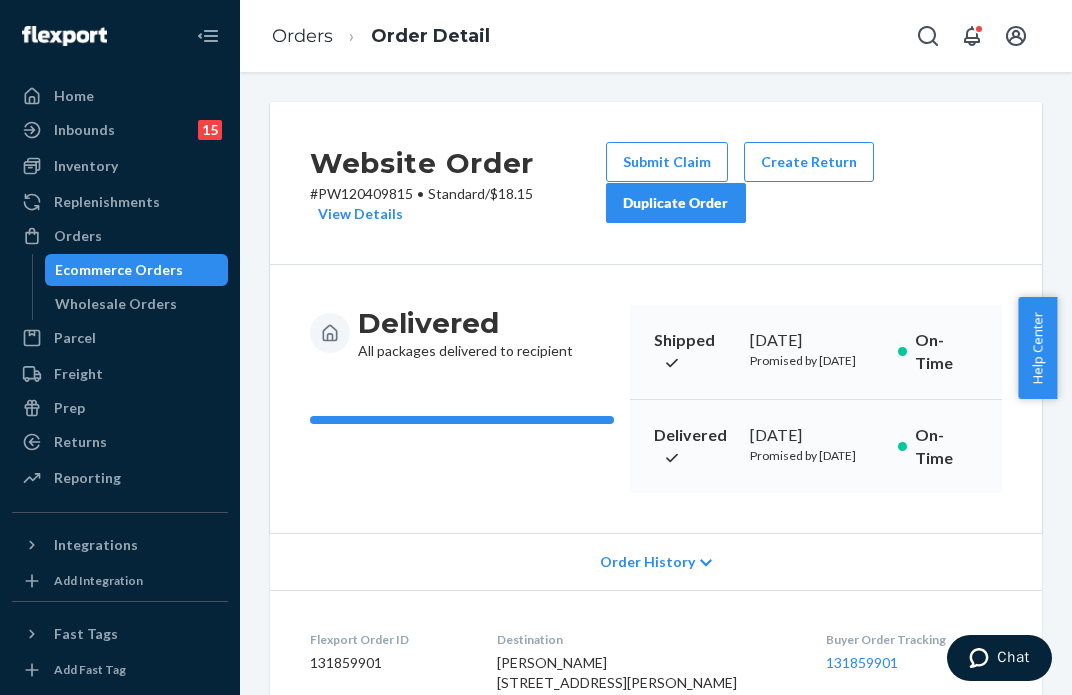 click on "Website Order # PW120409815 • Standard  /  $18.15 View Details Submit Claim Create Return Duplicate Order" at bounding box center (656, 183) 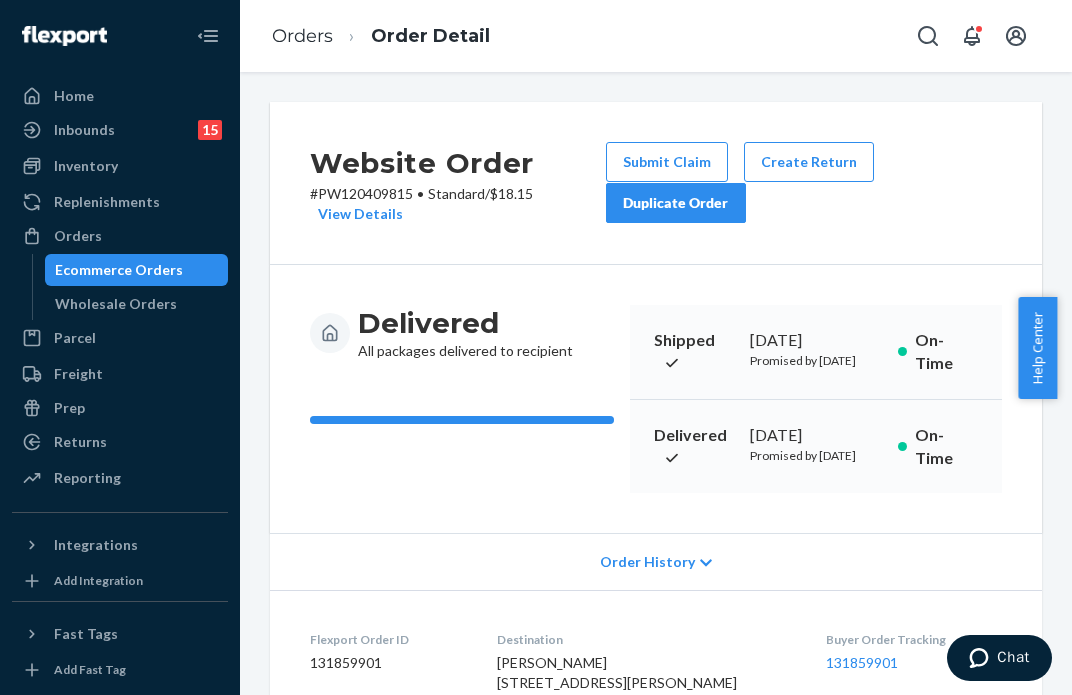 click on "Website Order # PW120409815 • Standard  /  $18.15 View Details Submit Claim Create Return Duplicate Order" at bounding box center [656, 183] 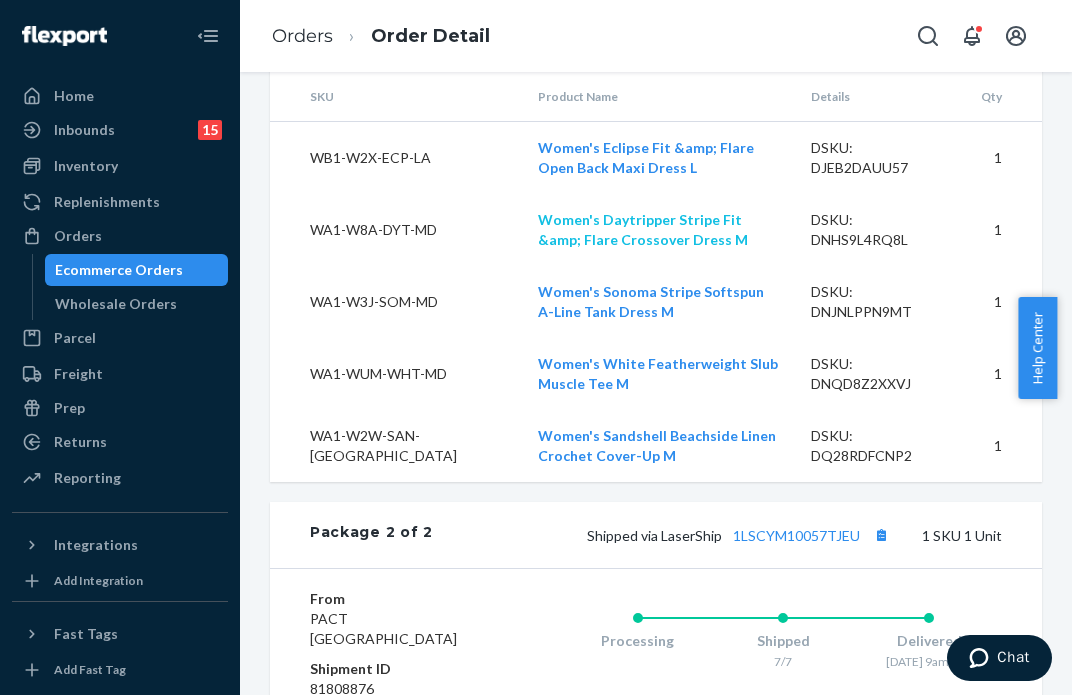 scroll, scrollTop: 1817, scrollLeft: 0, axis: vertical 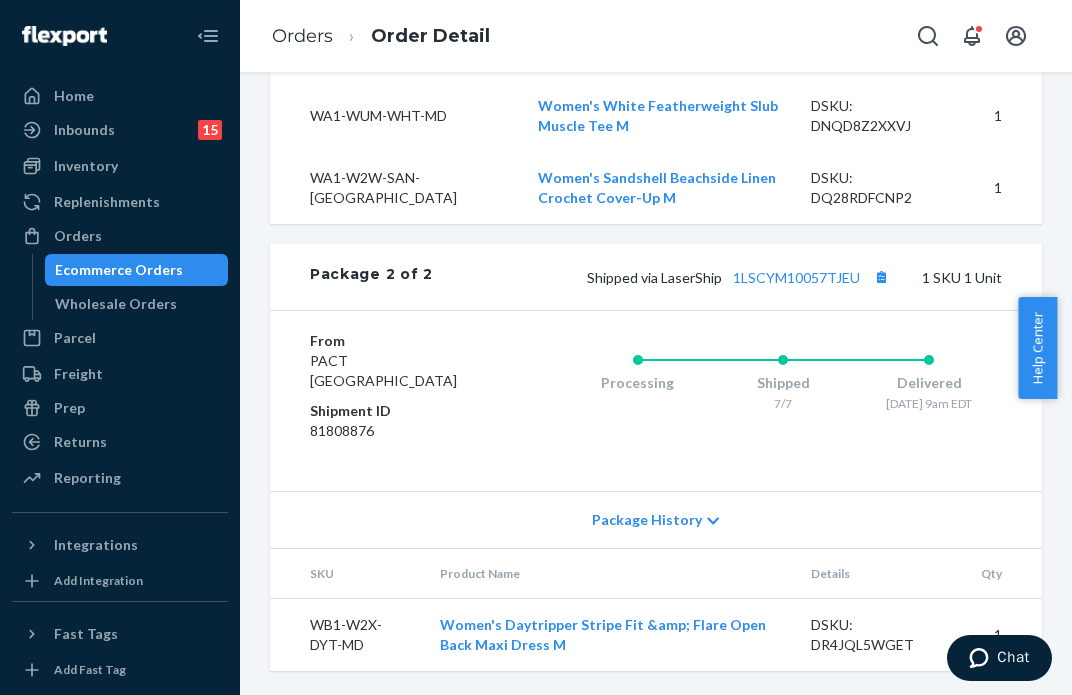 click on "Website Order # PW120409815 • Standard  /  $18.15 View Details Submit Claim Create Return Duplicate Order Delivered All packages delivered to recipient Shipped [DATE] Promised by [DATE] On-Time Delivered [DATE] Promised by [DATE] On-Time Order History Flexport Order ID 131859901 Destination [PERSON_NAME]
[STREET_ADDRESS][PERSON_NAME] Buyer Order Tracking 131859901 SKU Product Name Details Qty WA1-WUM-WHT-MD Women's White Featherweight Slub Muscle Tee M DSKU: DNQD8Z2XXVJ 1 WA1-W2W-SAN-MD Women's Sandshell Beachside Linen Crochet Cover-Up M DSKU: DQ28RDFCNP2 1 WB1-W2X-ECP-LA Women's Eclipse Fit &amp; Flare Open Back Maxi Dress L DSKU: DJEB2DAUU57 1 WA1-W3J-SOM-MD Women's Sonoma Stripe Softspun A-Line Tank Dress M DSKU: DNJNLPPN9MT 1 WB1-W2X-DYT-MD Women's Daytripper Stripe Fit &amp; Flare Open Back Maxi Dress M DSKU: DR4JQL5WGET 1 WA1-W8A-DYT-MD Women's Daytripper Stripe Fit &amp; Flare Crossover Dress M DSKU: DNHS9L4RQ8L 1 Package 1 of 2 Shipped via Other   9s95hdbxlgfe 5" at bounding box center [656, -493] 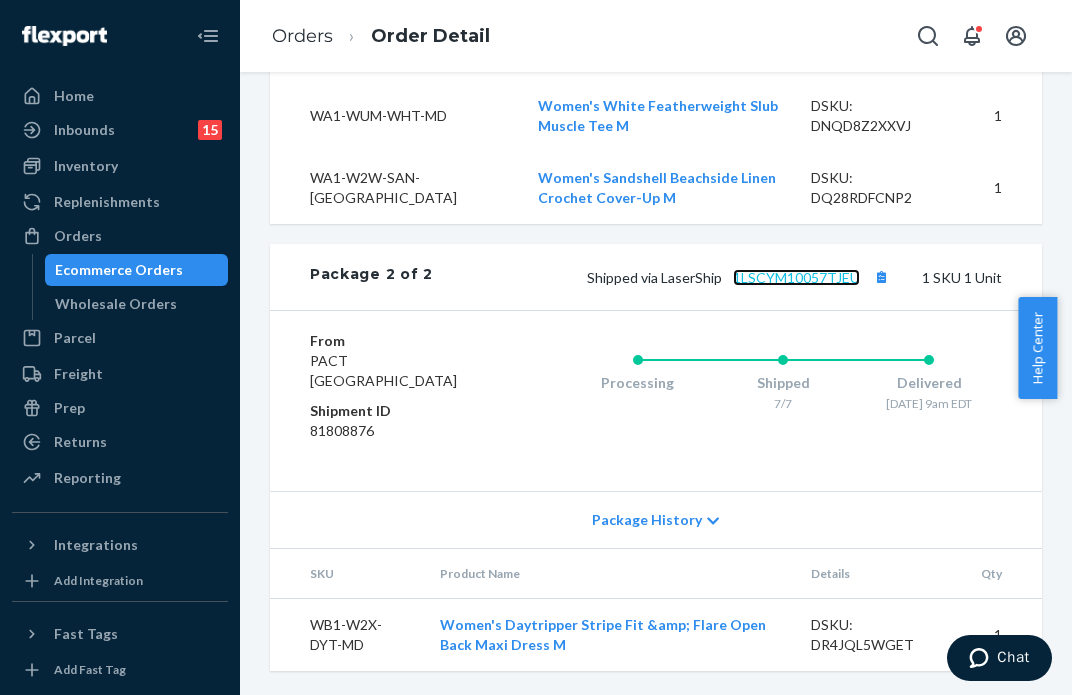click on "1LSCYM10057TJEU" at bounding box center [796, 277] 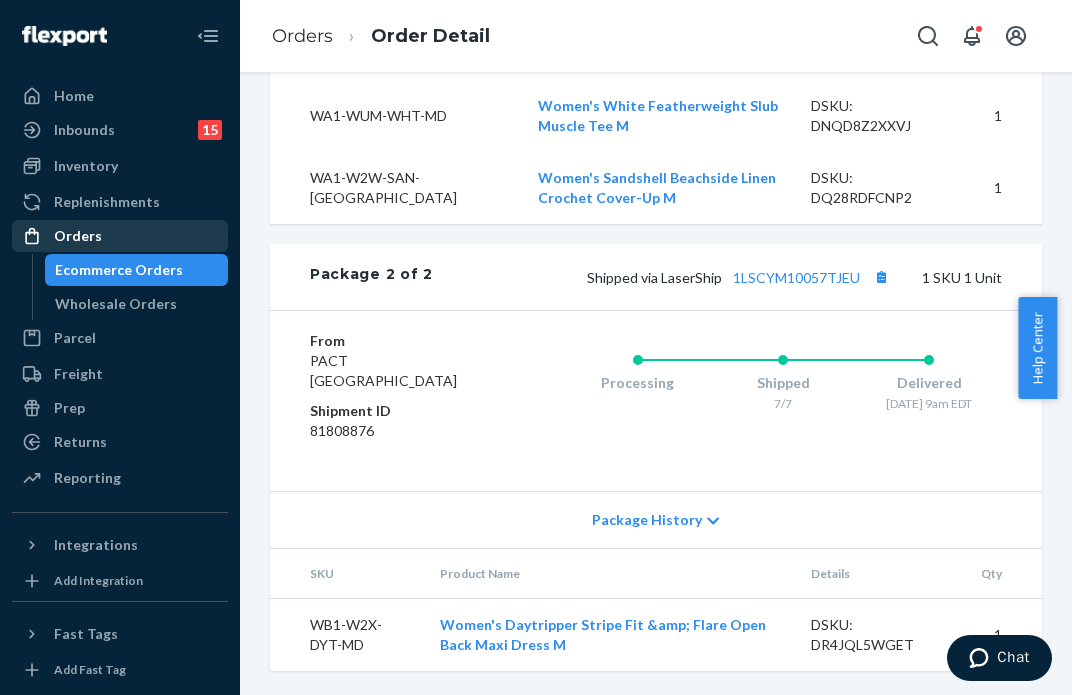 click on "Orders" at bounding box center [120, 236] 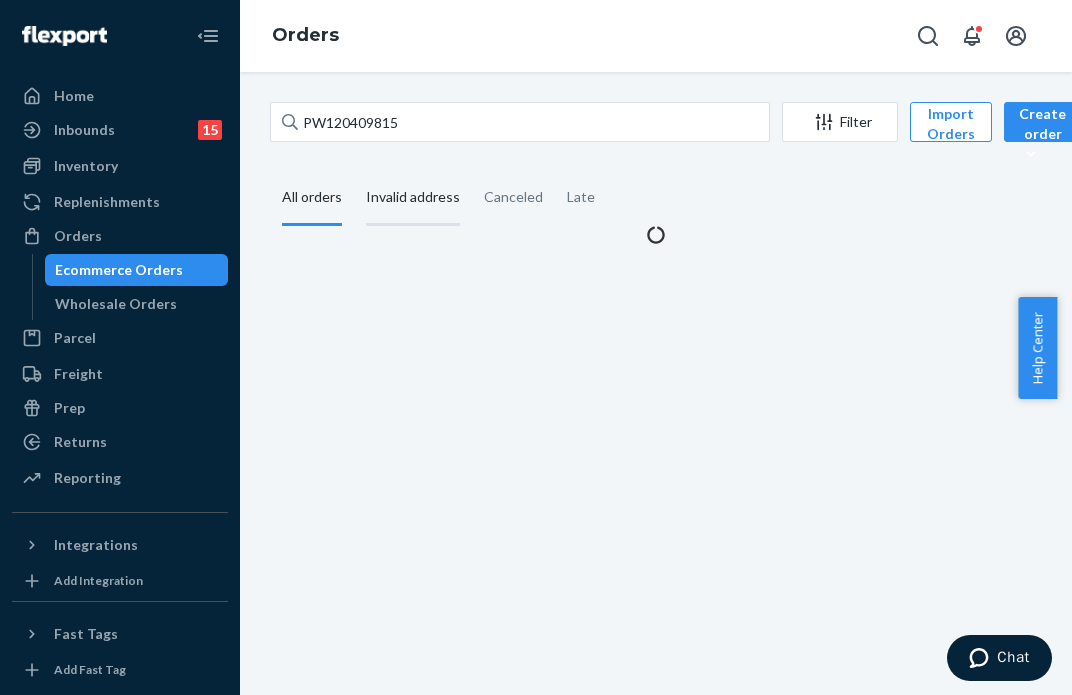 scroll, scrollTop: 0, scrollLeft: 0, axis: both 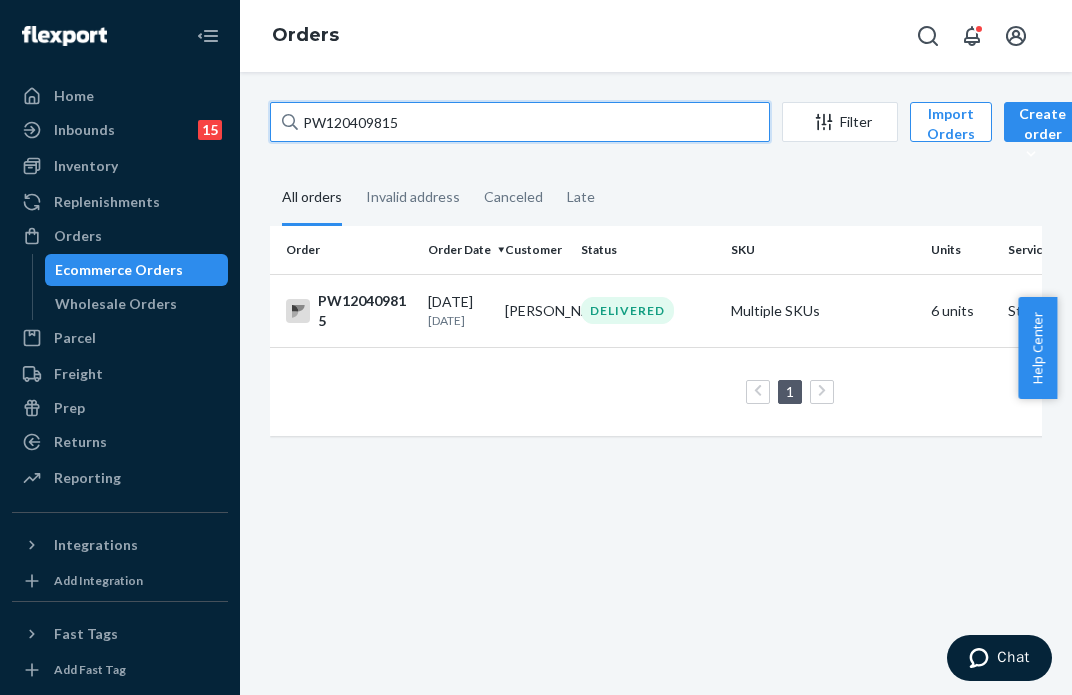 drag, startPoint x: 440, startPoint y: 123, endPoint x: 248, endPoint y: 108, distance: 192.58505 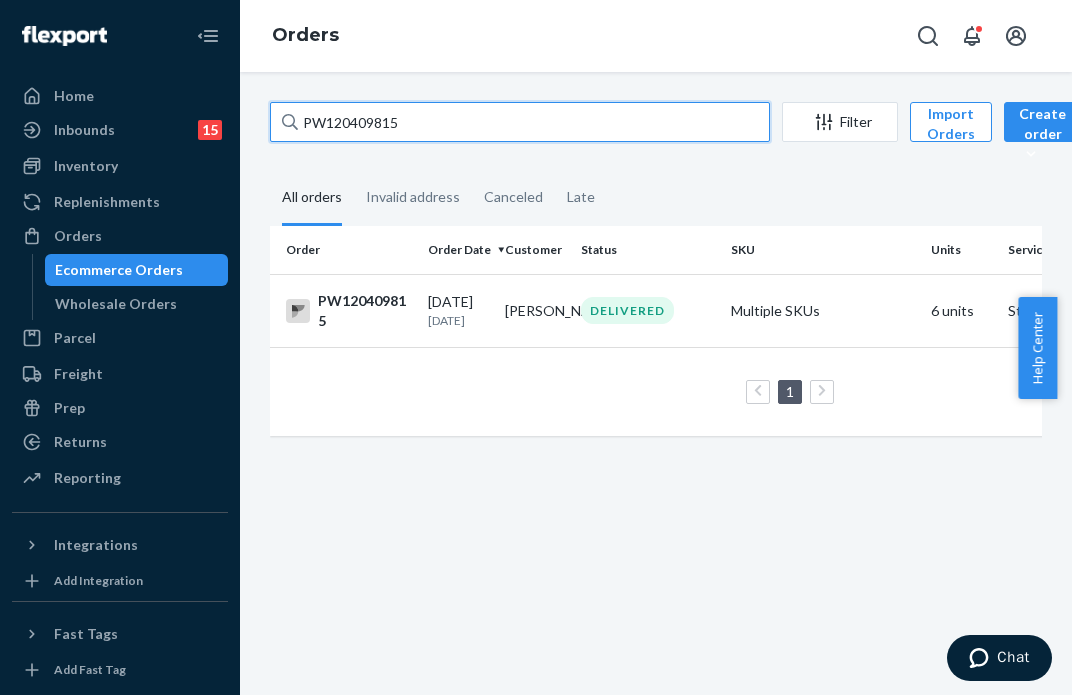 click on "PW120409815 Filter Import Orders Create order Ecommerce order Removal order All orders Invalid address Canceled Late Order Order Date Customer Status SKU Units Service Fee PW120409815 [DATE] [DATE] [PERSON_NAME] DELIVERED Multiple SKUs 6 units Standard $18.15 1 25 results per page" at bounding box center [656, 383] 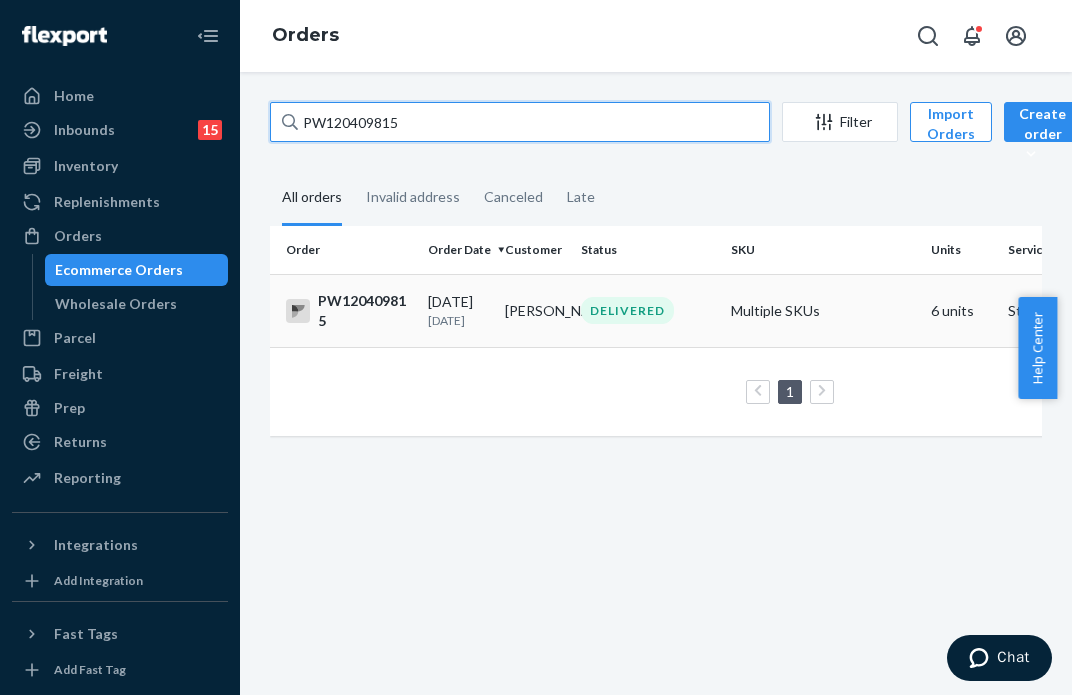 paste on "396116" 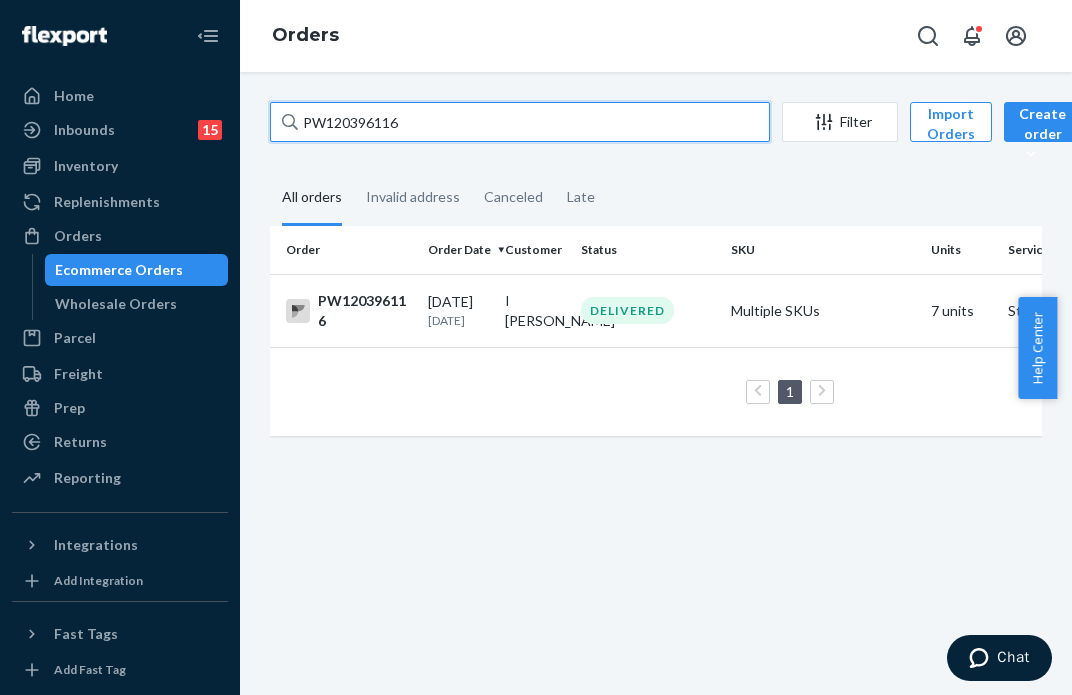 type on "PW120396116" 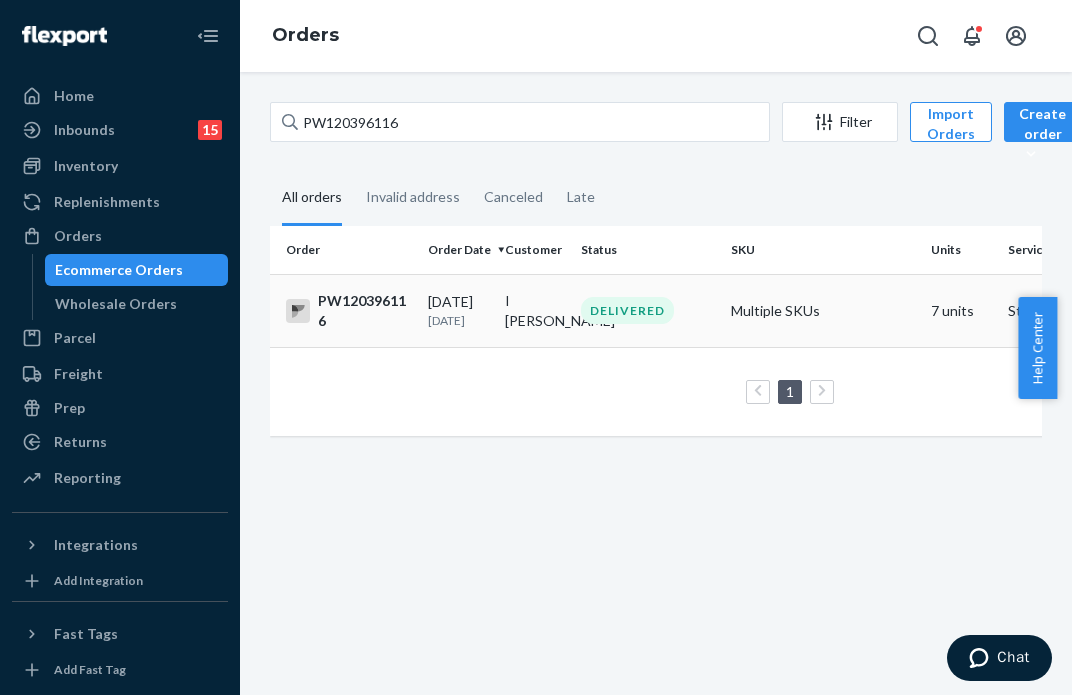 drag, startPoint x: 632, startPoint y: 339, endPoint x: 662, endPoint y: 322, distance: 34.48188 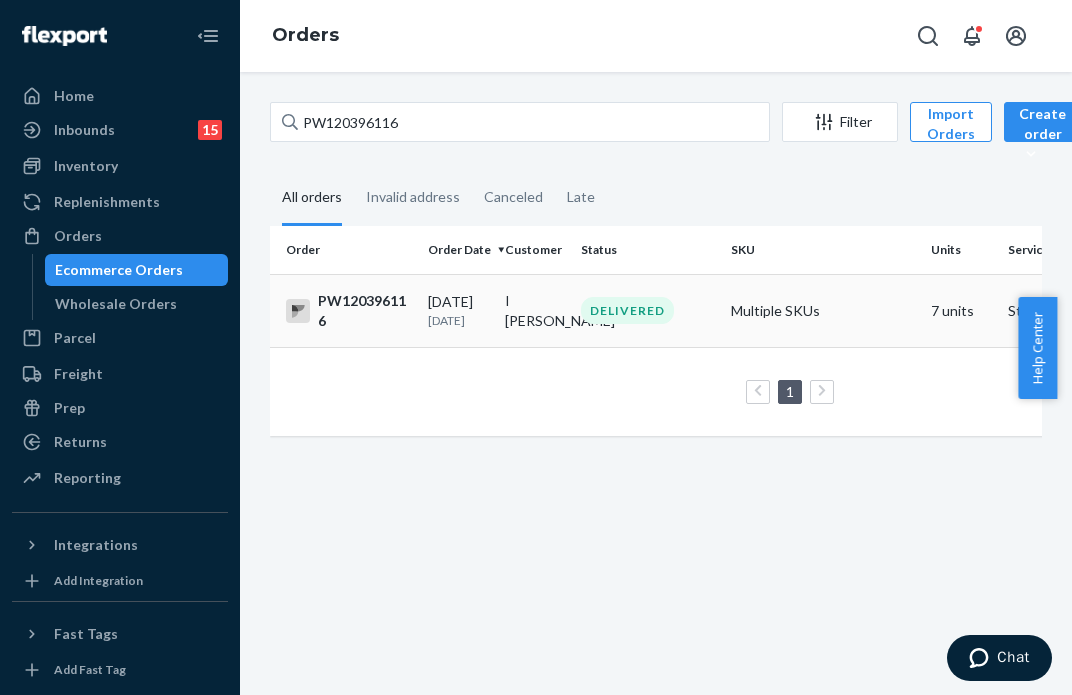 click on "DELIVERED" at bounding box center (627, 310) 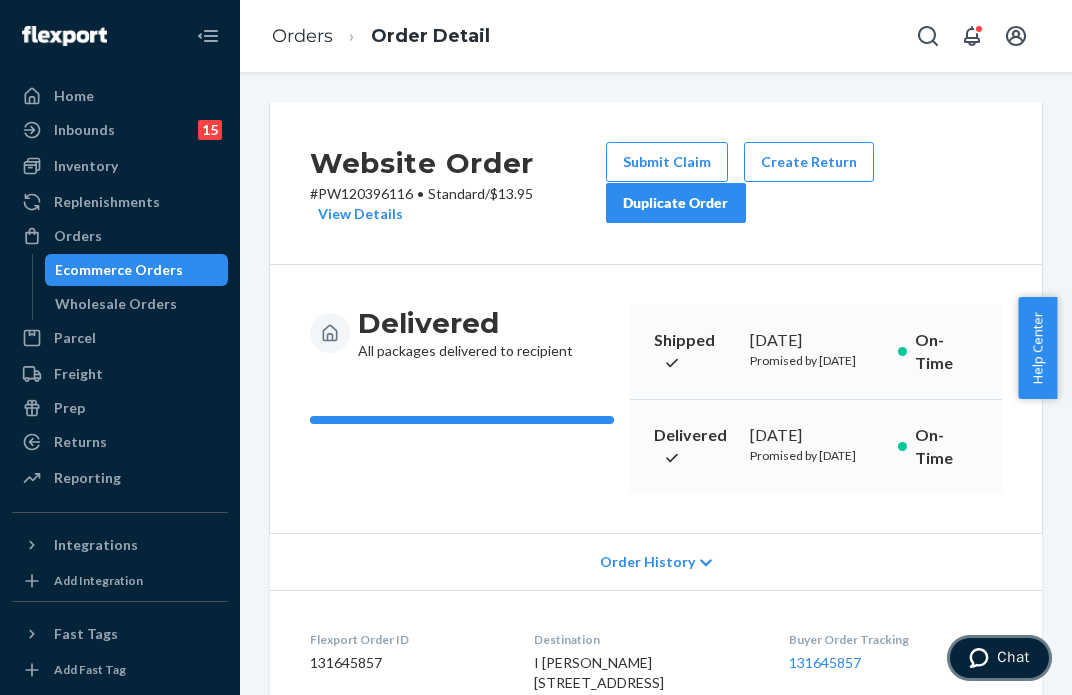 click 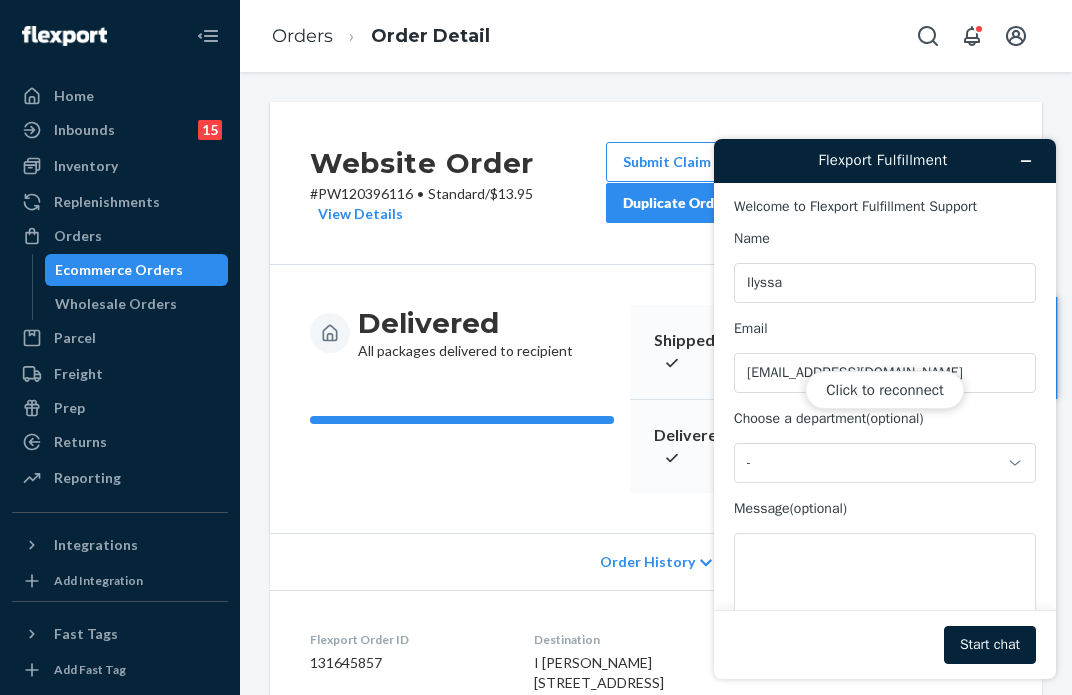 scroll, scrollTop: 0, scrollLeft: 0, axis: both 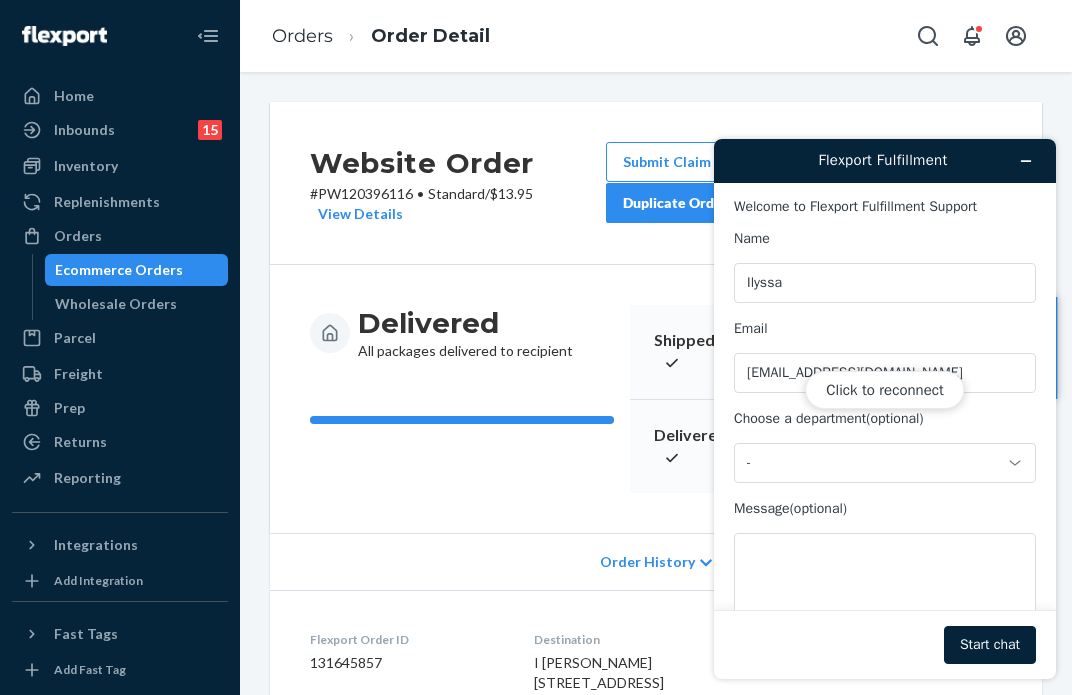 click on "Click to reconnect" at bounding box center (885, 409) 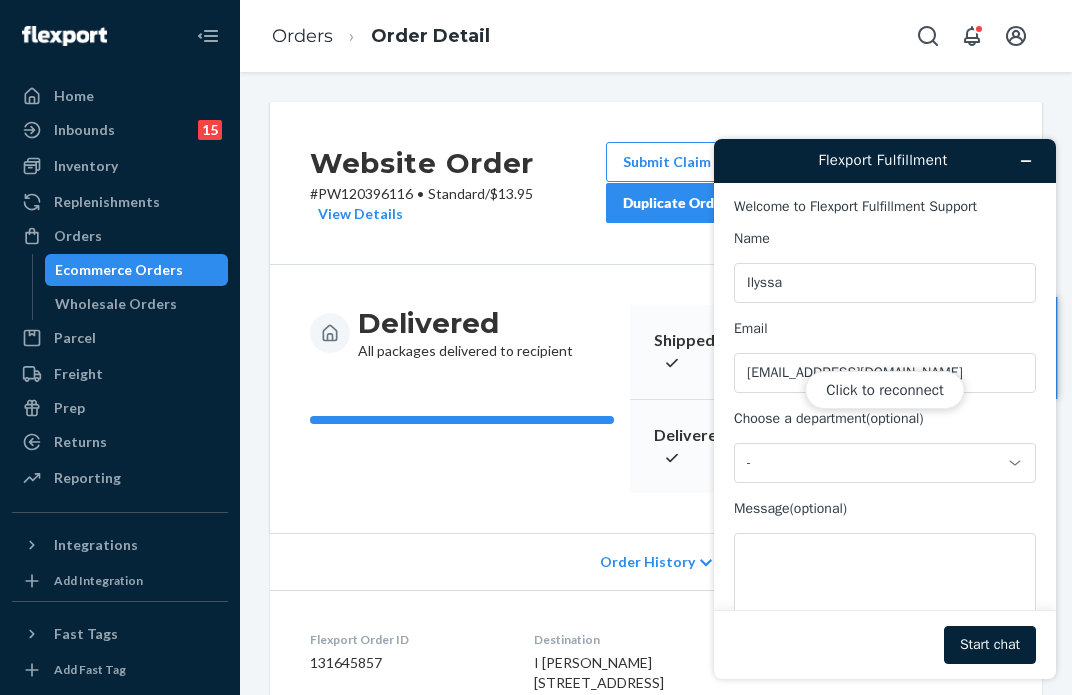click on "Click to reconnect" at bounding box center [885, 409] 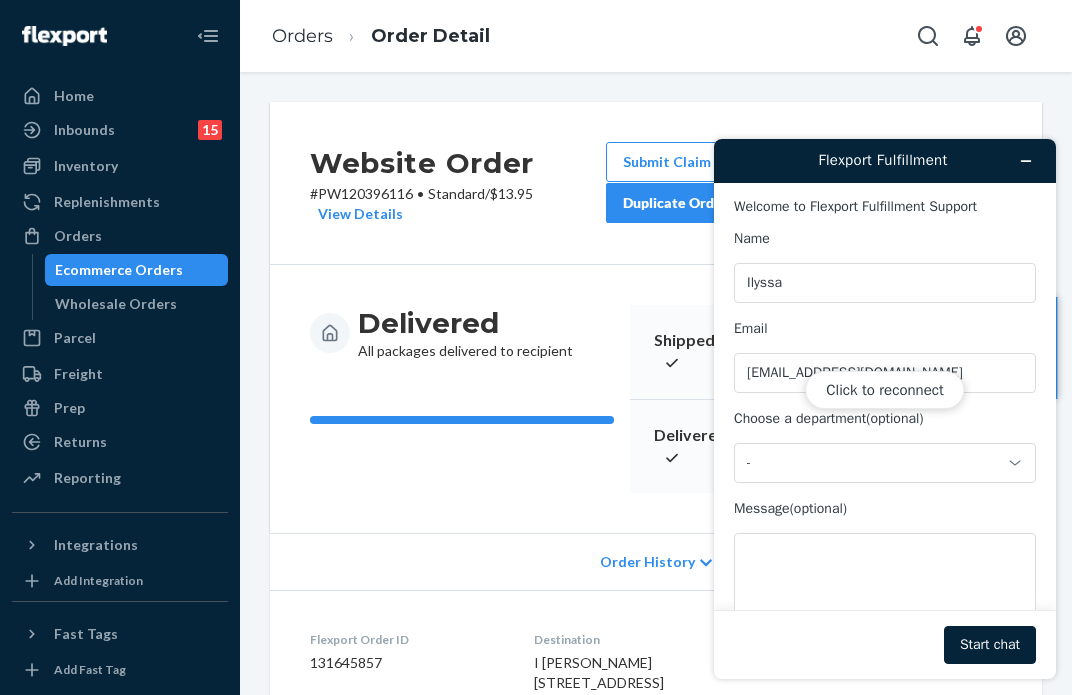 click on "Click to reconnect" at bounding box center (885, 409) 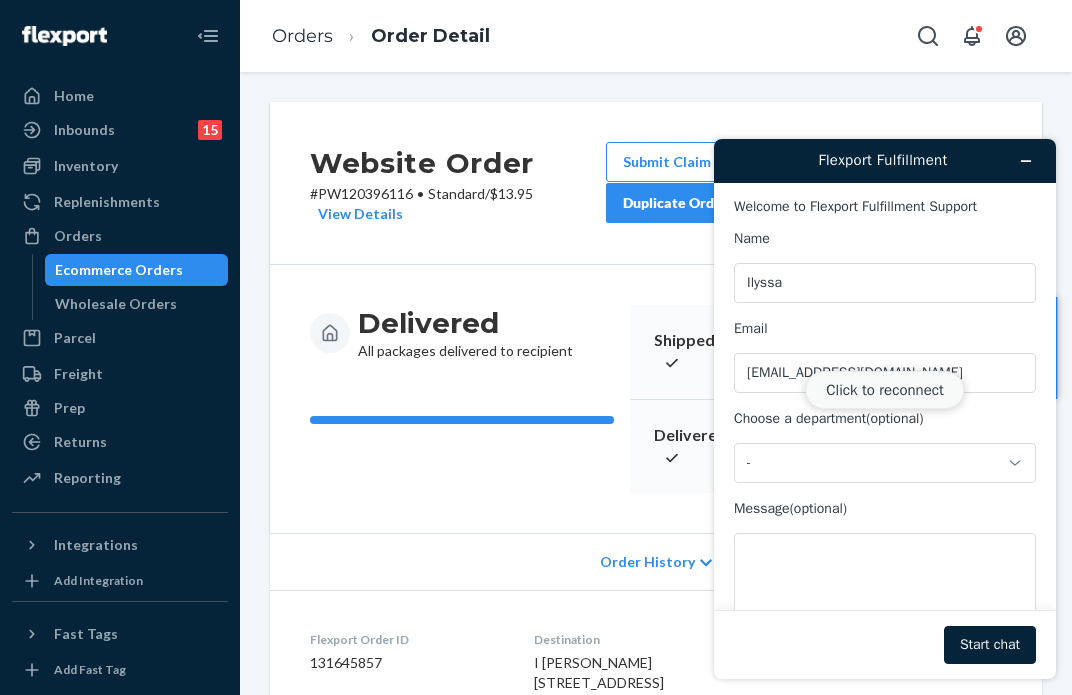 click on "Click to reconnect" at bounding box center (884, 390) 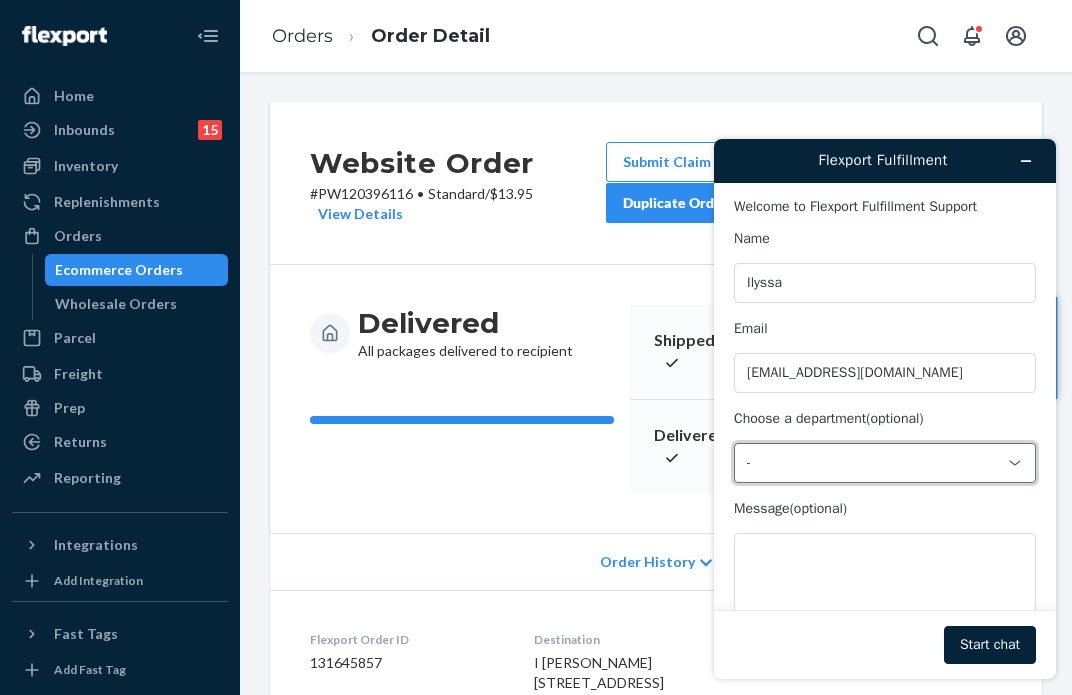click 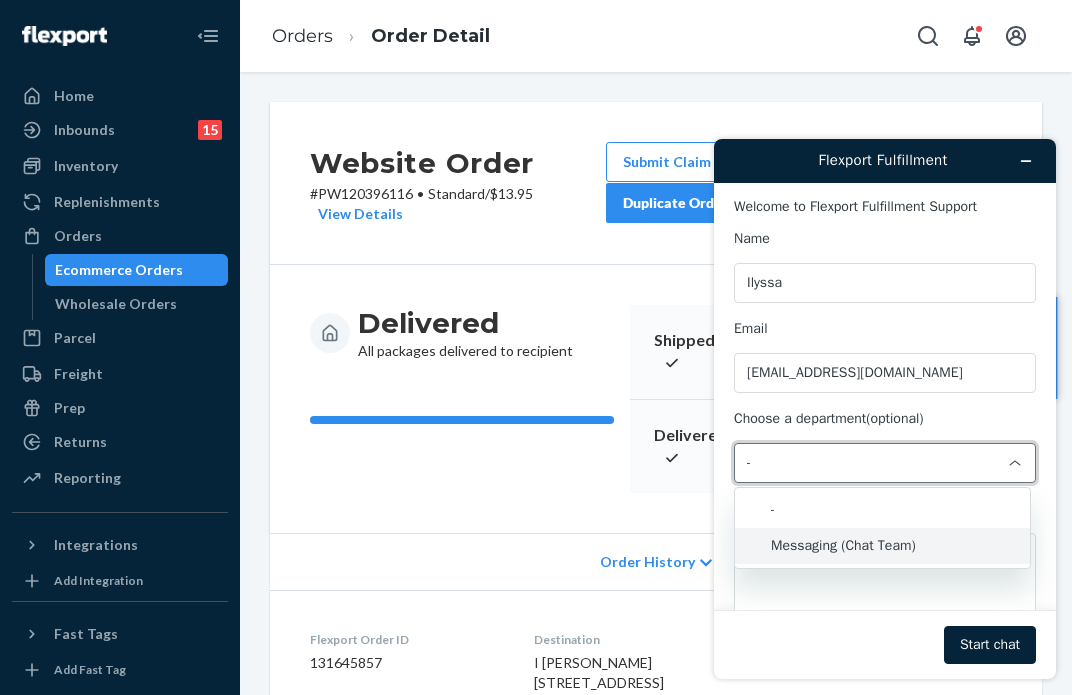 click on "Messaging (Chat Team)" at bounding box center (882, 546) 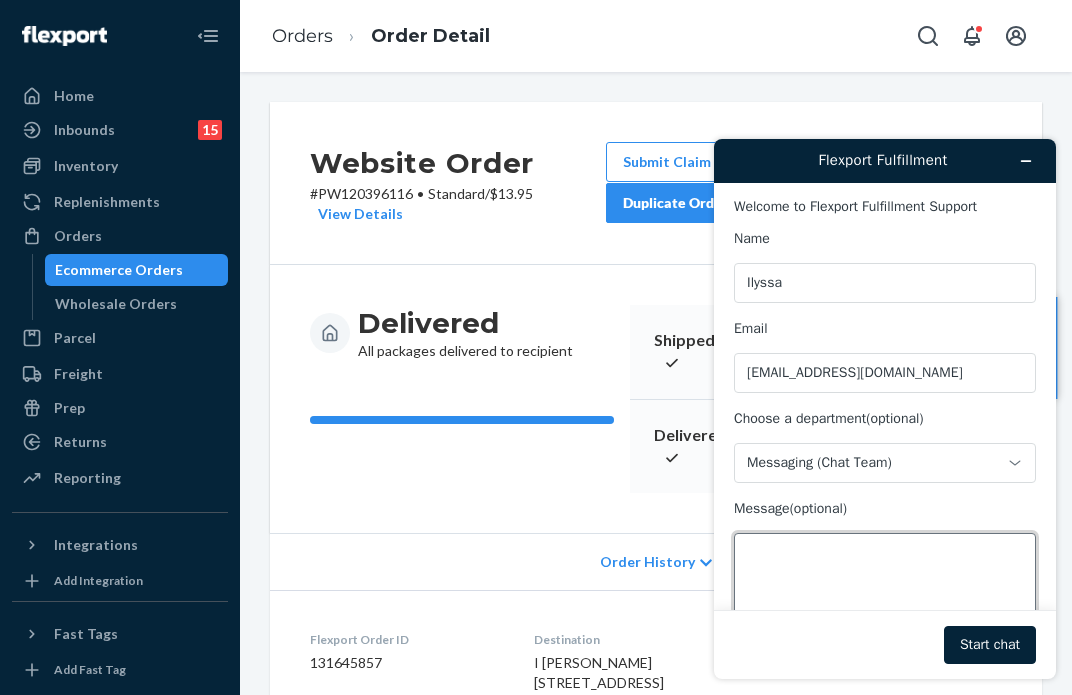 click on "Message  (optional)" at bounding box center [885, 589] 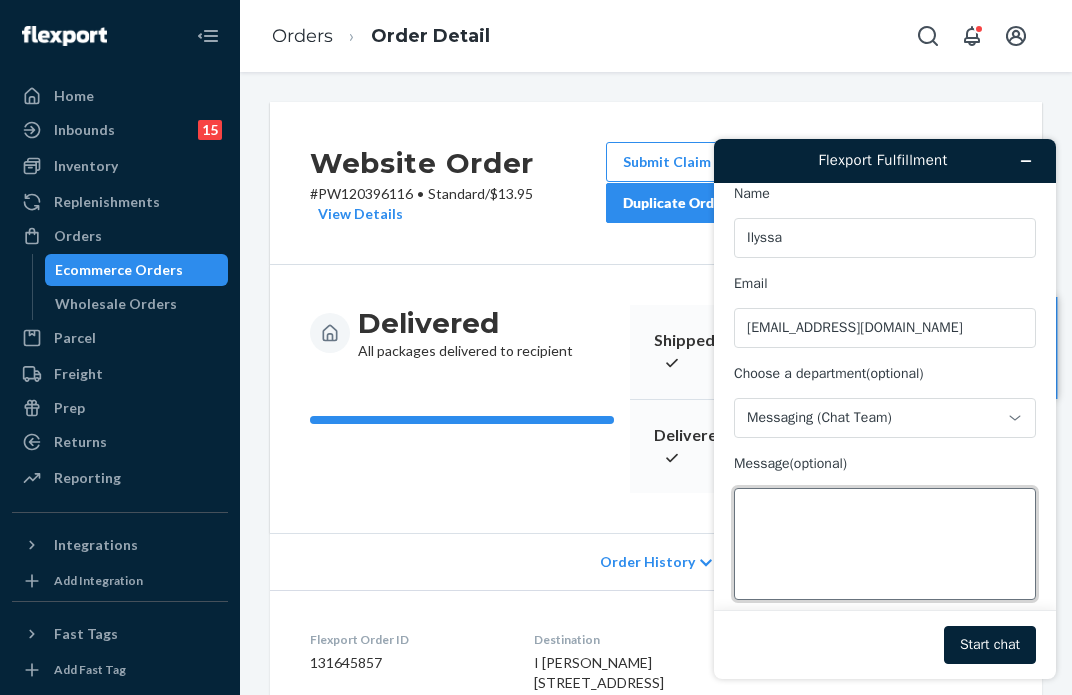 scroll, scrollTop: 64, scrollLeft: 0, axis: vertical 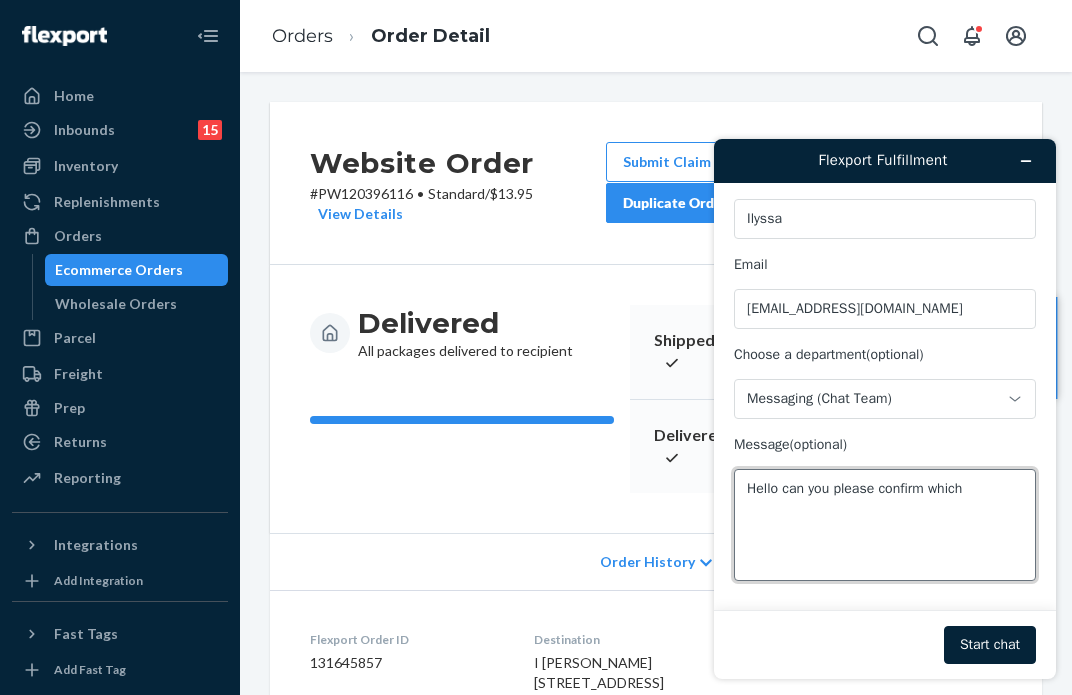type on "Hello can you please confirm which" 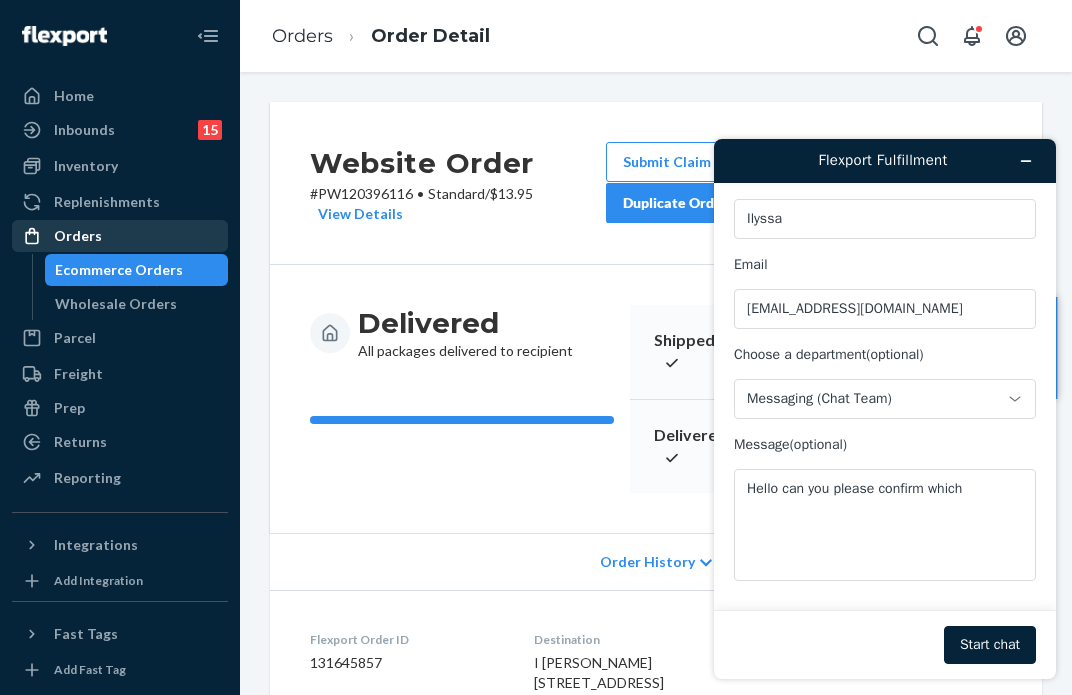 click on "Orders" at bounding box center [78, 236] 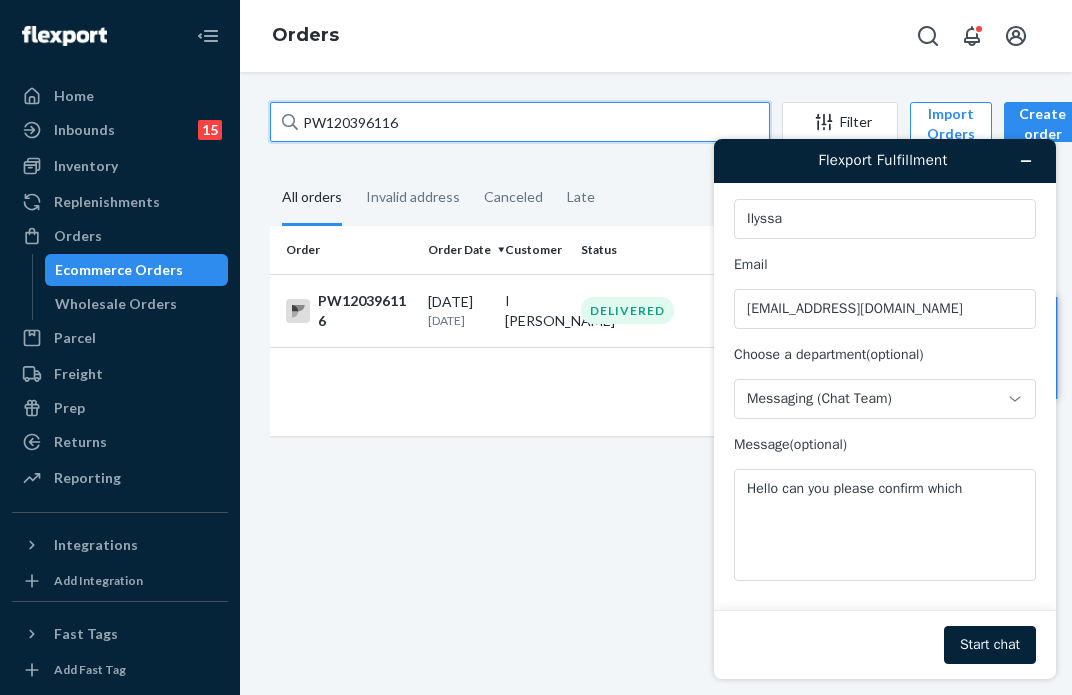 drag, startPoint x: 469, startPoint y: 113, endPoint x: 189, endPoint y: 58, distance: 285.35065 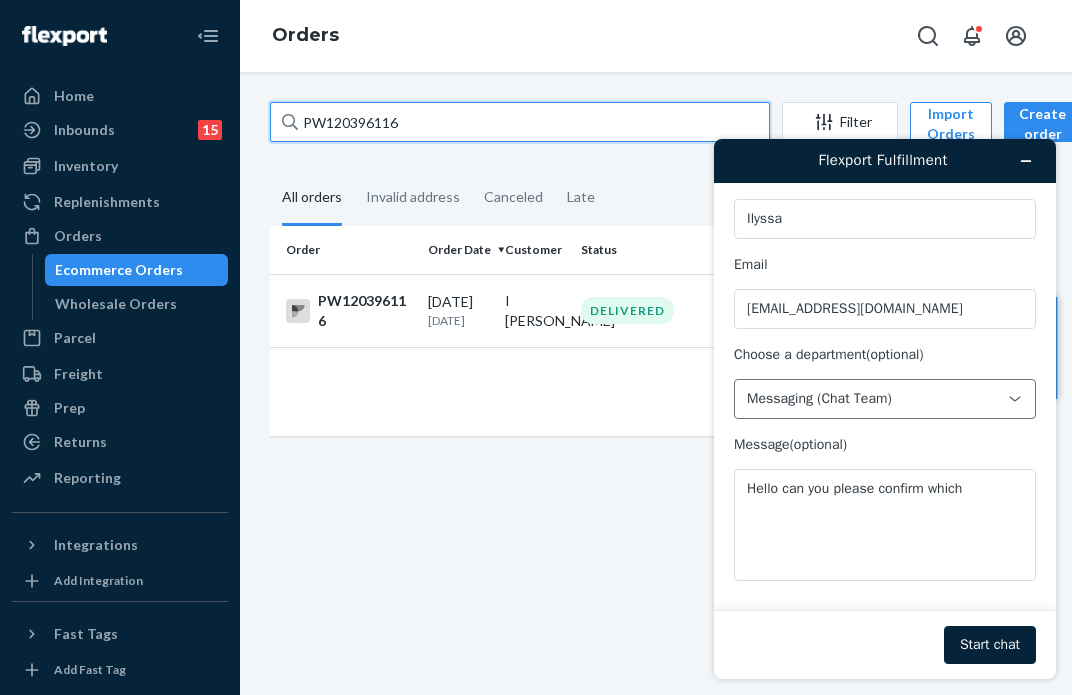 paste on "422454" 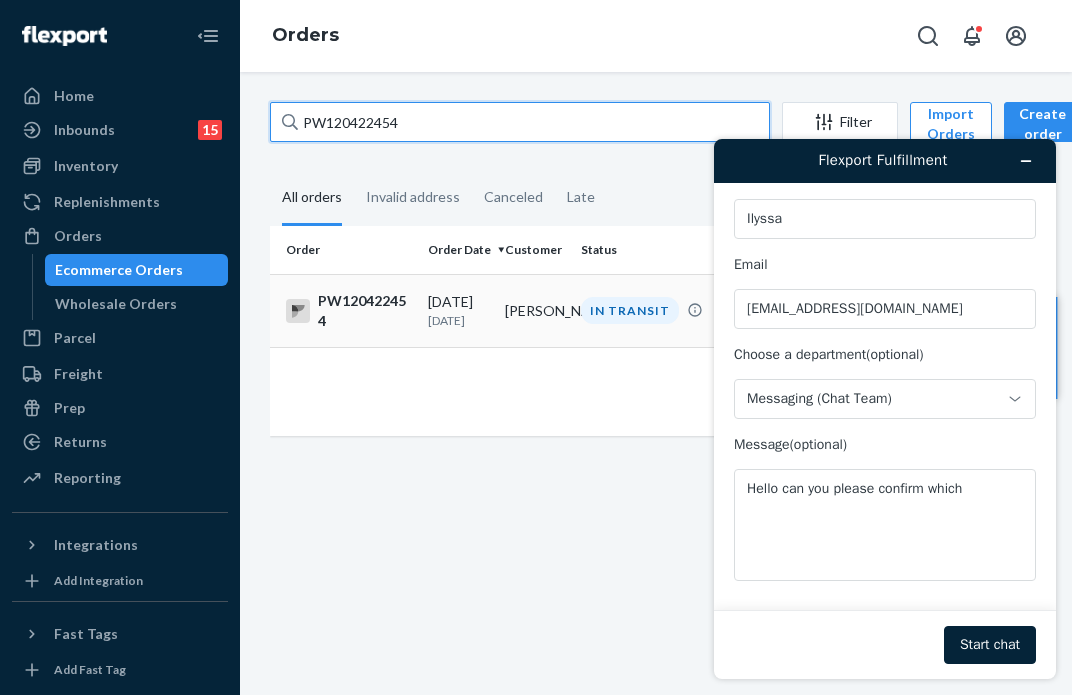 type on "PW120422454" 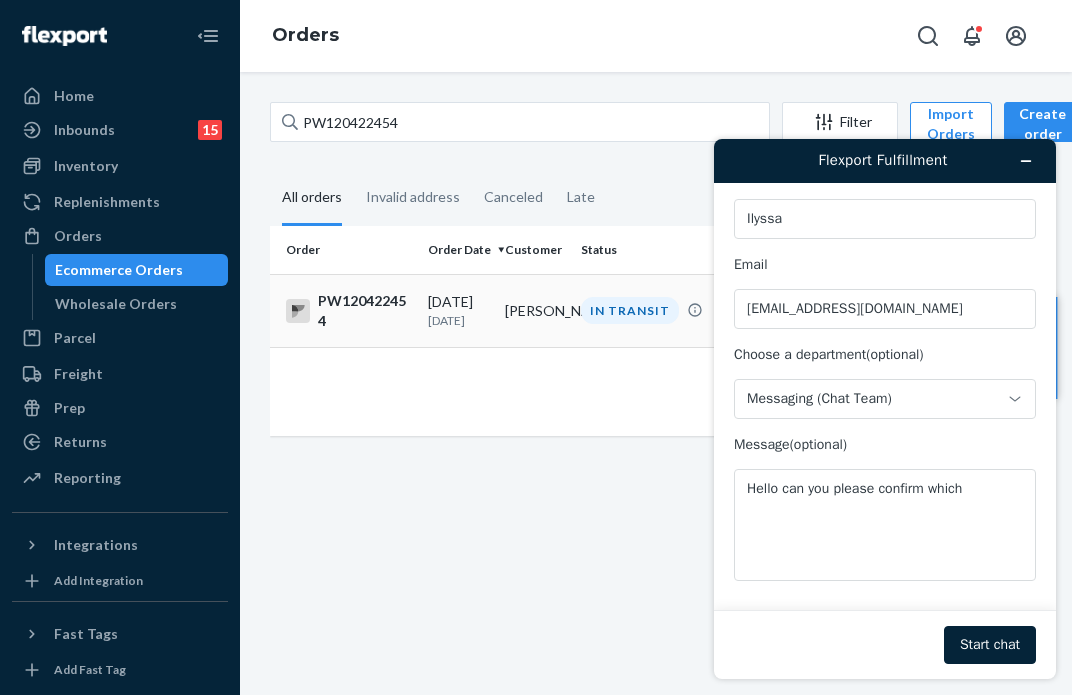 click on "[PERSON_NAME]" at bounding box center (535, 310) 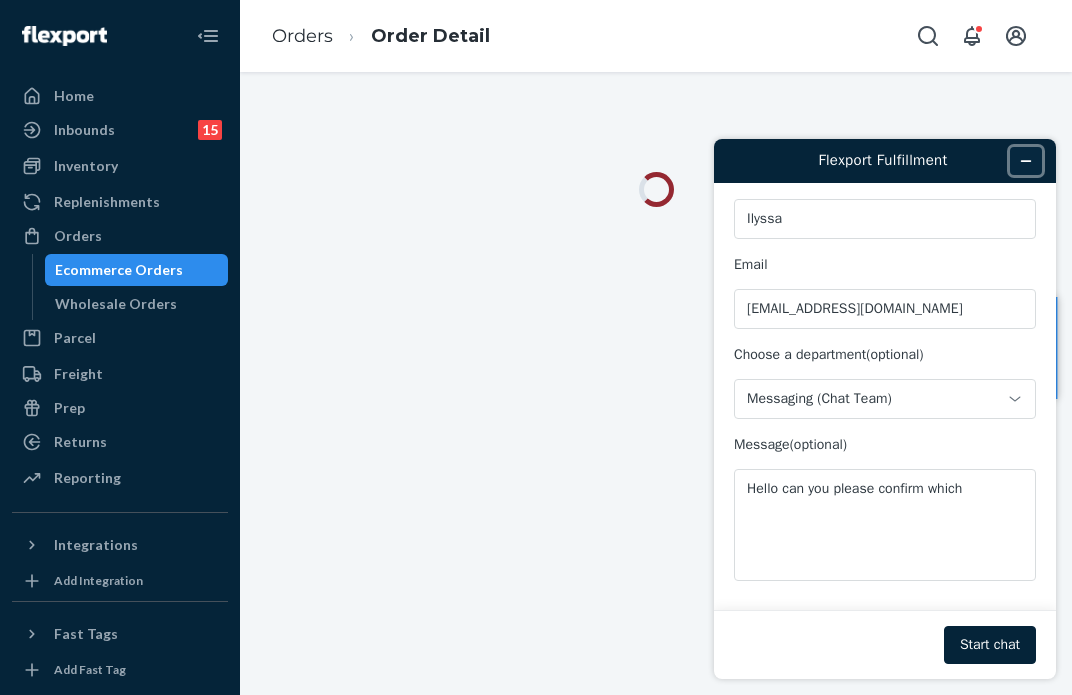 click at bounding box center [1026, 161] 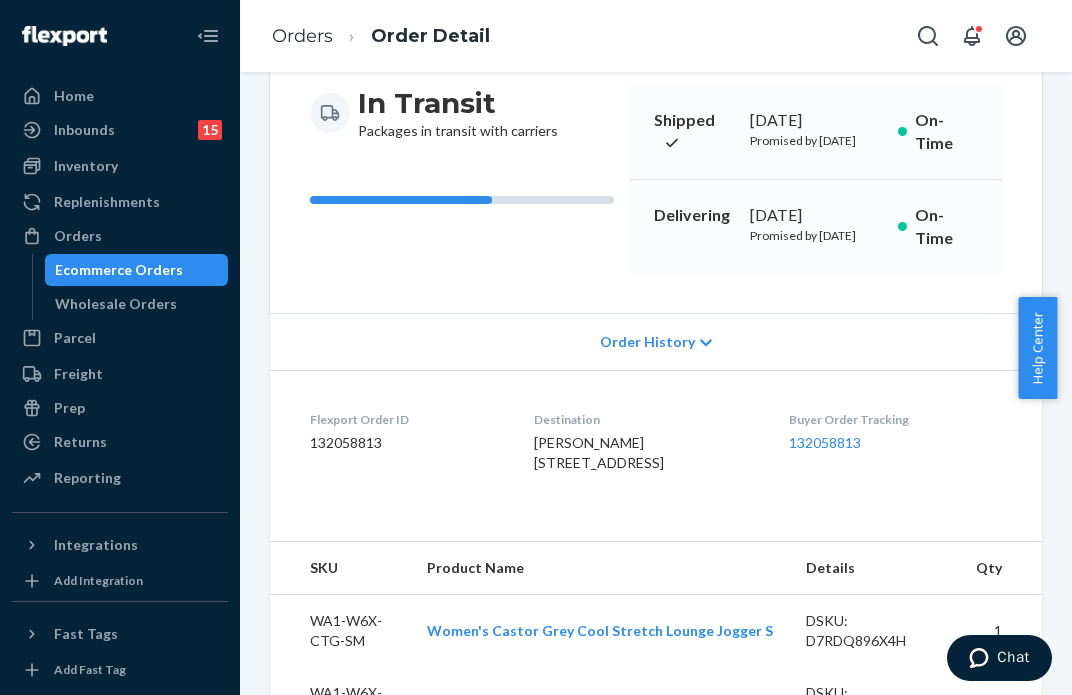scroll, scrollTop: 0, scrollLeft: 0, axis: both 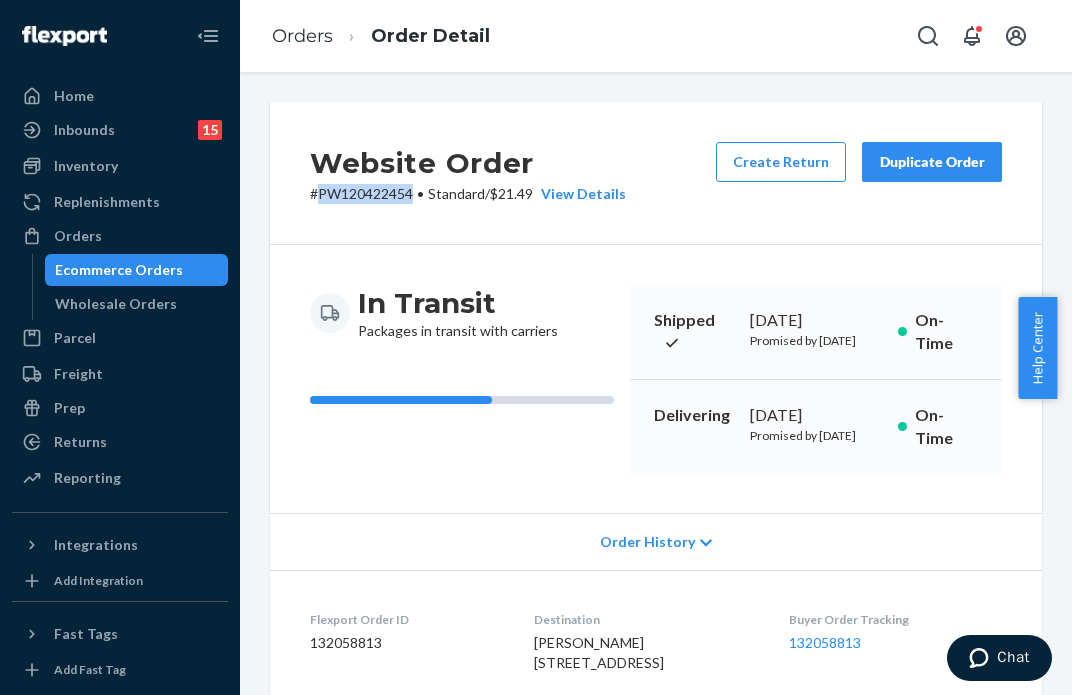 drag, startPoint x: 416, startPoint y: 193, endPoint x: 318, endPoint y: 195, distance: 98.02041 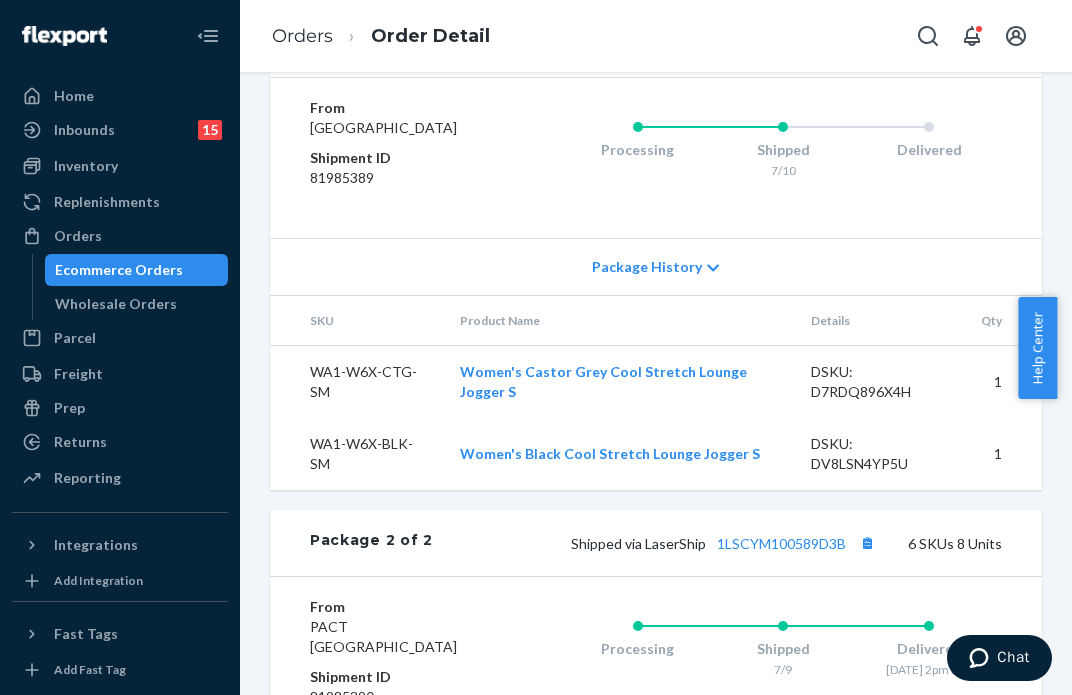 scroll, scrollTop: 1100, scrollLeft: 0, axis: vertical 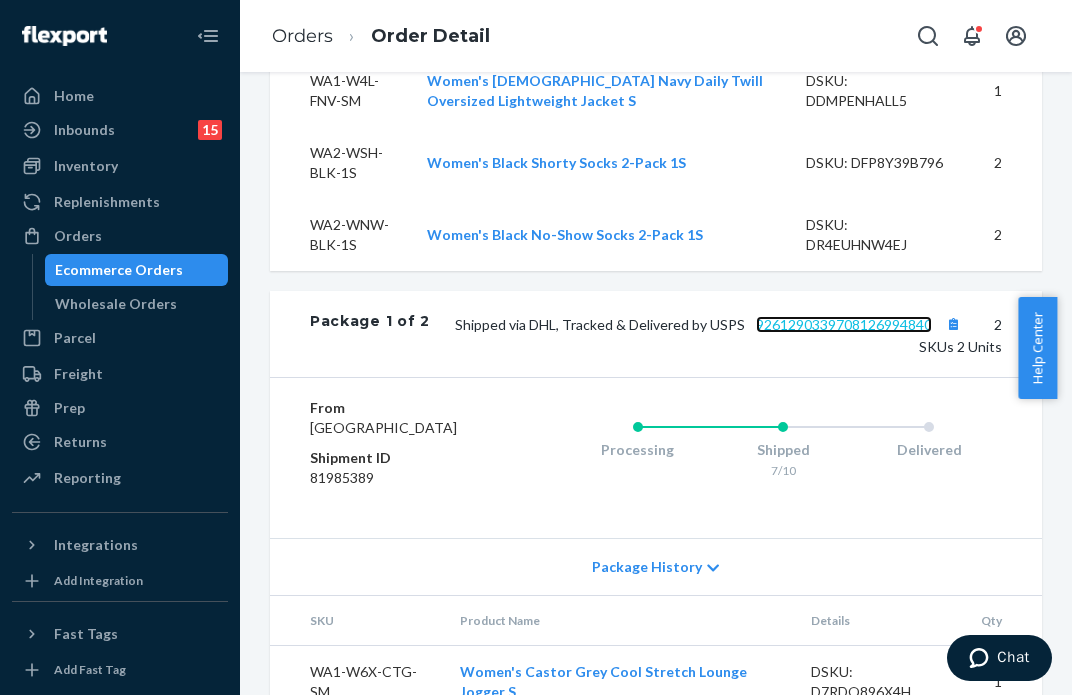 click on "9261290339708126994840" at bounding box center (844, 324) 